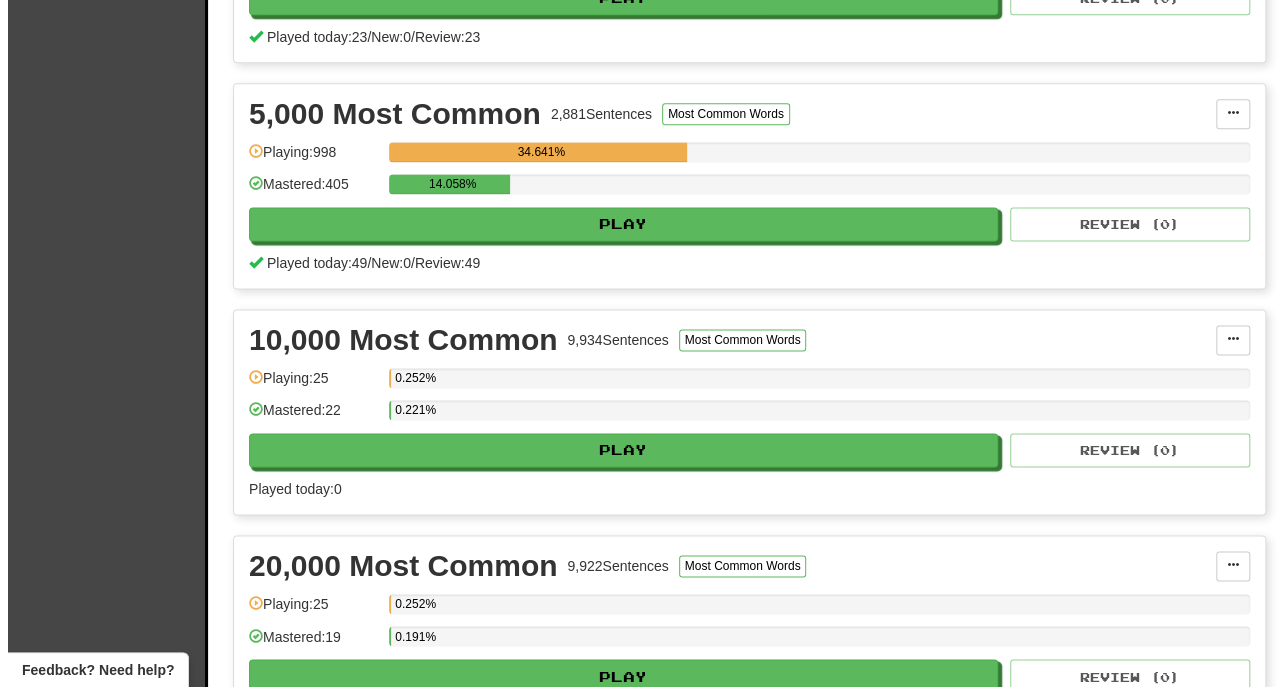 scroll, scrollTop: 1300, scrollLeft: 0, axis: vertical 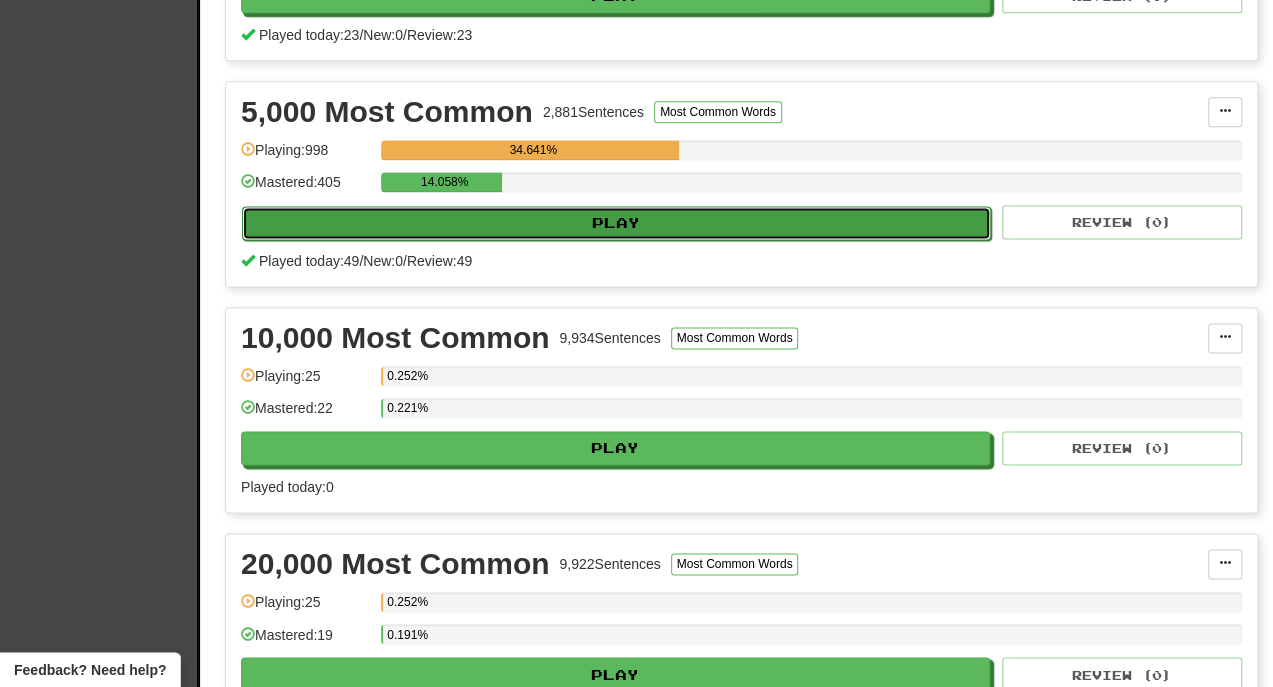 click on "Play" at bounding box center [616, 223] 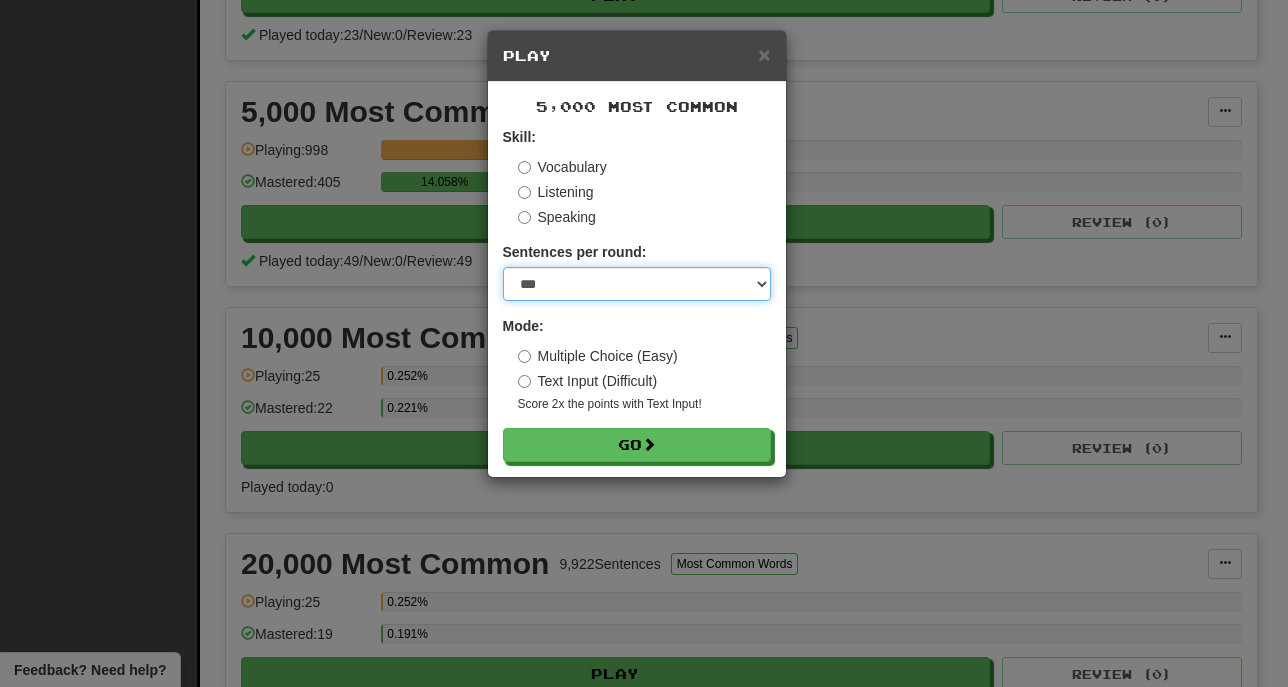 click on "* ** ** ** ** ** *** ********" at bounding box center (637, 284) 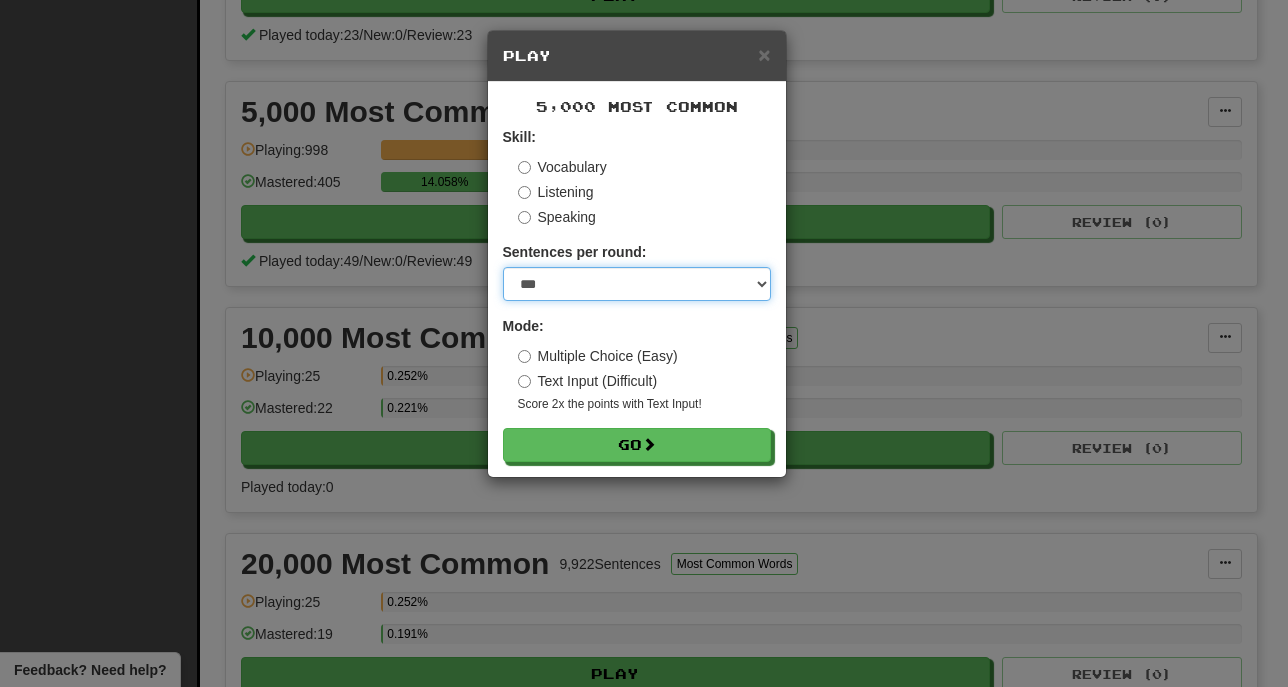 select on "**" 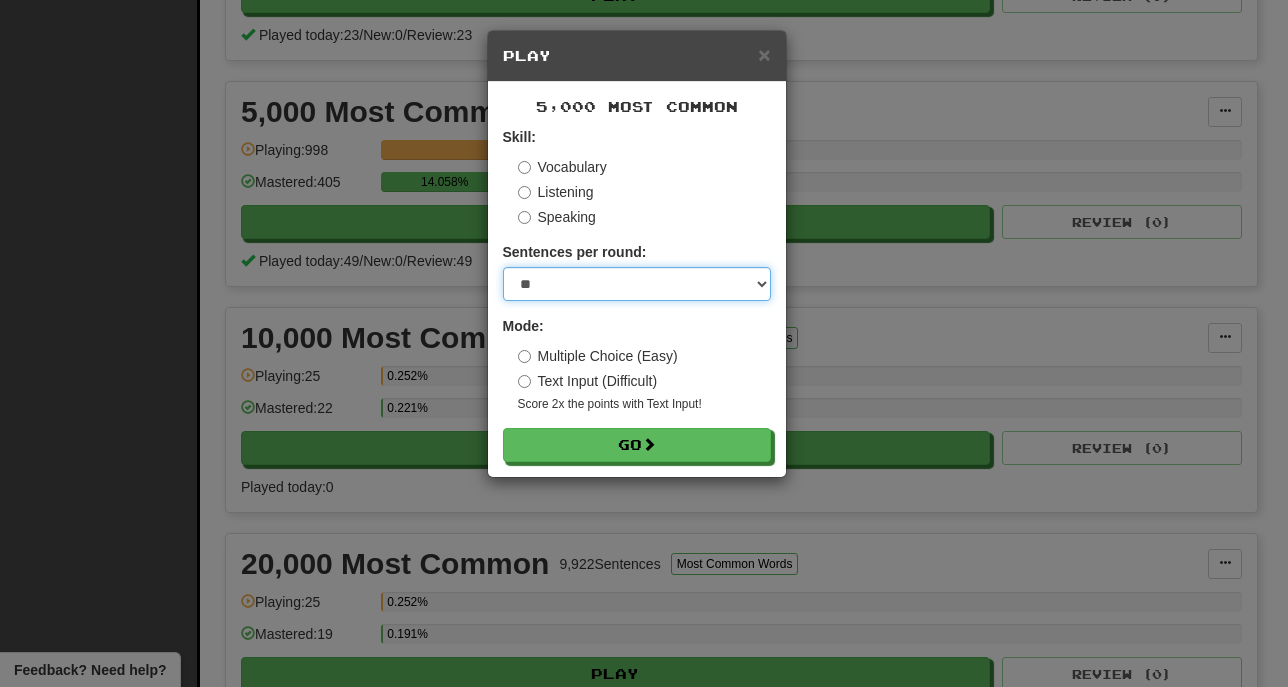 click on "* ** ** ** ** ** *** ********" at bounding box center (637, 284) 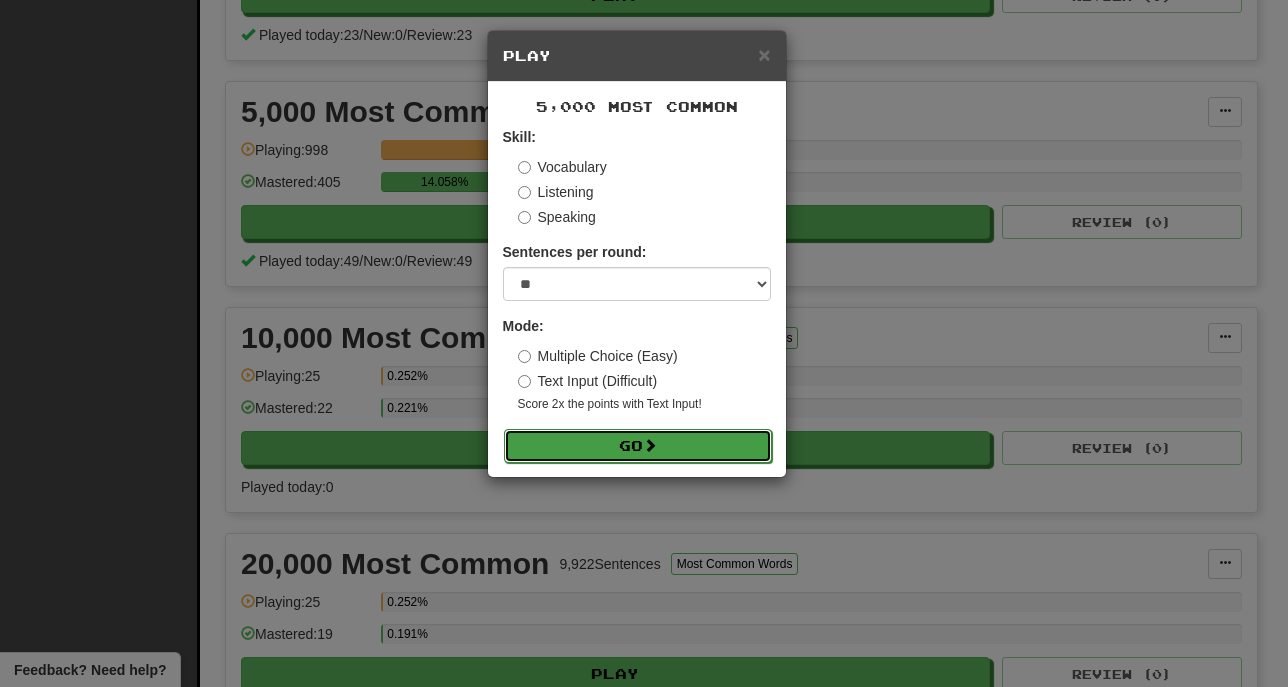 click on "Go" at bounding box center (638, 446) 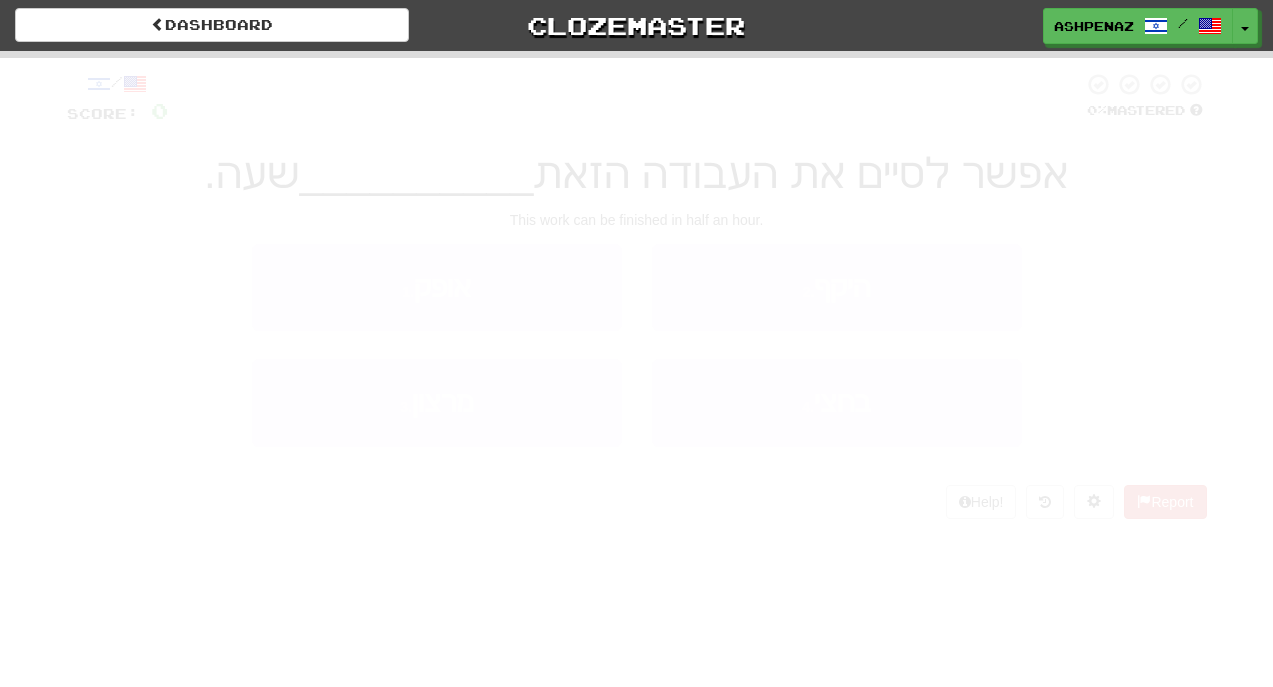 scroll, scrollTop: 0, scrollLeft: 0, axis: both 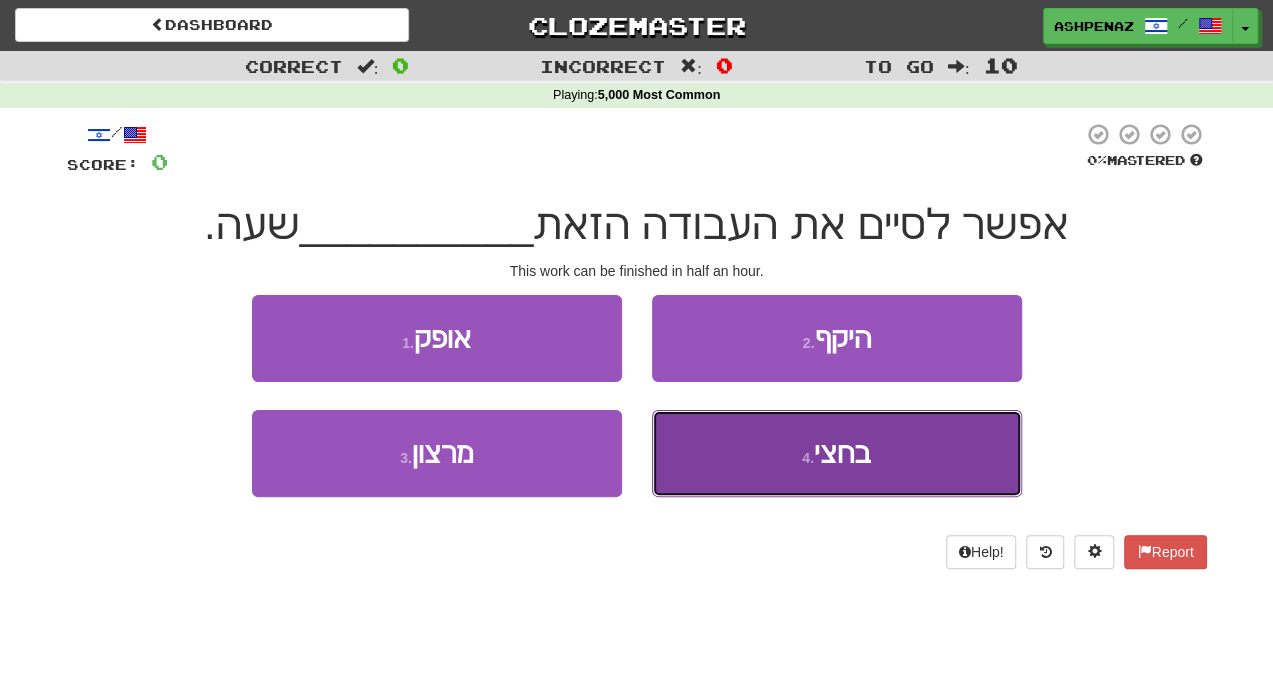 click on "4 .  בחצי" at bounding box center [837, 453] 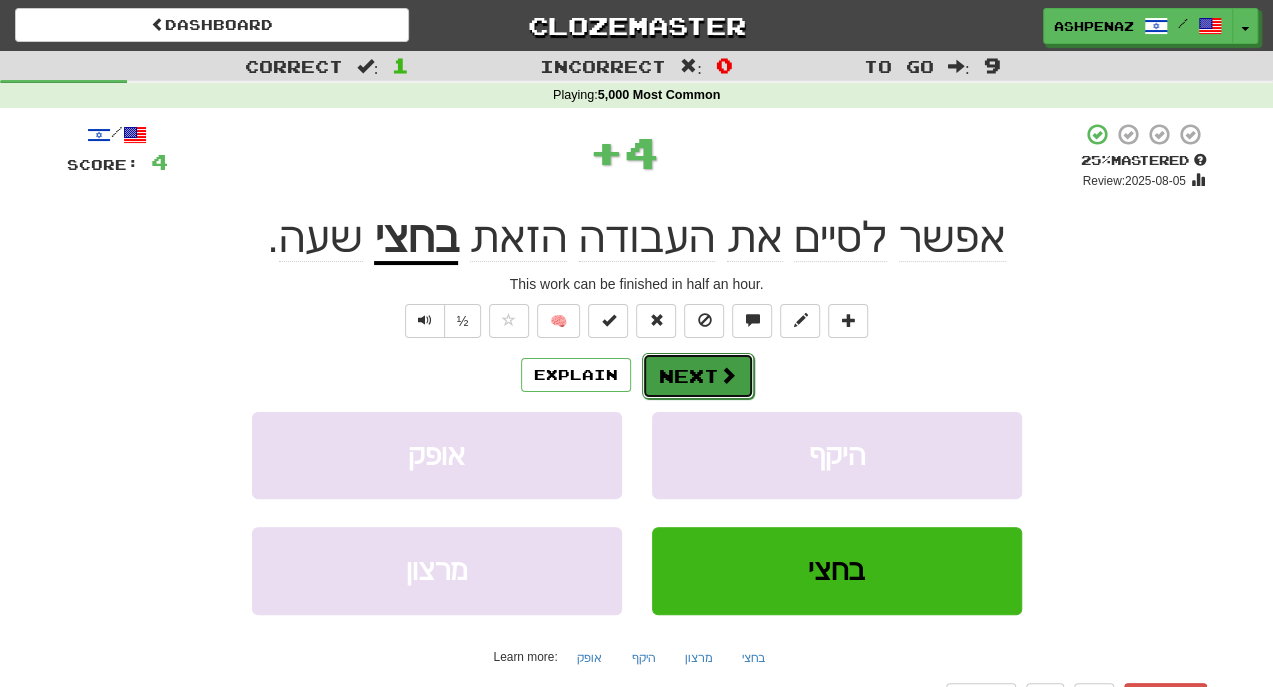 click on "Next" at bounding box center (698, 376) 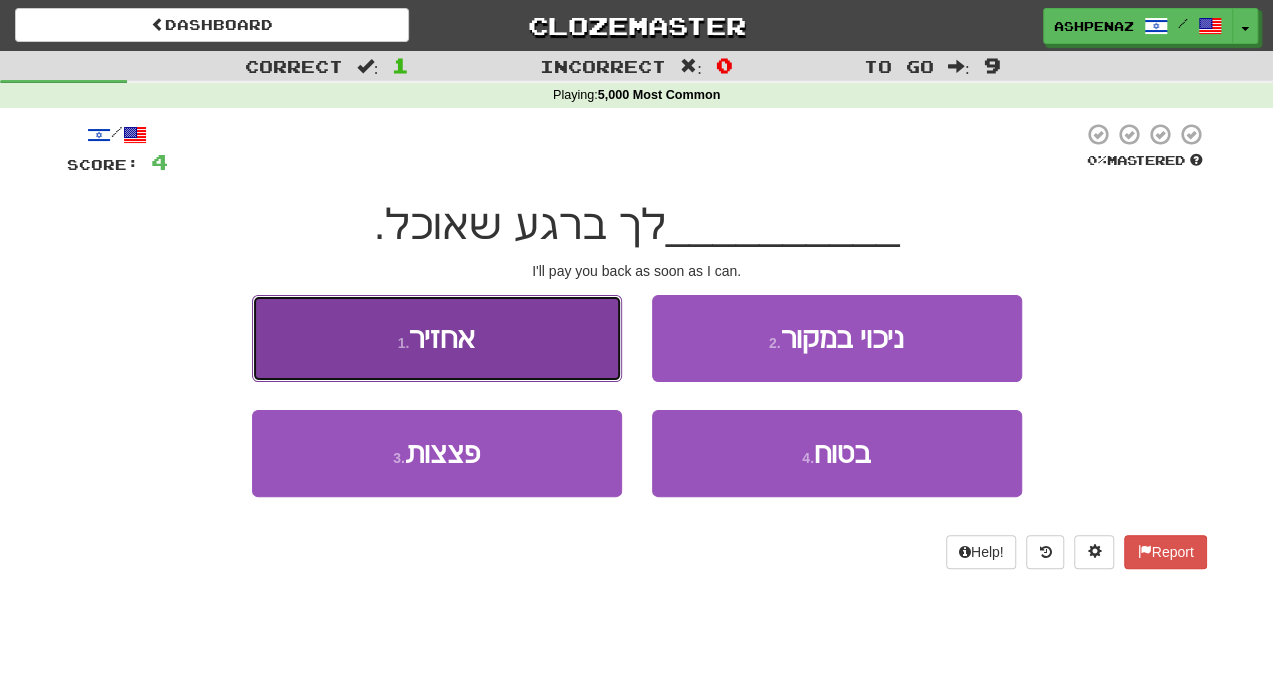 click on "1 .  אחזיר" at bounding box center [437, 338] 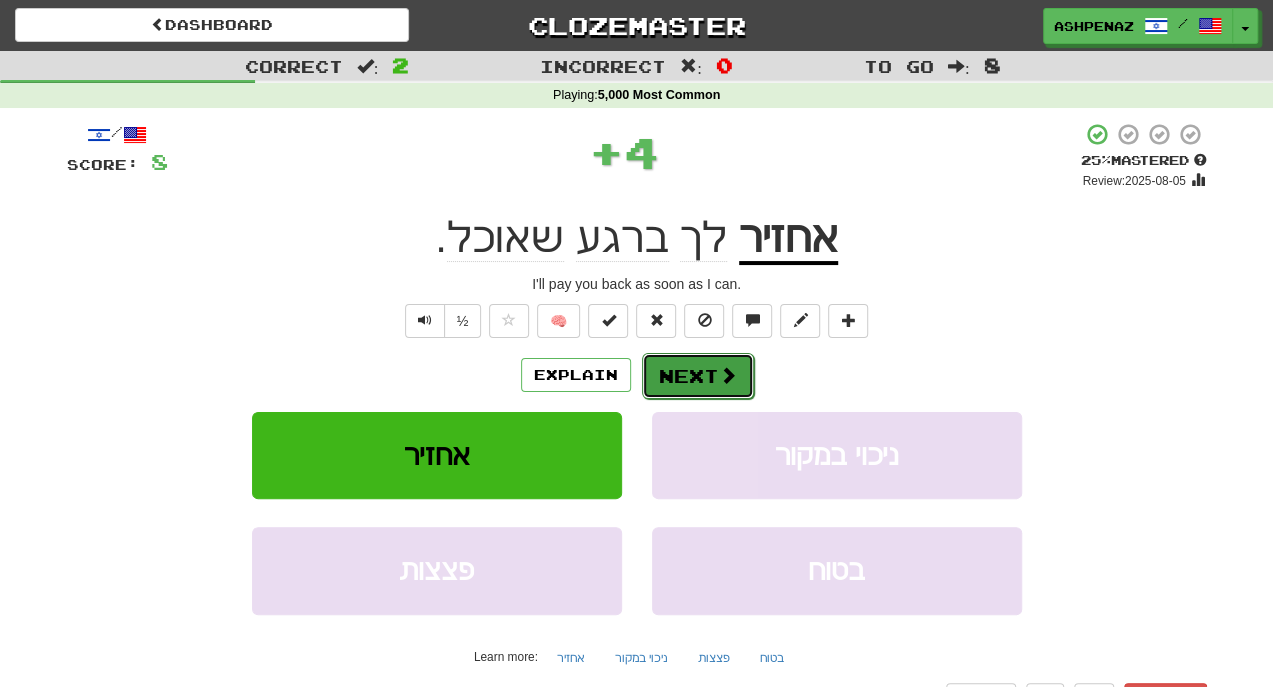 click at bounding box center [728, 375] 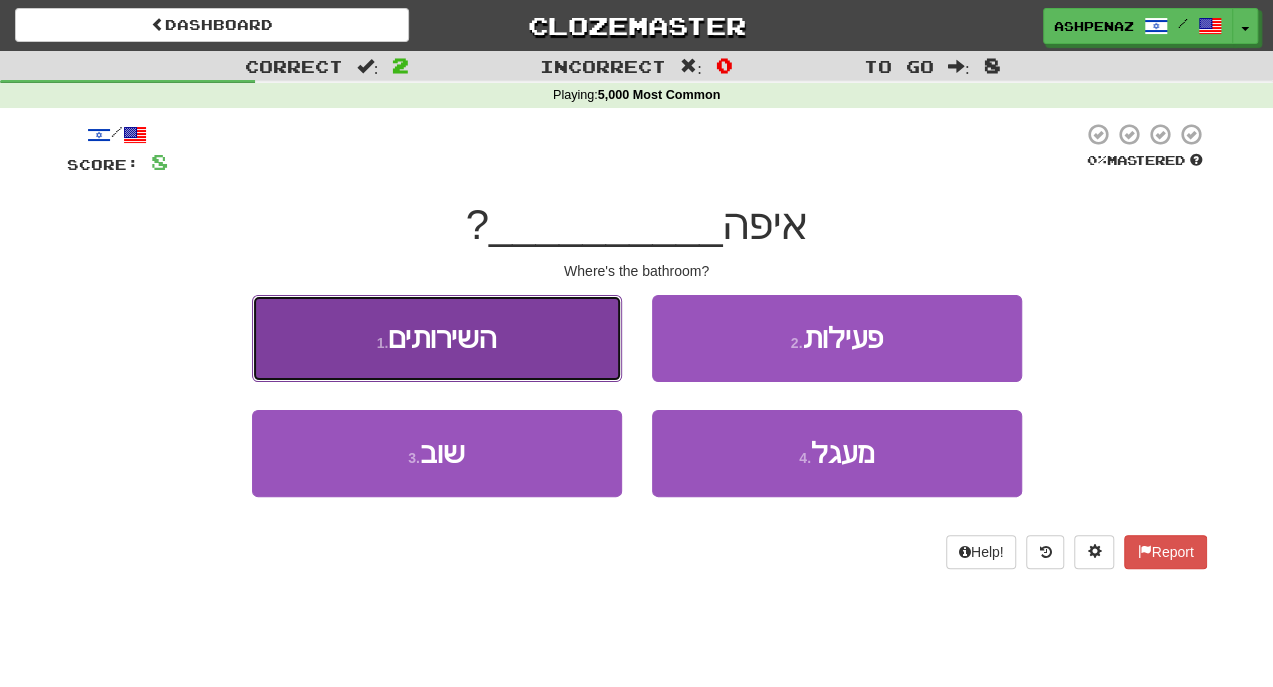 click on "1 .  השירותים" at bounding box center [437, 338] 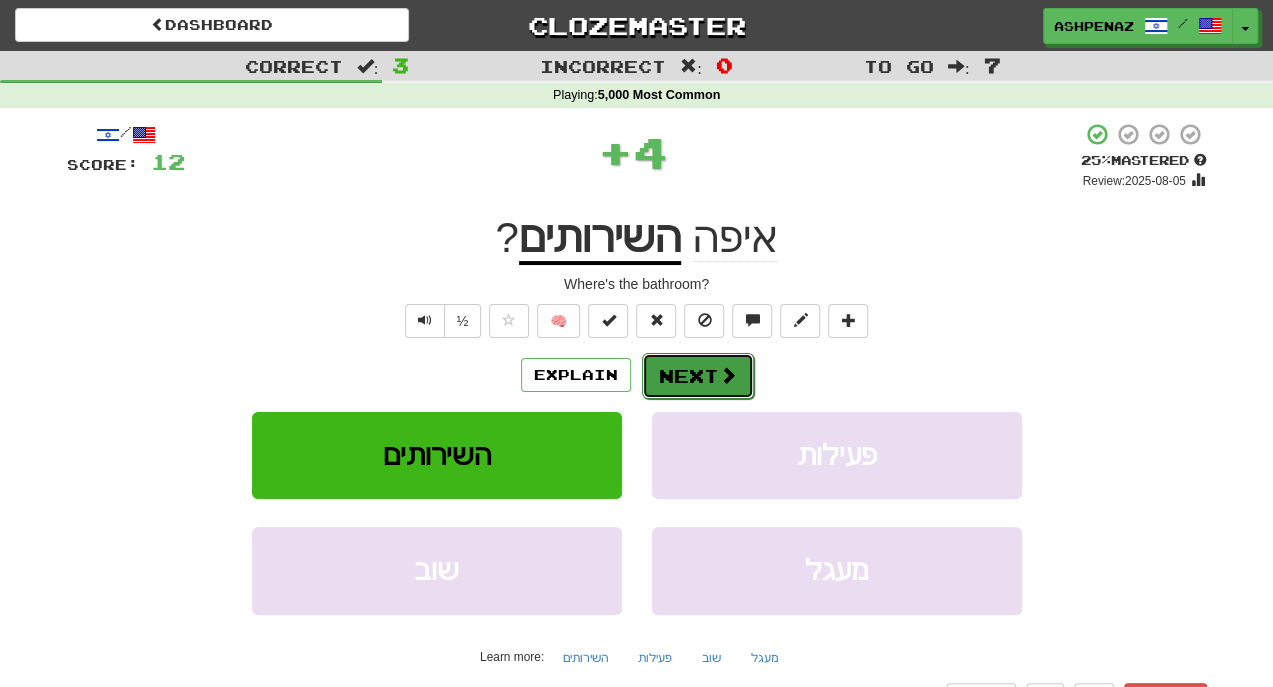 click on "Next" at bounding box center [698, 376] 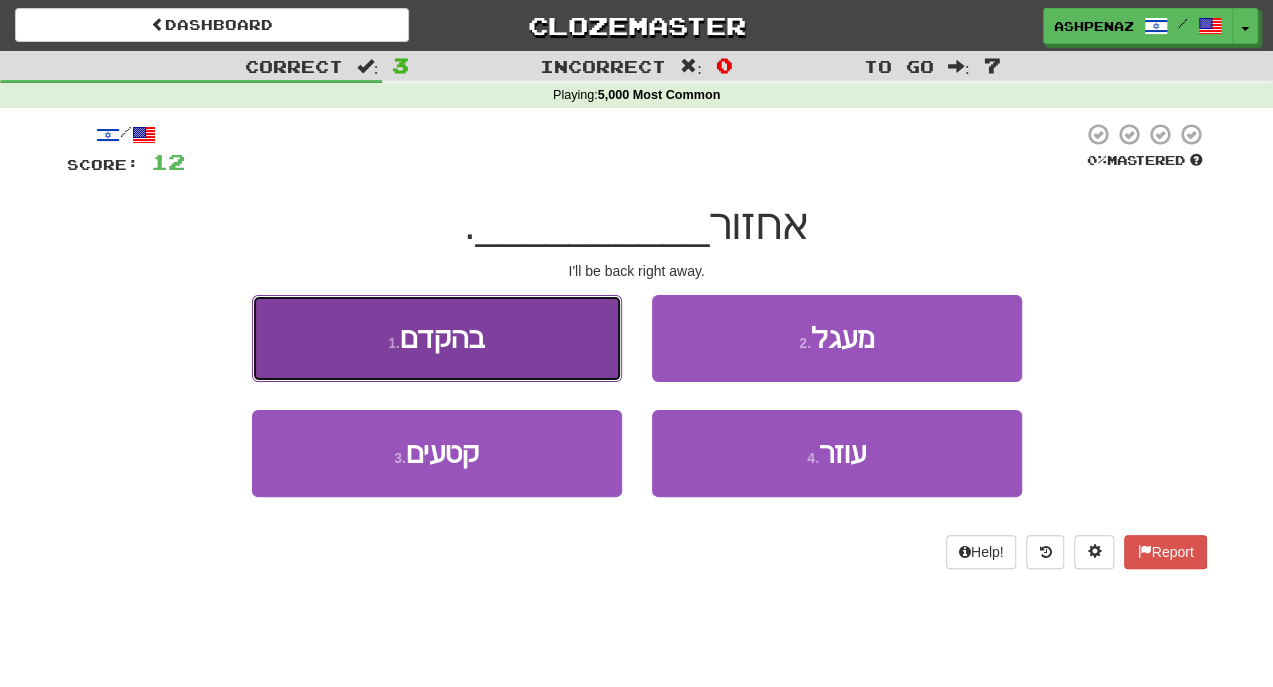 click on "1 .  בהקדם" at bounding box center [437, 338] 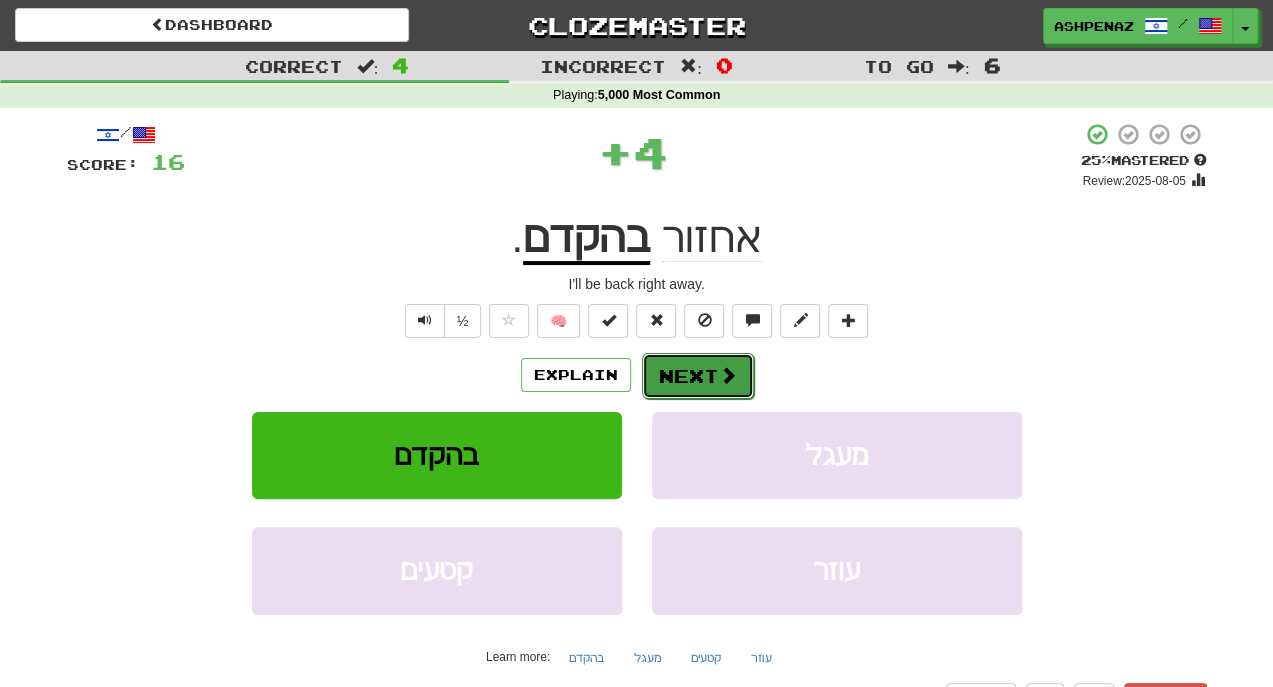 click on "Next" at bounding box center (698, 376) 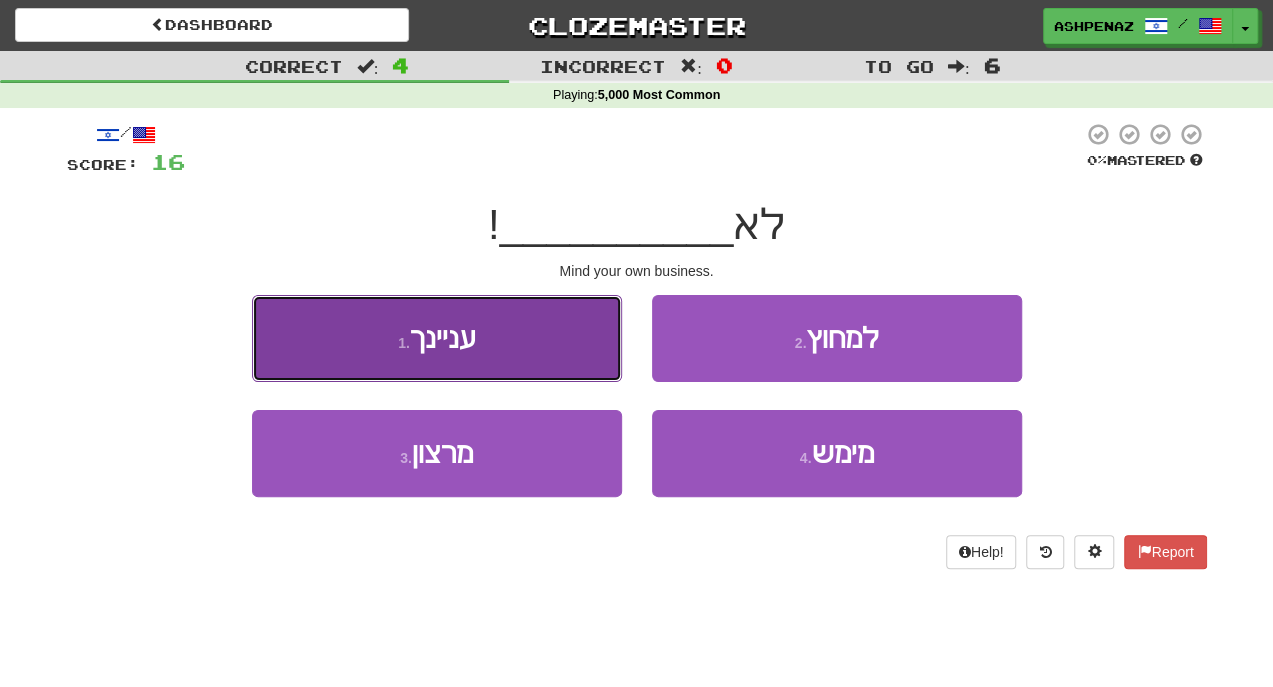 click on "1 .  עניינך" at bounding box center [437, 338] 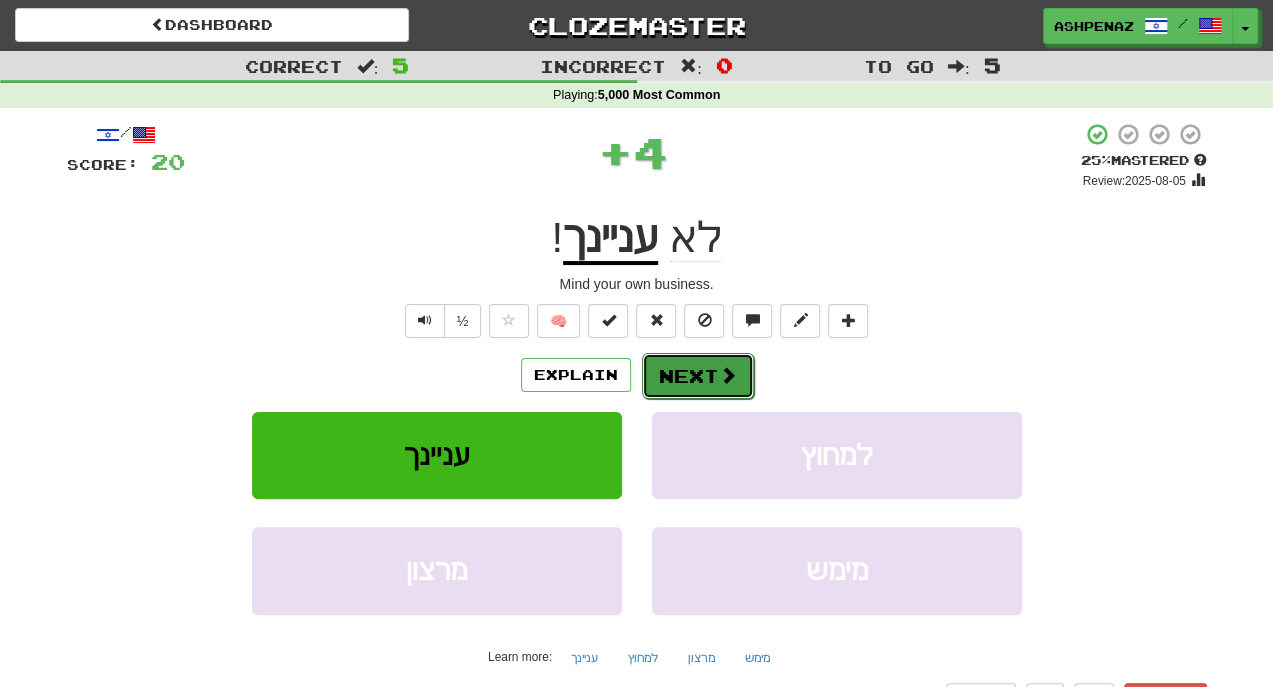 click on "Next" at bounding box center (698, 376) 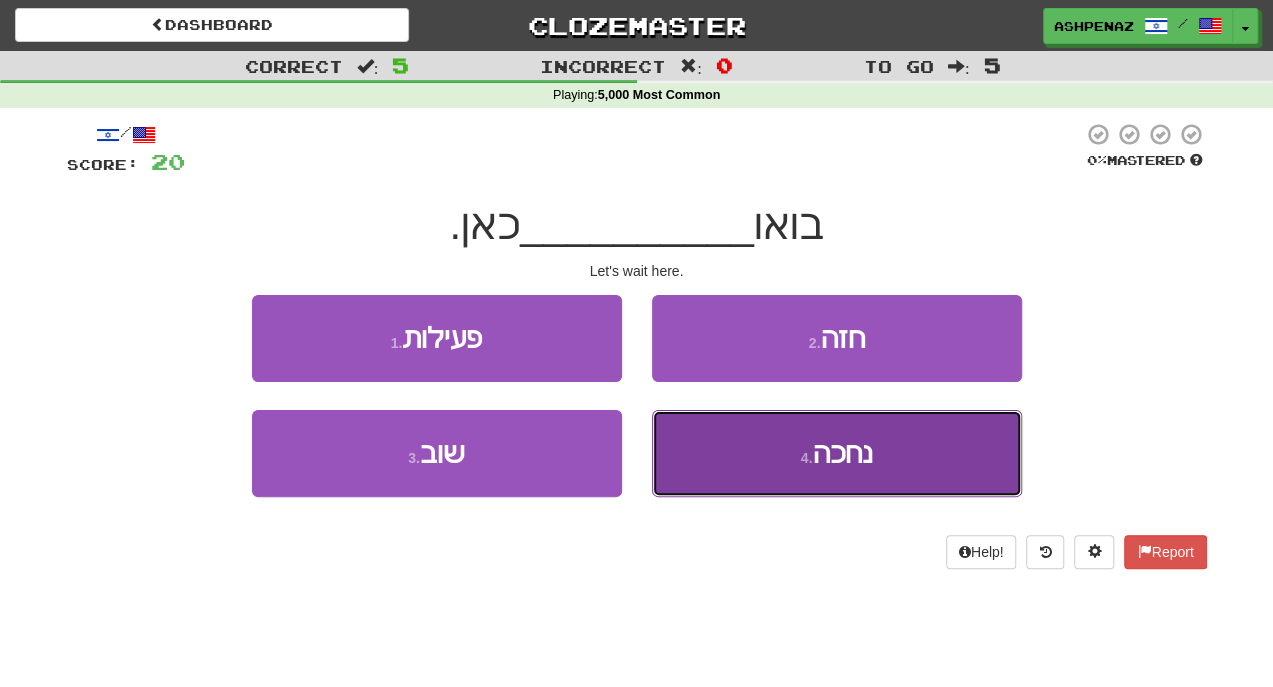 click on "4 .  נחכה" at bounding box center [837, 453] 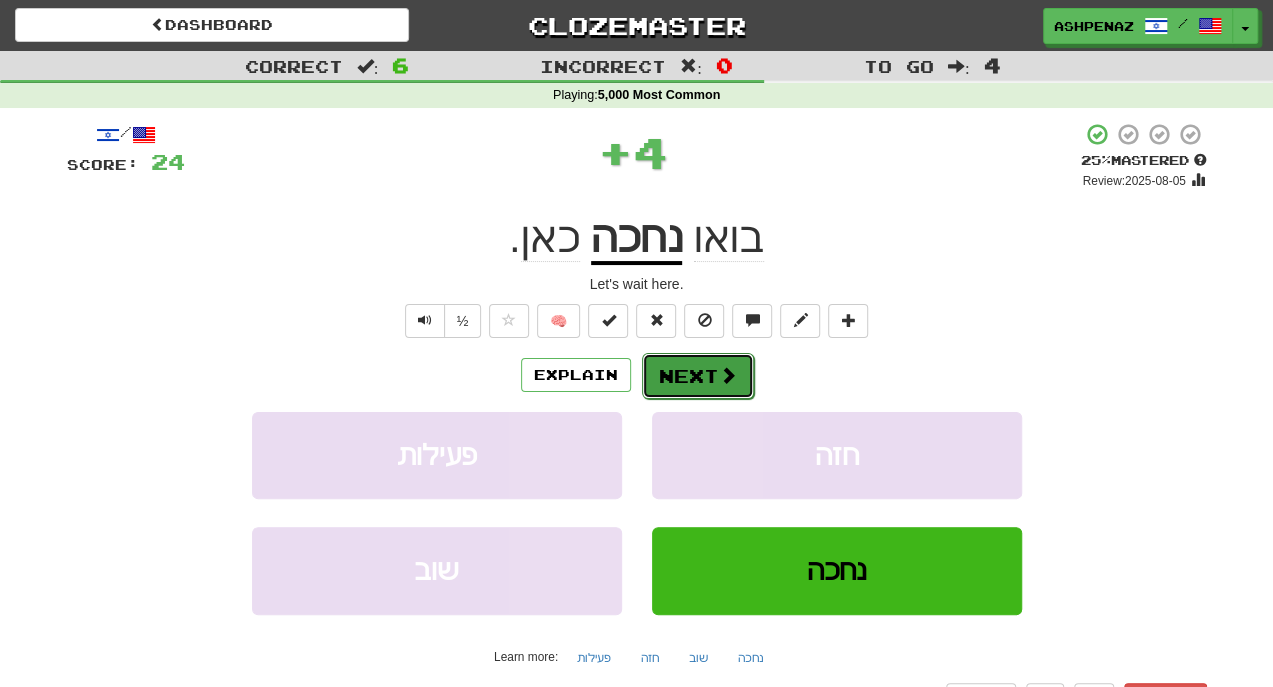 click at bounding box center [728, 375] 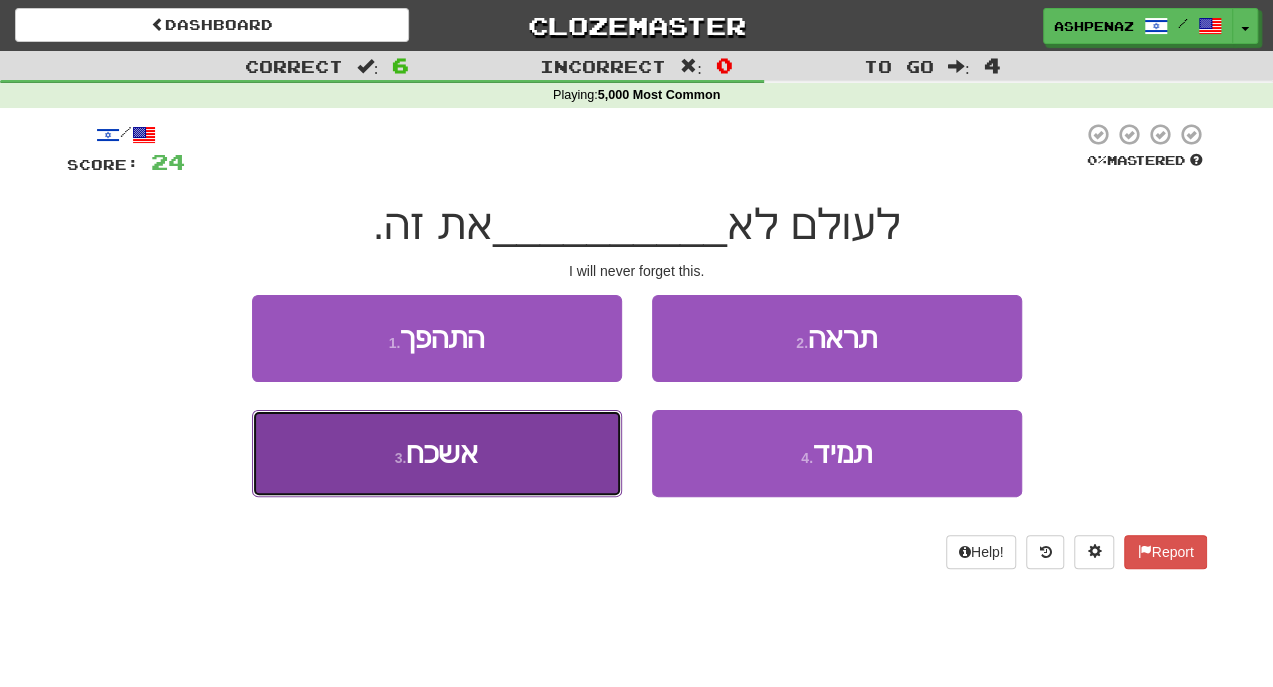 click on "3 .  אשכח" at bounding box center (437, 453) 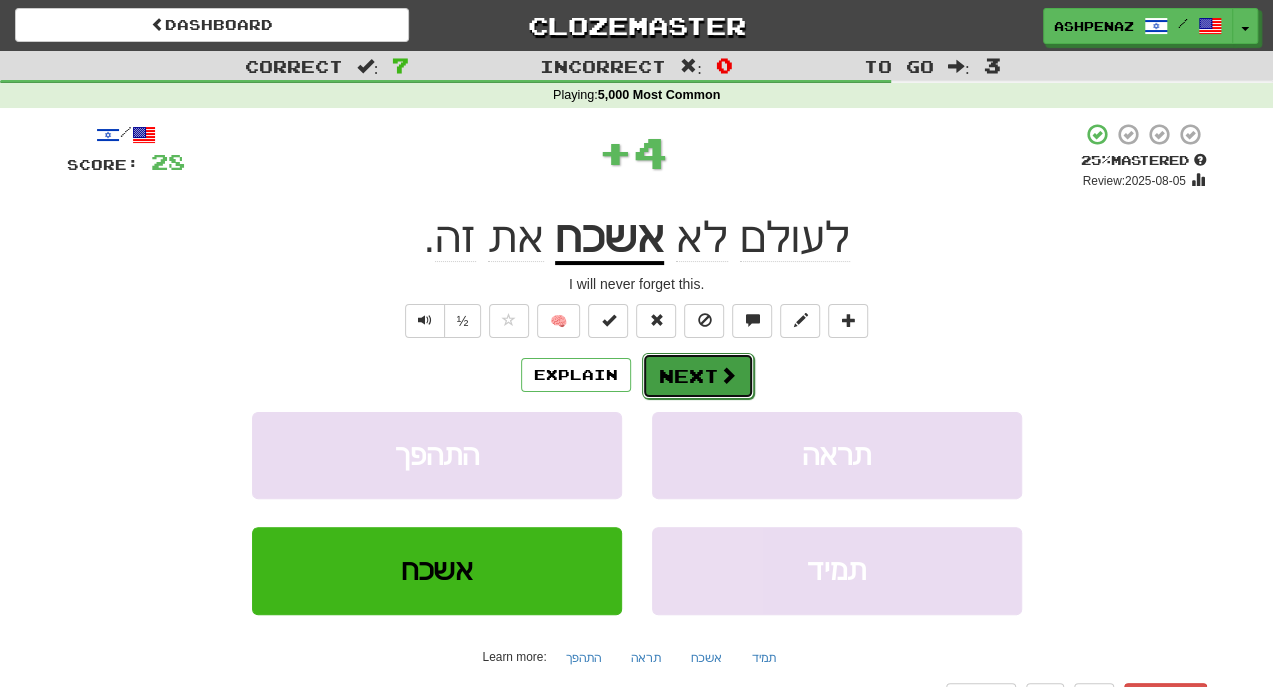 click at bounding box center (728, 375) 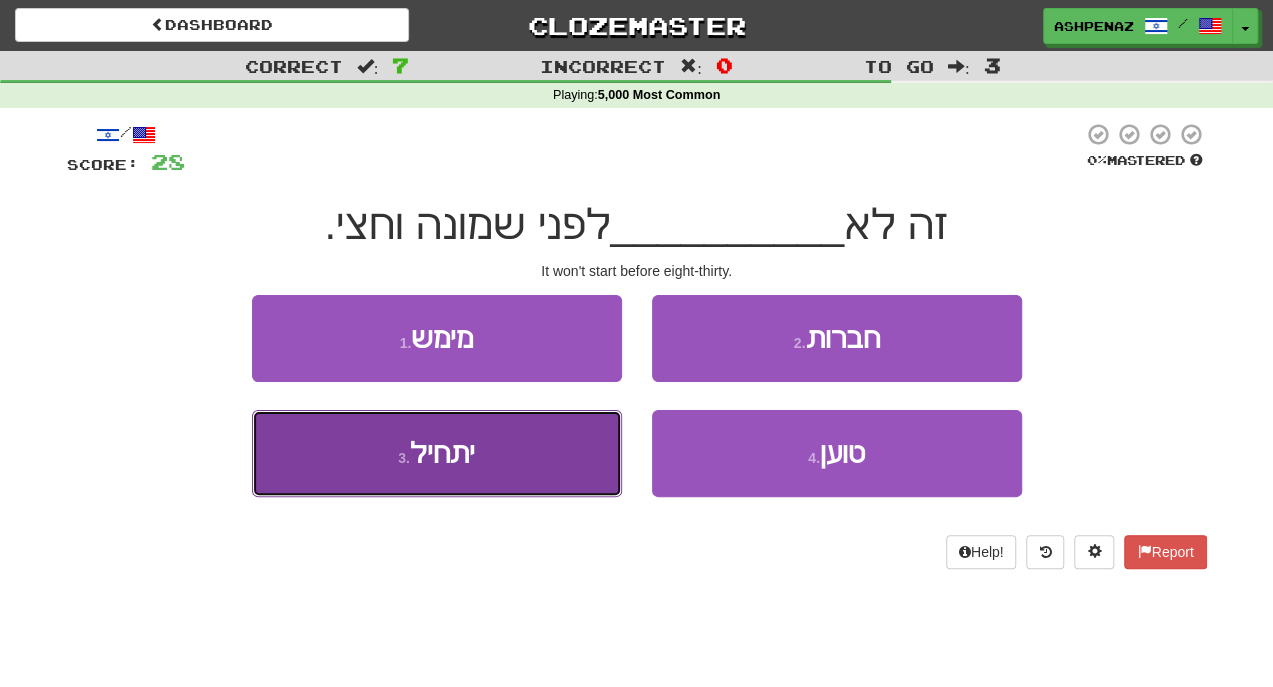 click on "3 .  יתחיל" at bounding box center (437, 453) 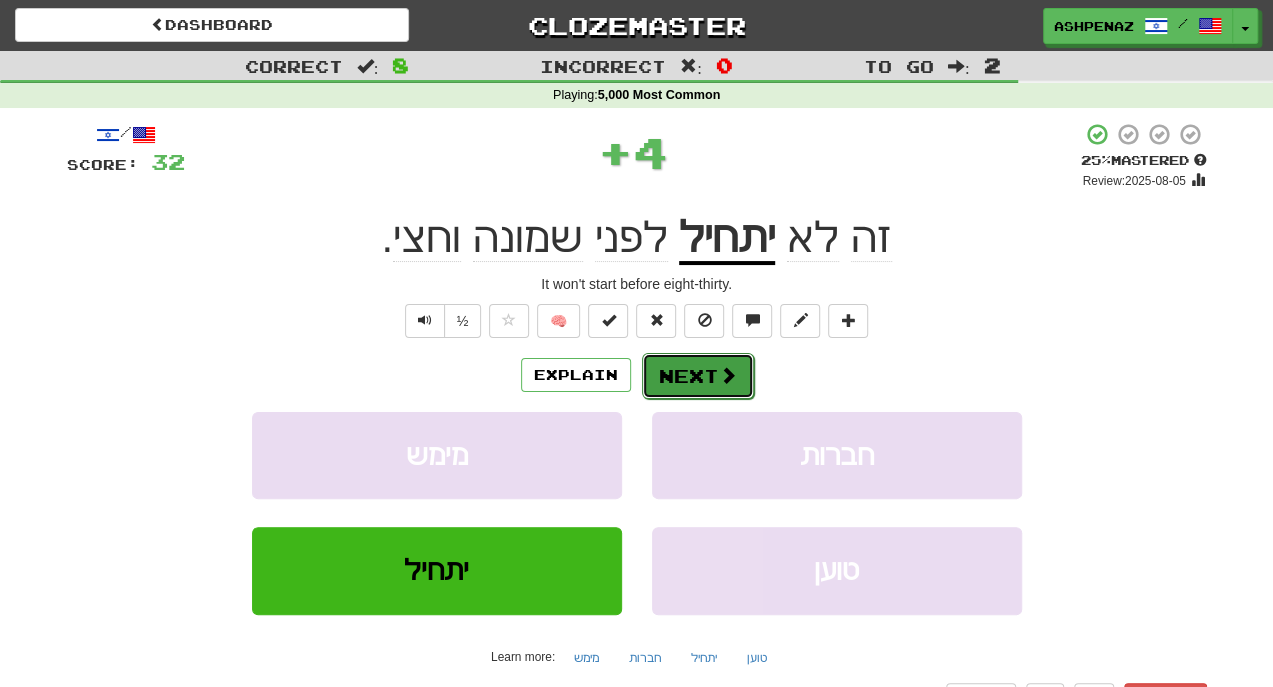 click on "Next" at bounding box center [698, 376] 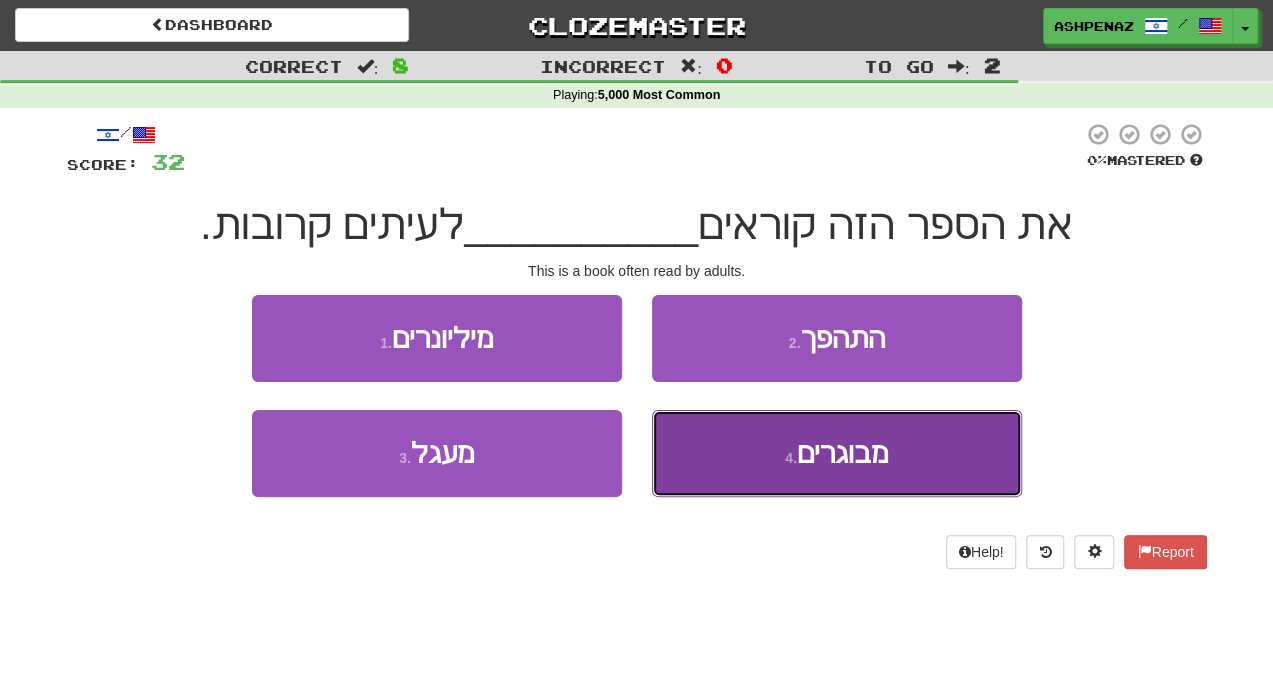 click on "4 .  מבוגרים" at bounding box center (837, 453) 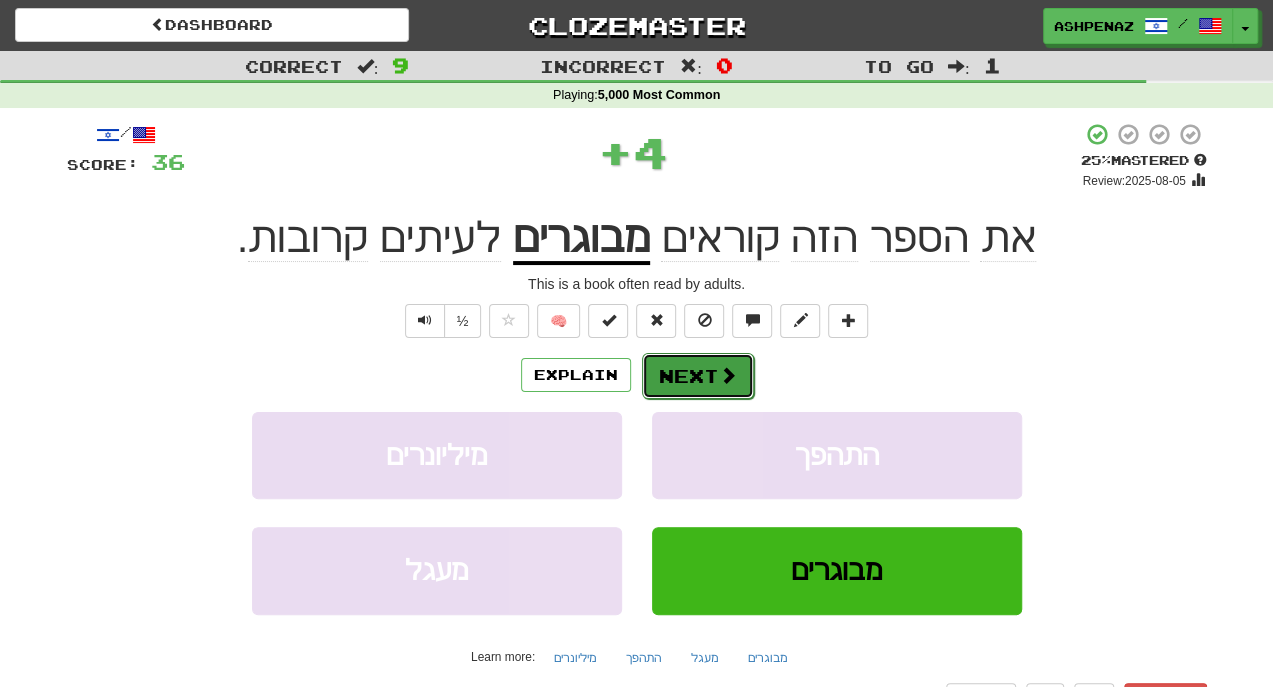 click on "Next" at bounding box center (698, 376) 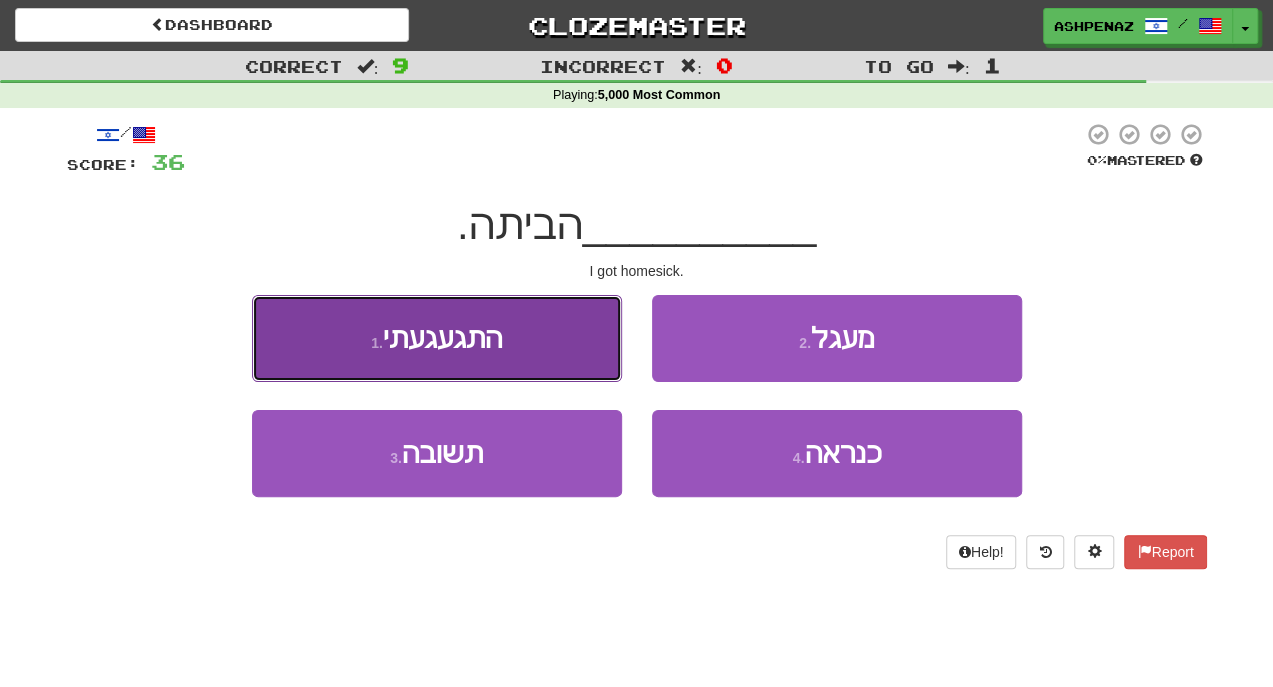 click on "1 .  התגעגעתי" at bounding box center (437, 338) 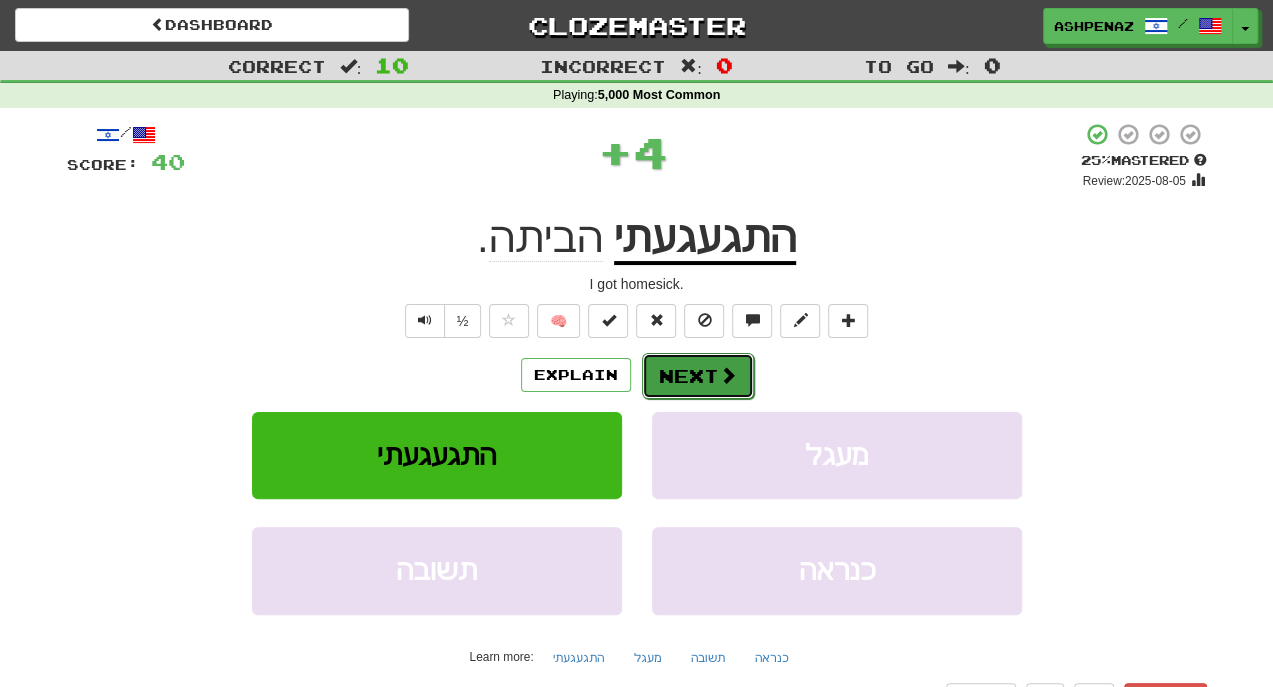 click on "Next" at bounding box center [698, 376] 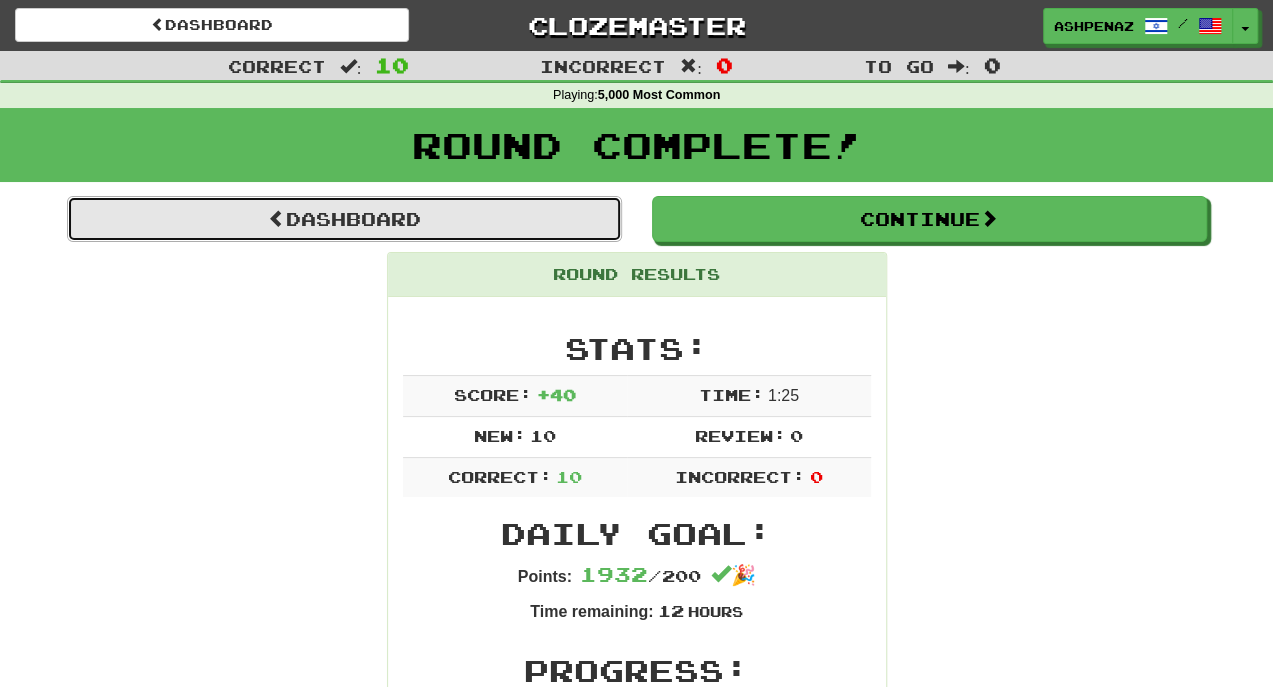 click on "Dashboard" at bounding box center (344, 219) 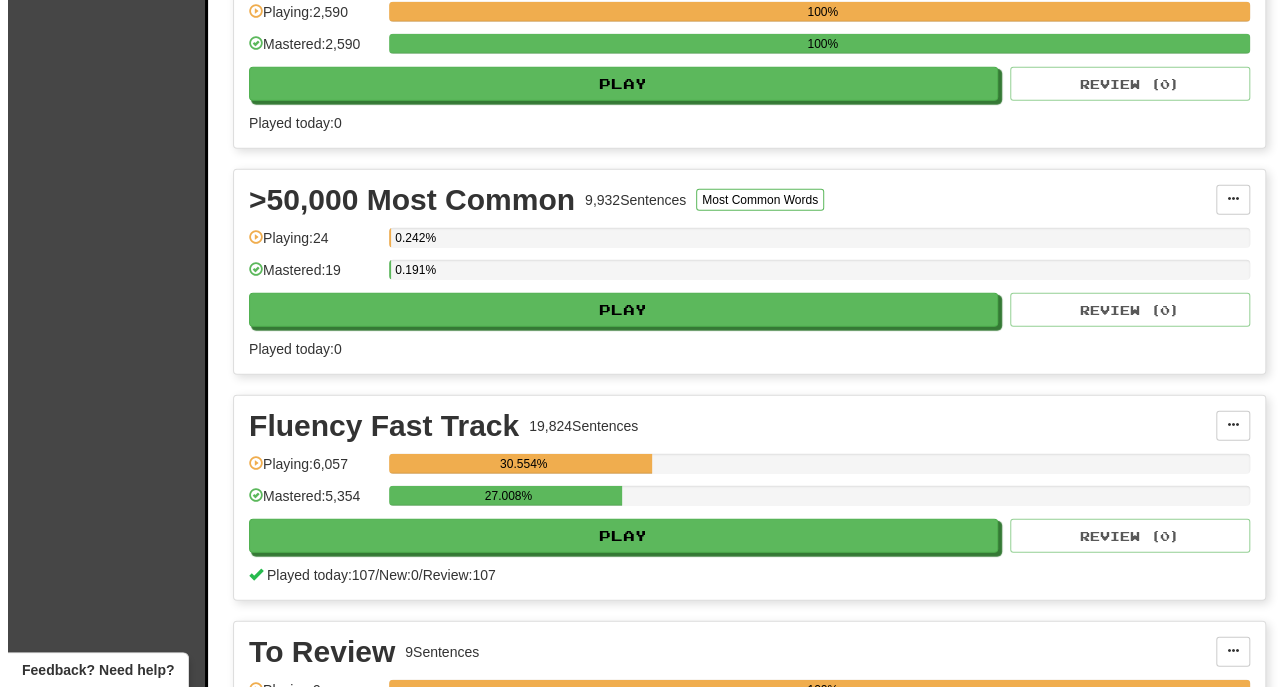 scroll, scrollTop: 2600, scrollLeft: 0, axis: vertical 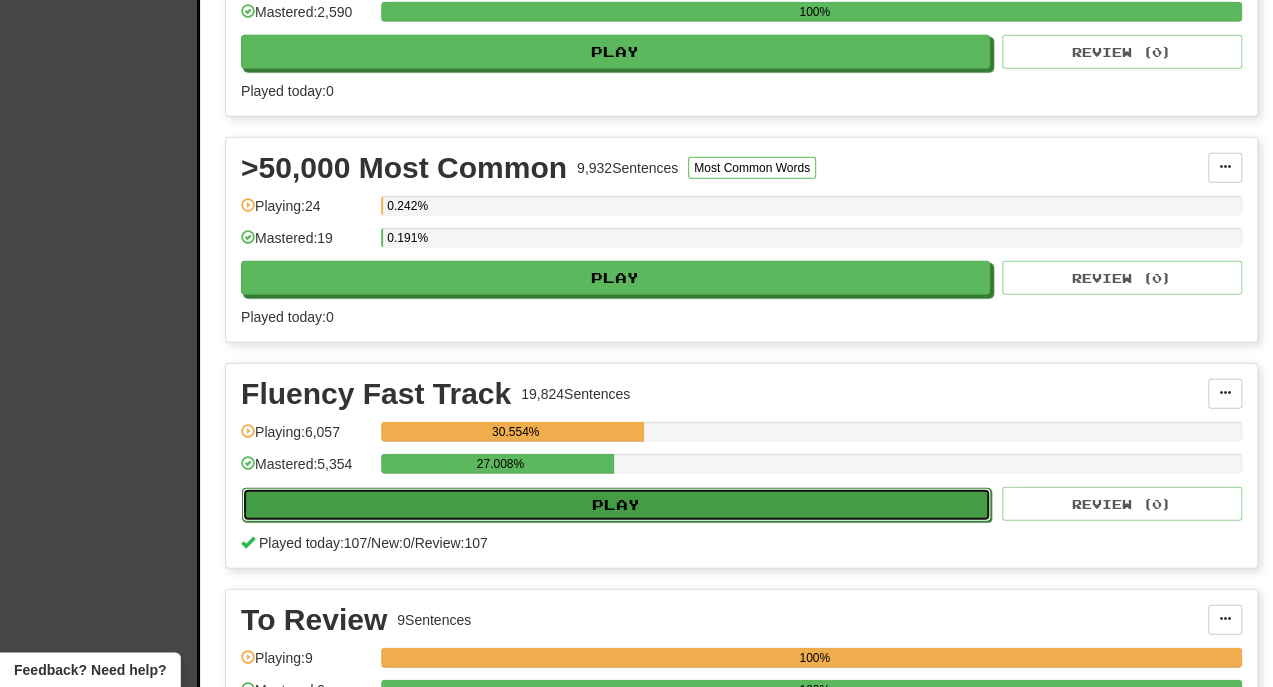 click on "Play" at bounding box center (616, 505) 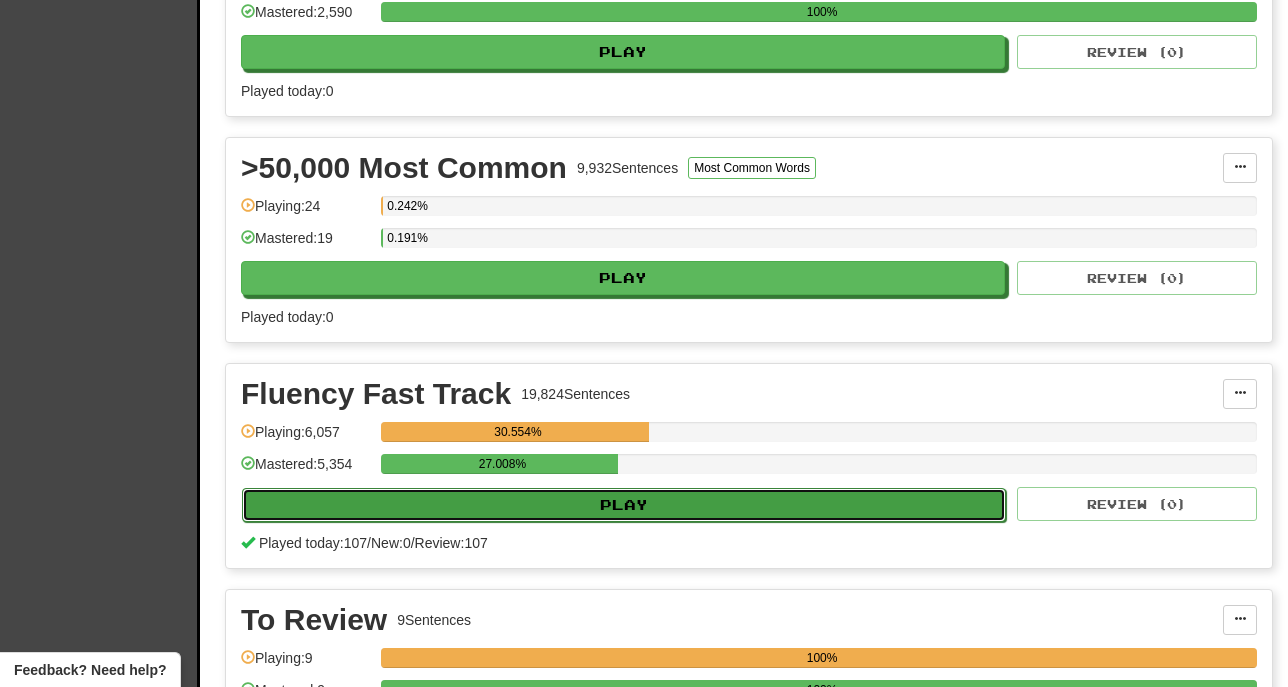select on "**" 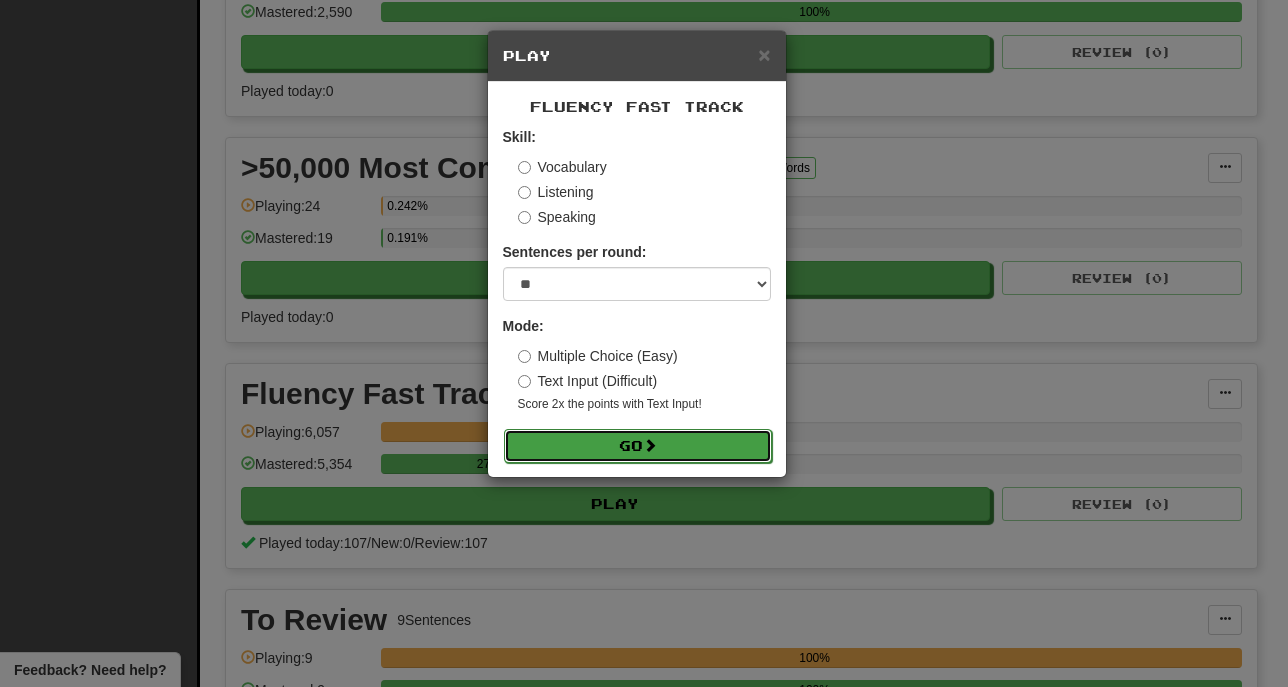 click on "Go" at bounding box center [638, 446] 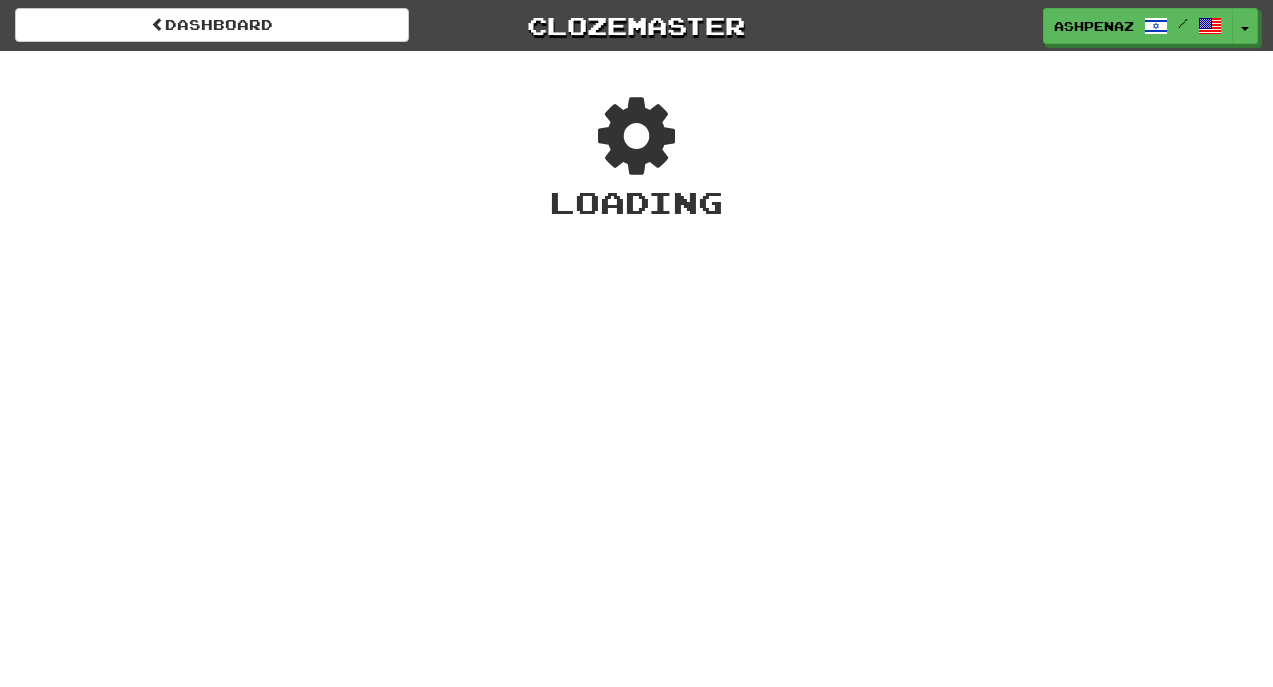 scroll, scrollTop: 0, scrollLeft: 0, axis: both 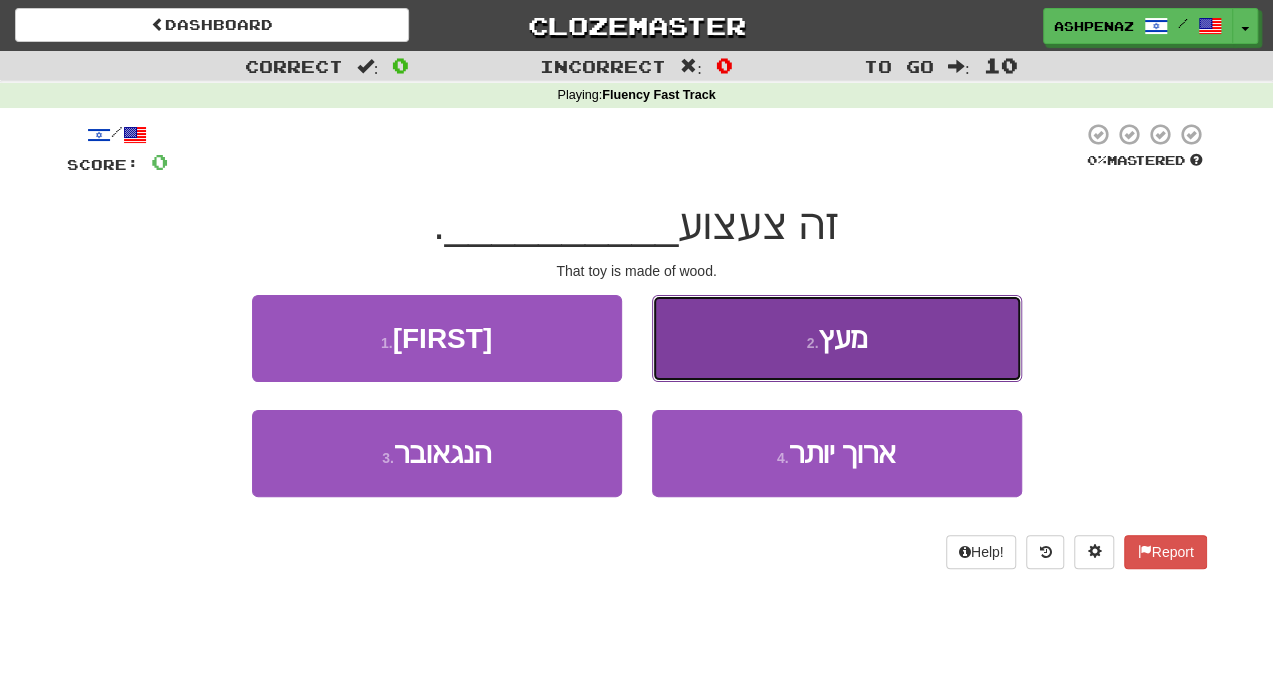 click on "2 .  מעץ" at bounding box center (837, 338) 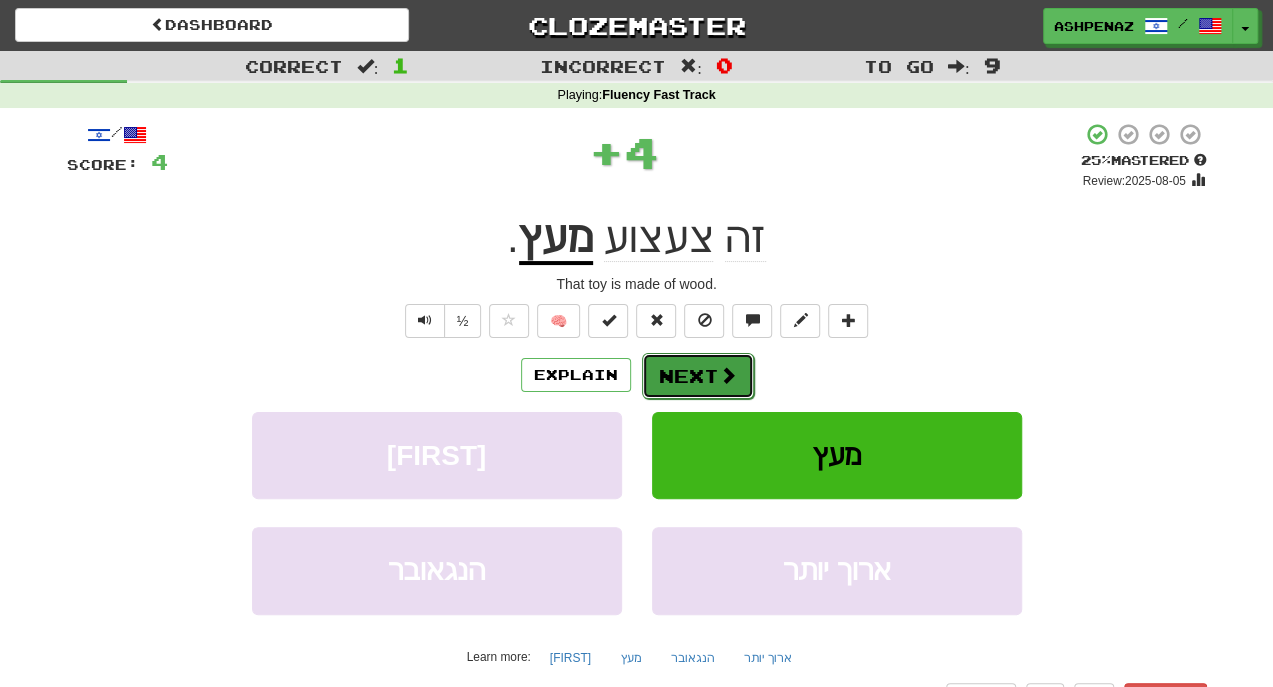 click on "Next" at bounding box center [698, 376] 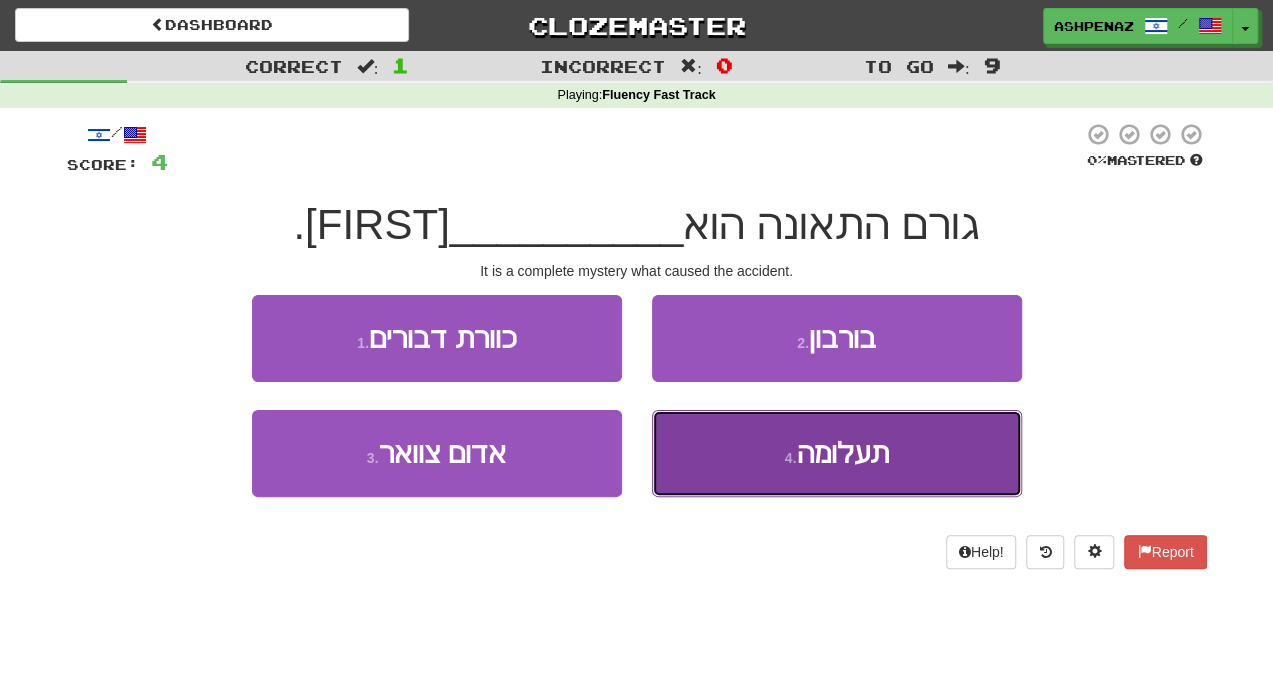 click on "4 .  תעלומה" at bounding box center [837, 453] 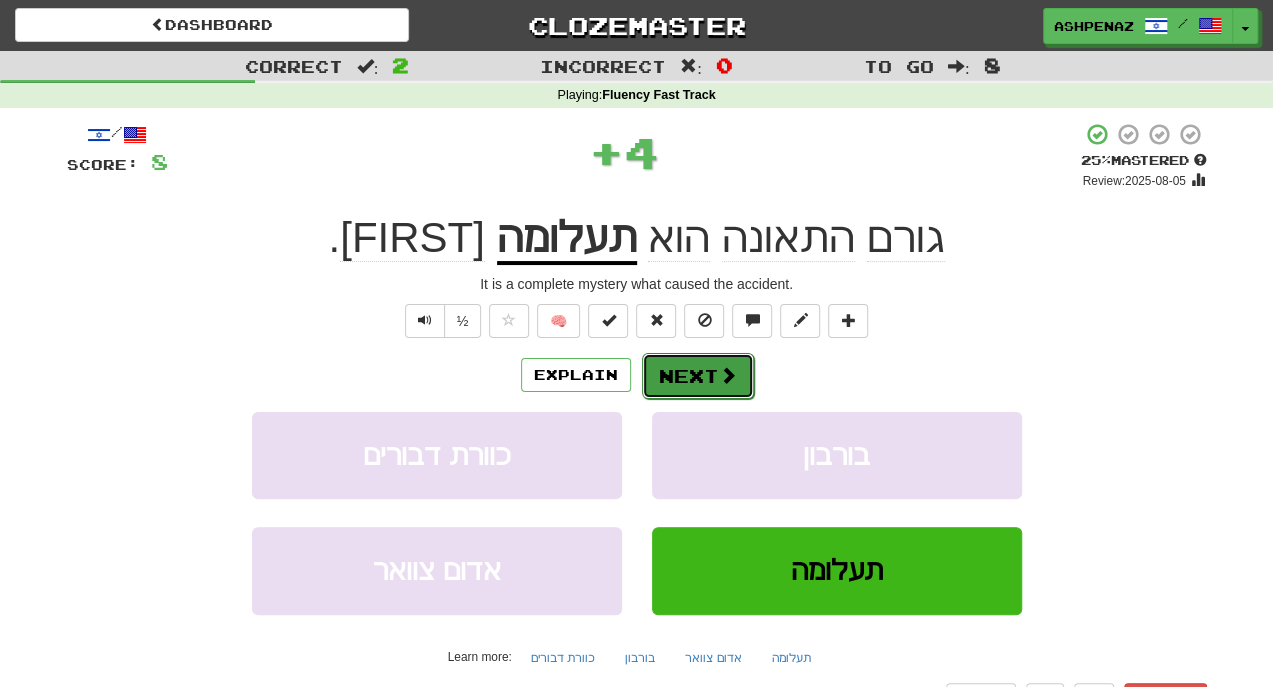 click at bounding box center [728, 375] 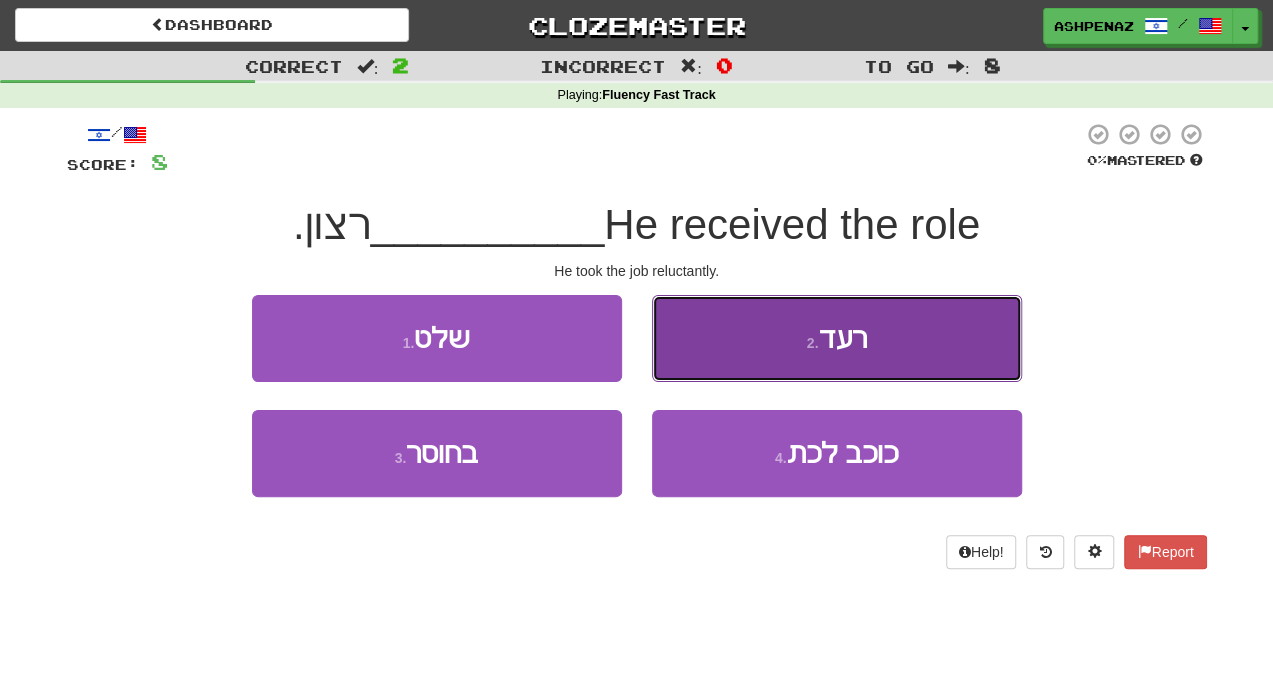 click on "2 .  רעד" at bounding box center [837, 338] 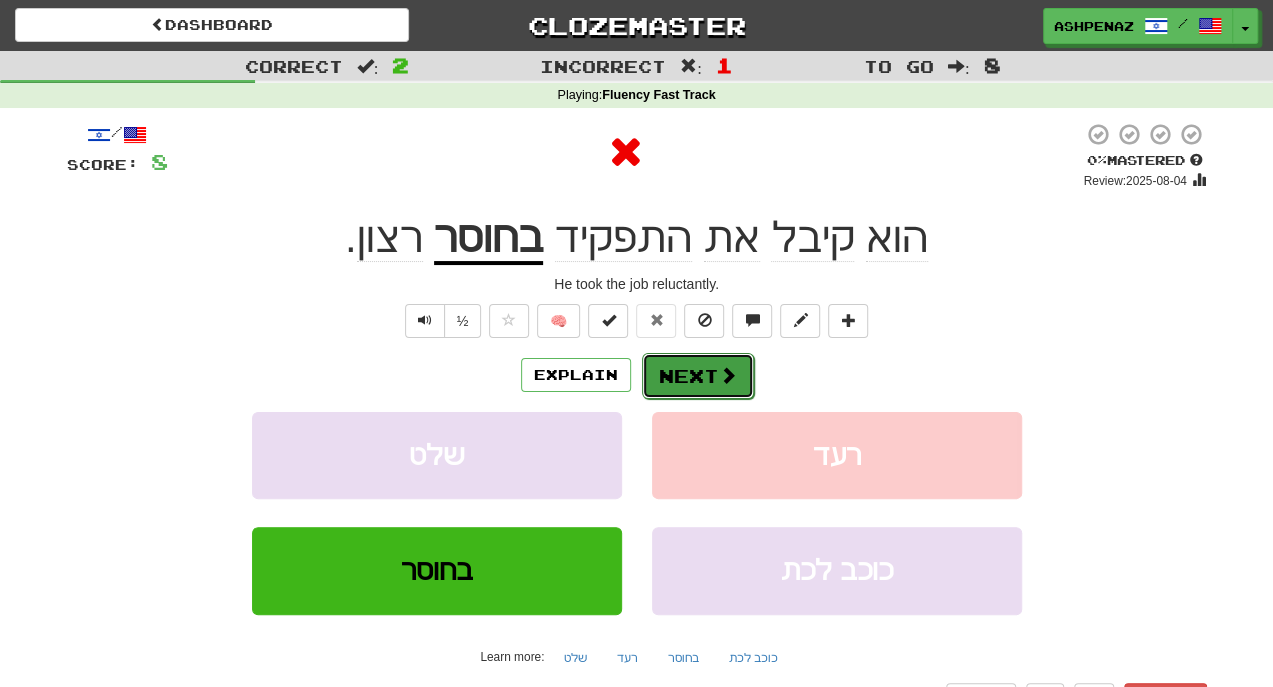 click on "Next" at bounding box center [698, 376] 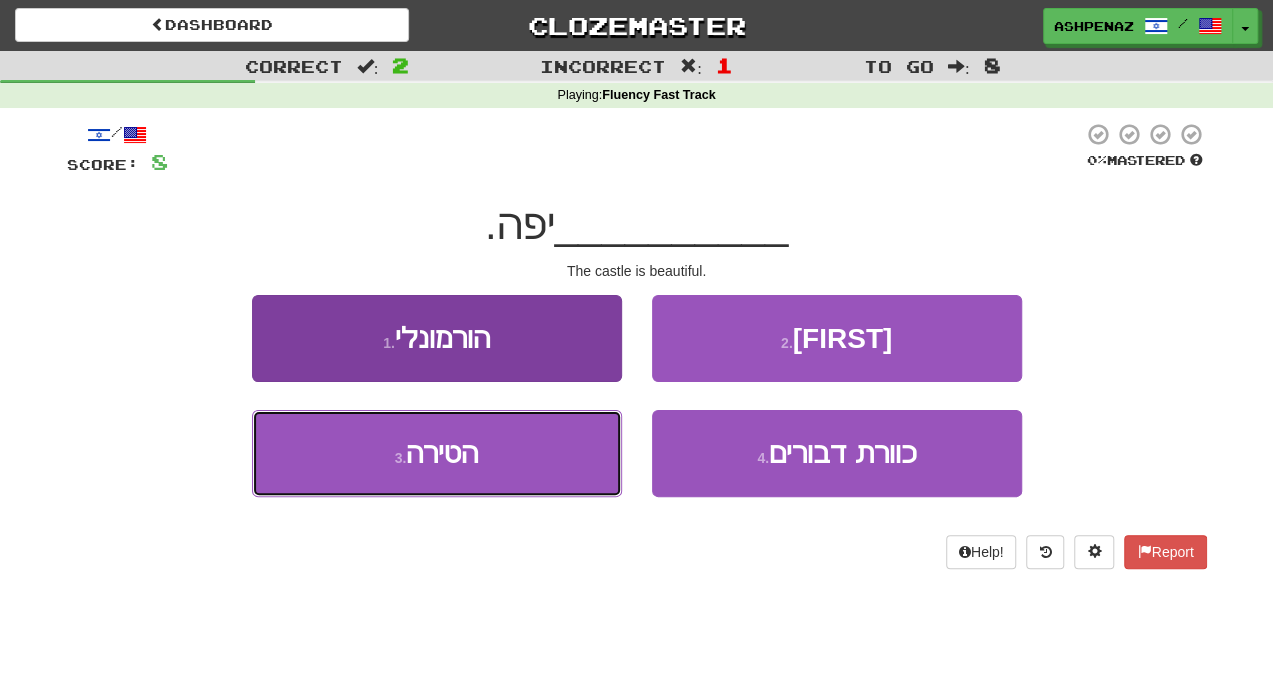 click on "3 .  הטירה" at bounding box center (437, 453) 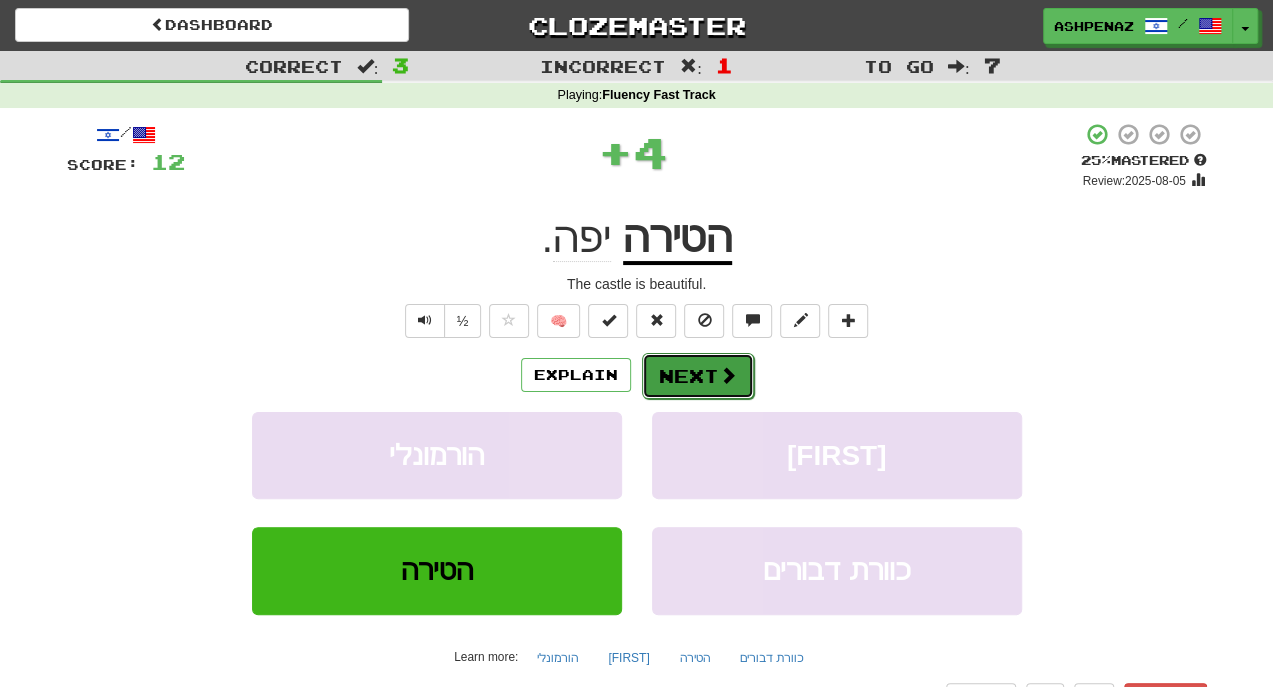click on "Next" at bounding box center [698, 376] 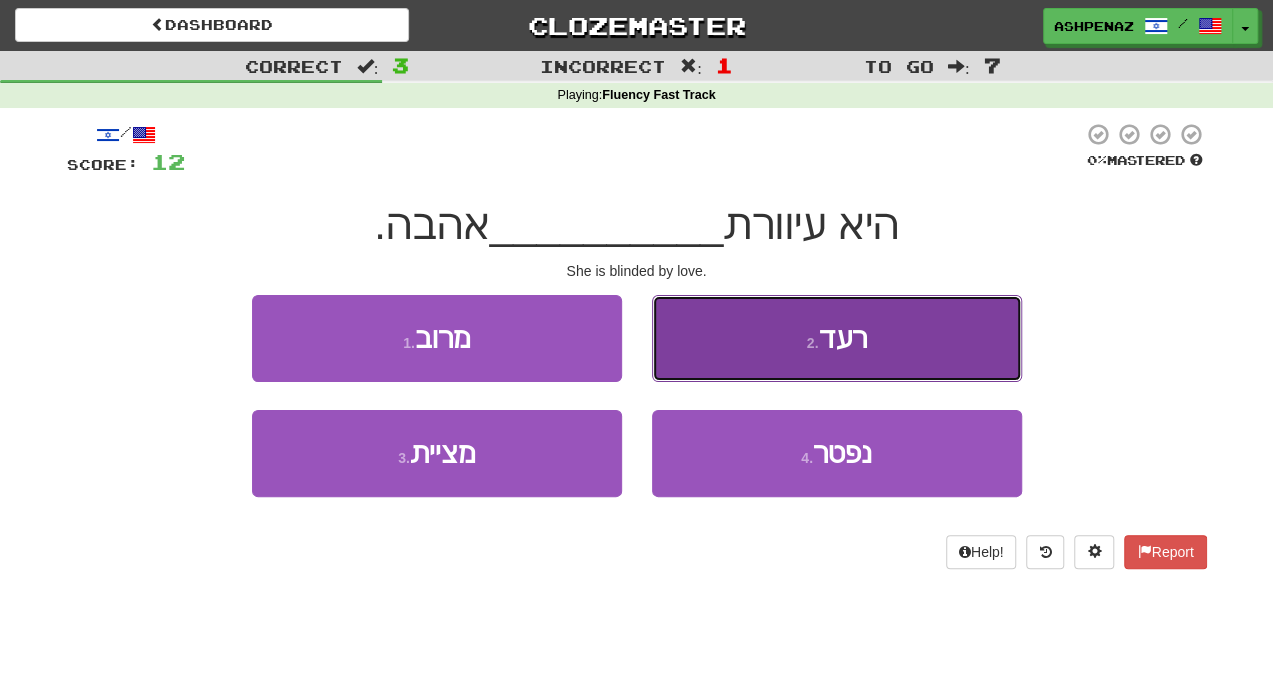 click on "2 .  רעד" at bounding box center [837, 338] 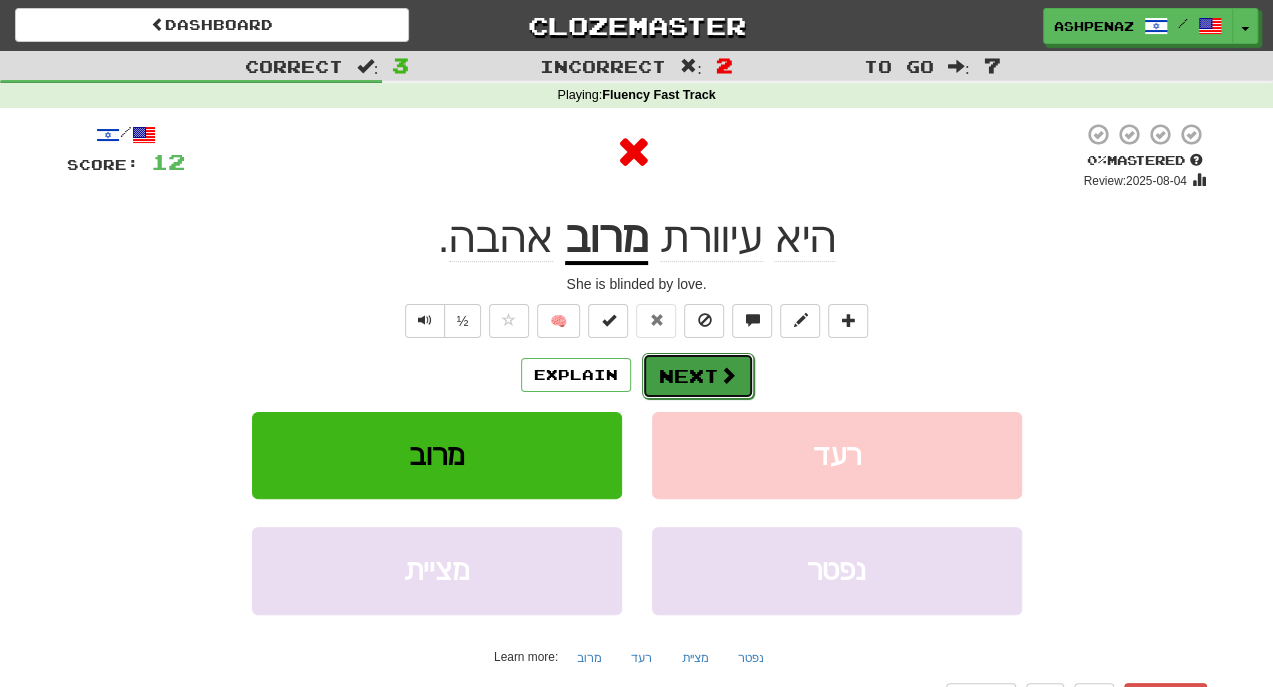 click on "Next" at bounding box center (698, 376) 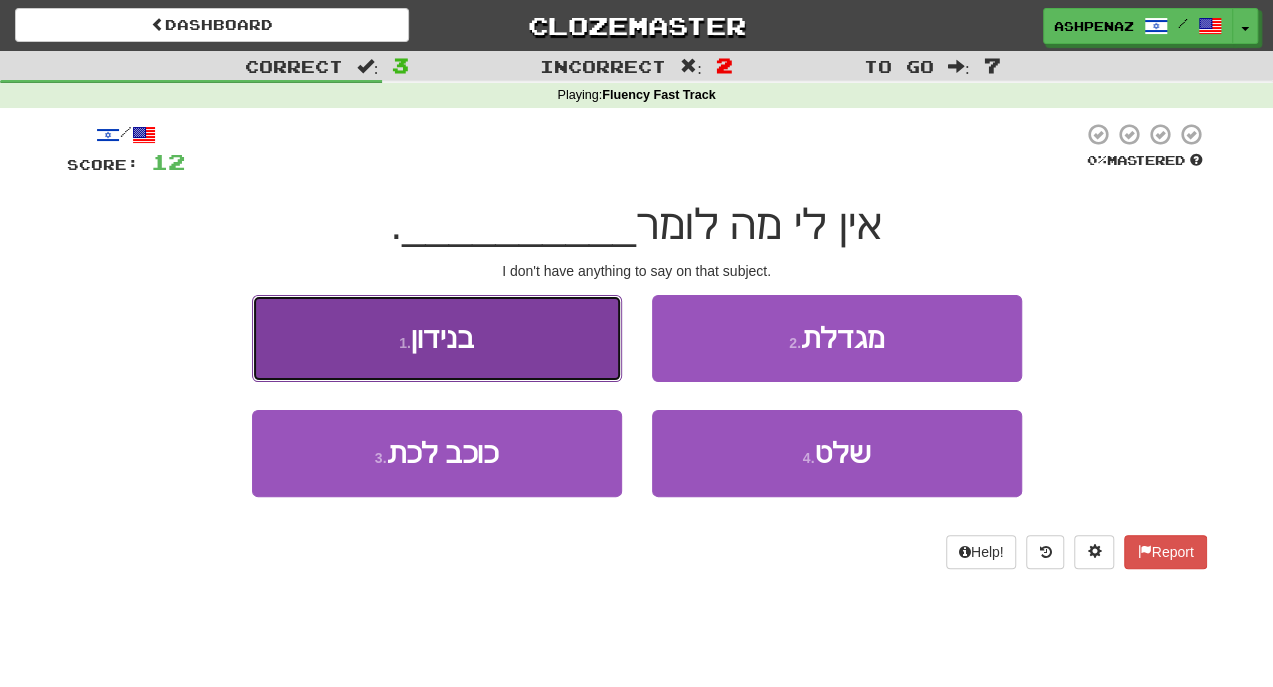 click on "1 .  בנידון" at bounding box center (437, 338) 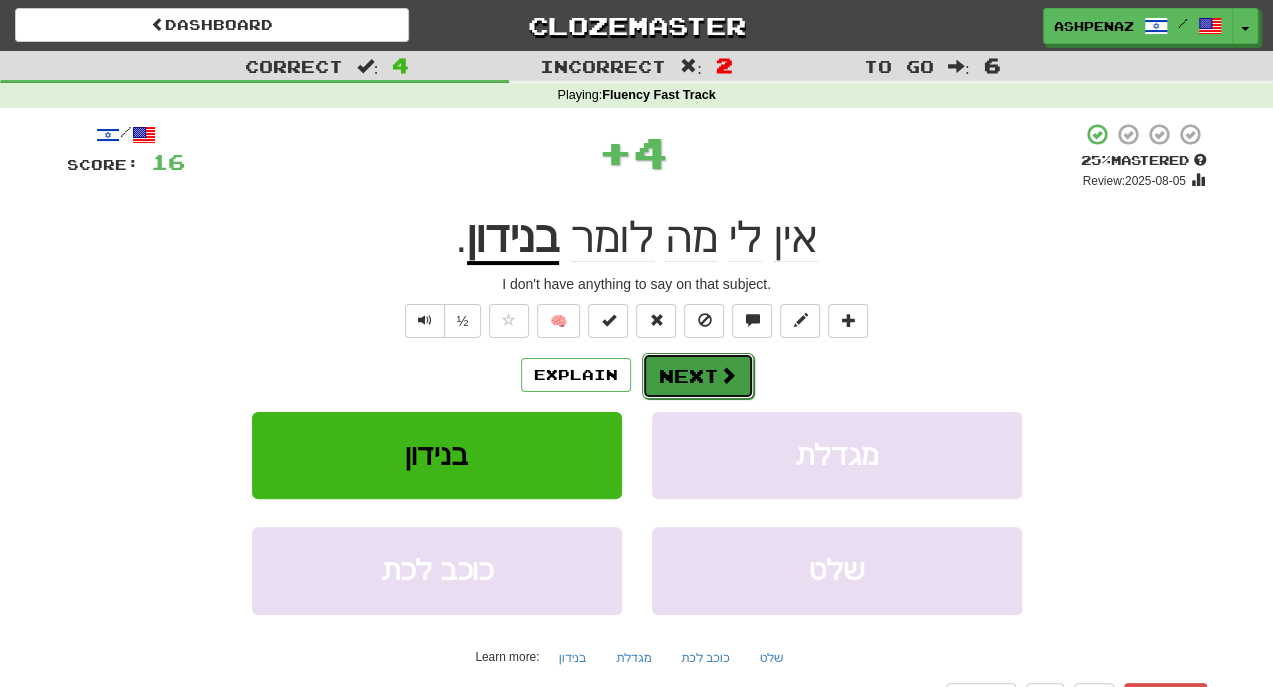 click on "Next" at bounding box center (698, 376) 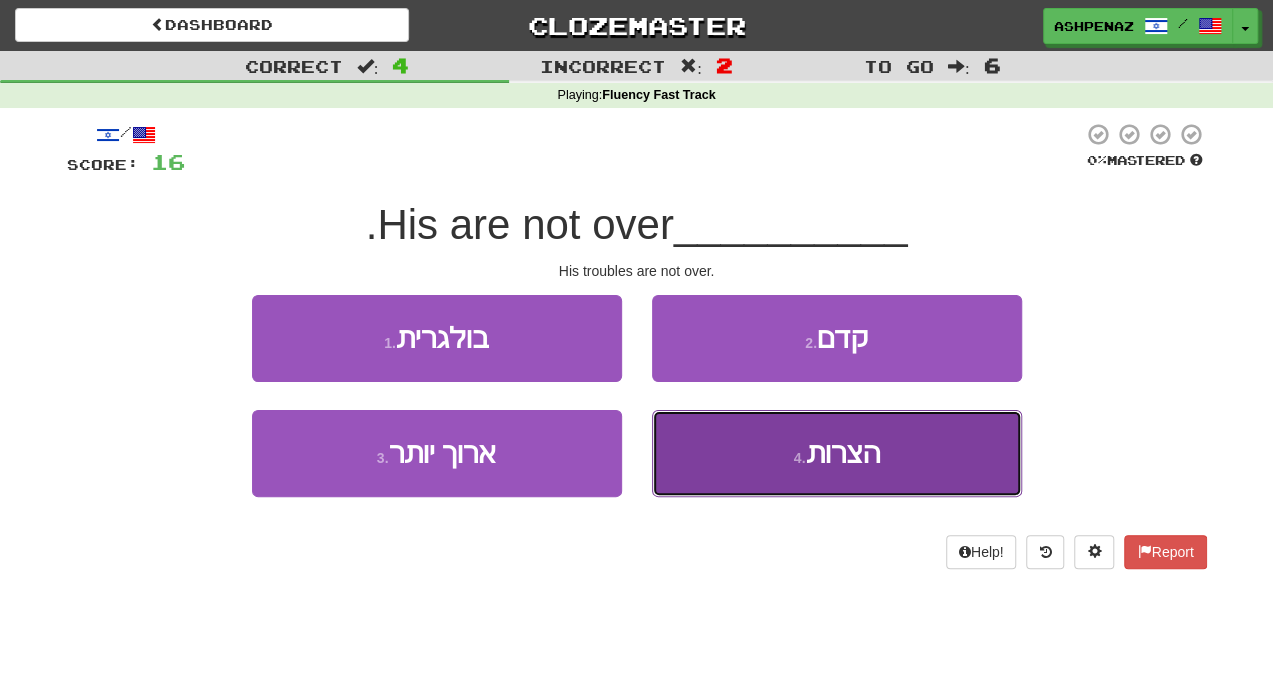 click on "4 .  הצרות" at bounding box center [837, 453] 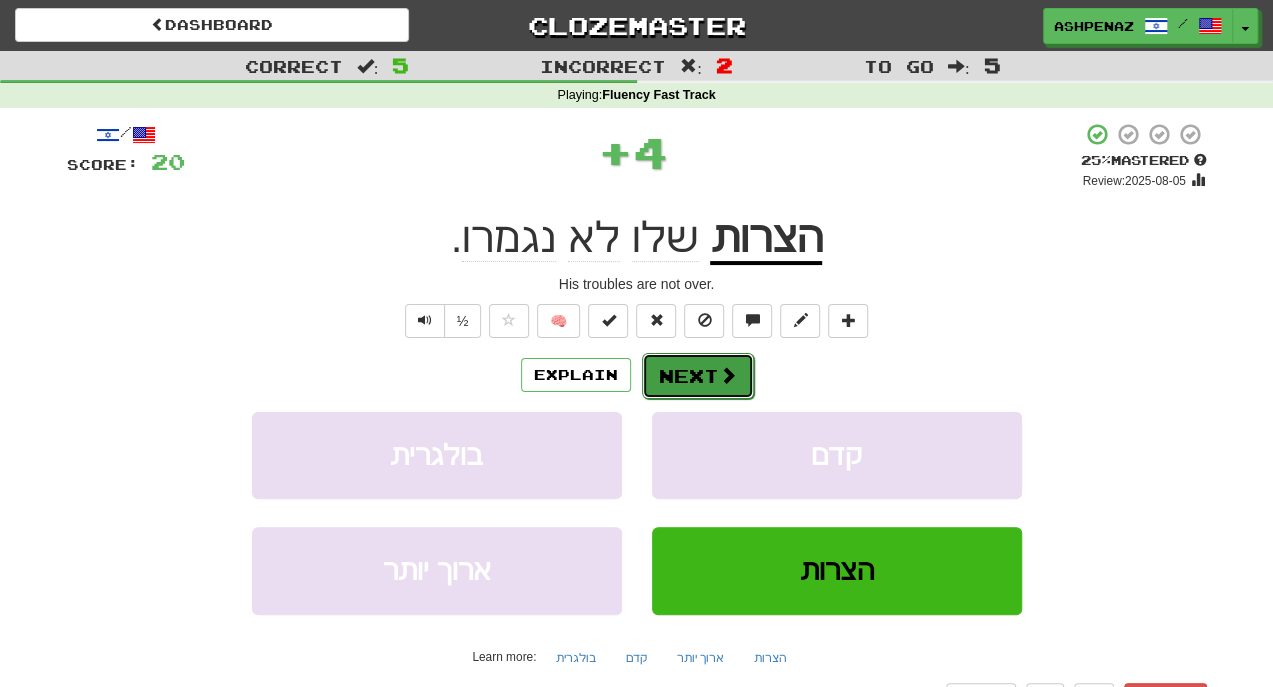 click on "Next" at bounding box center (698, 376) 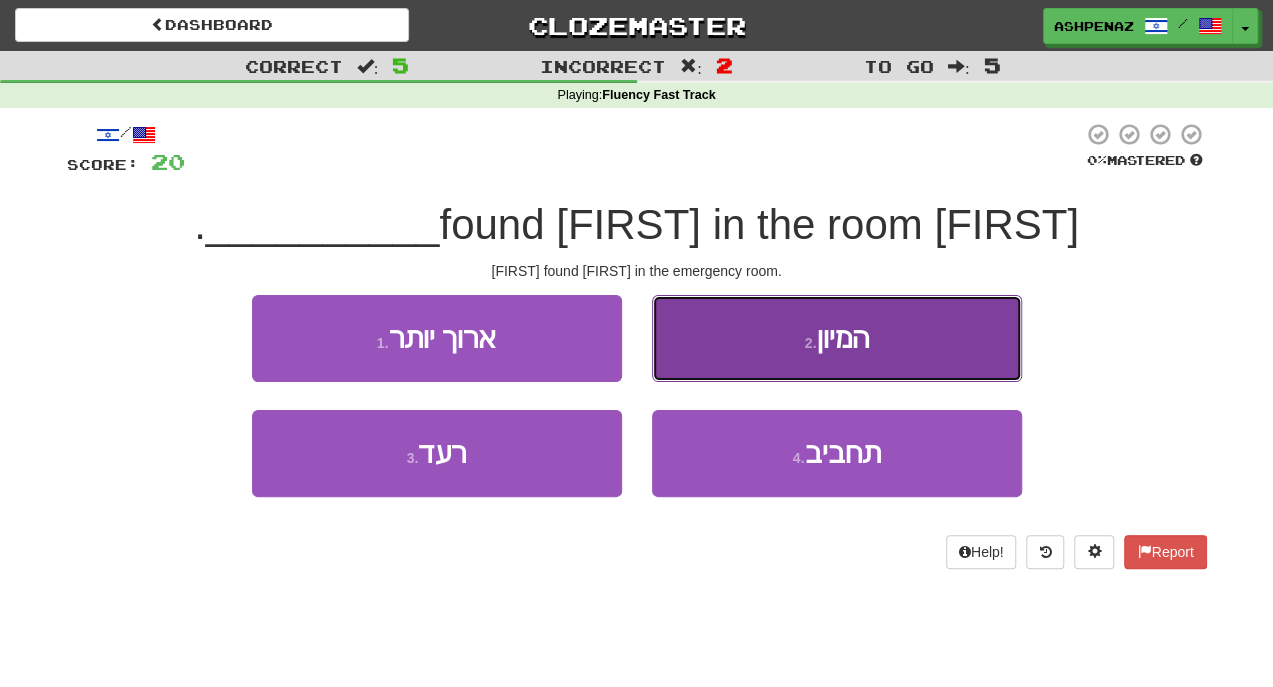 click on "2 .  המיון" at bounding box center (837, 338) 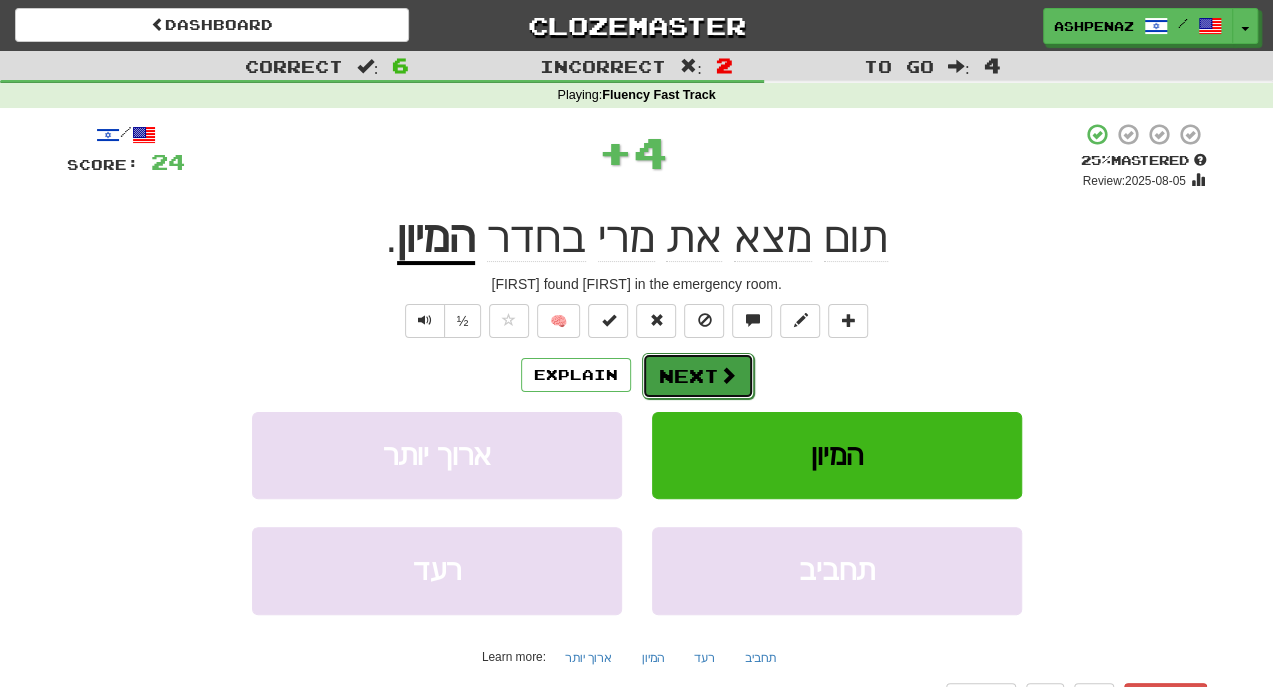 click on "Next" at bounding box center (698, 376) 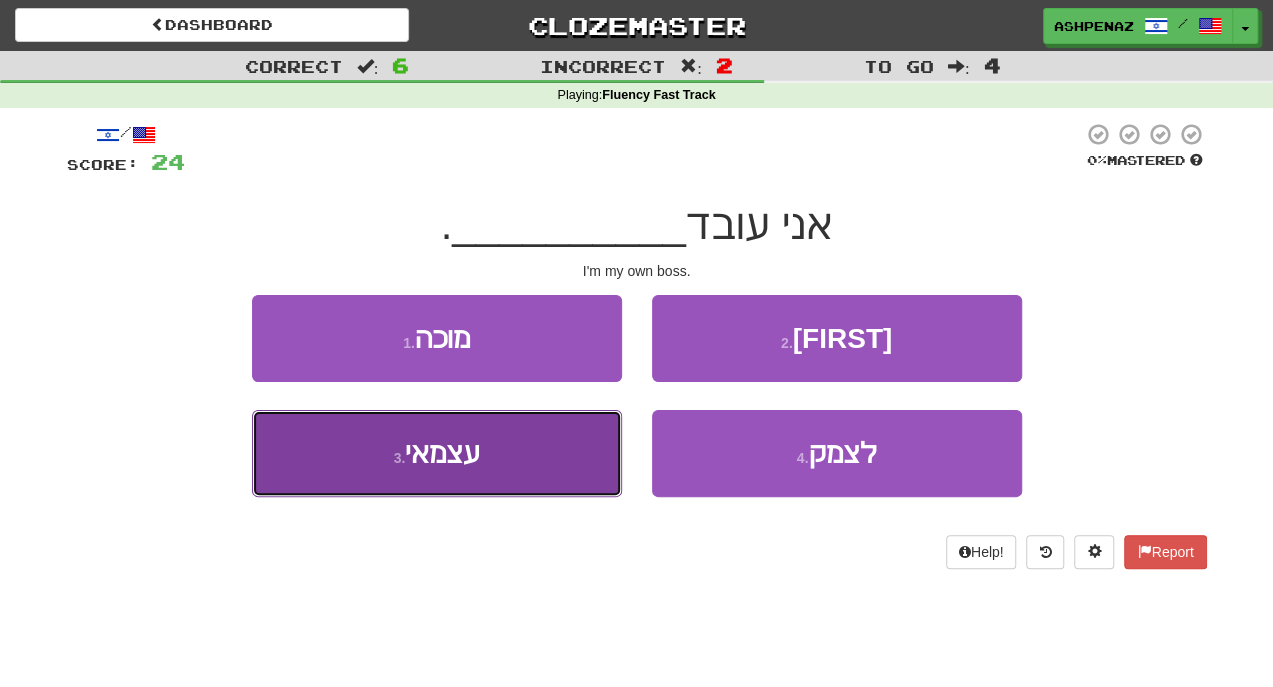 click on "3 .  עצמאי" at bounding box center (437, 453) 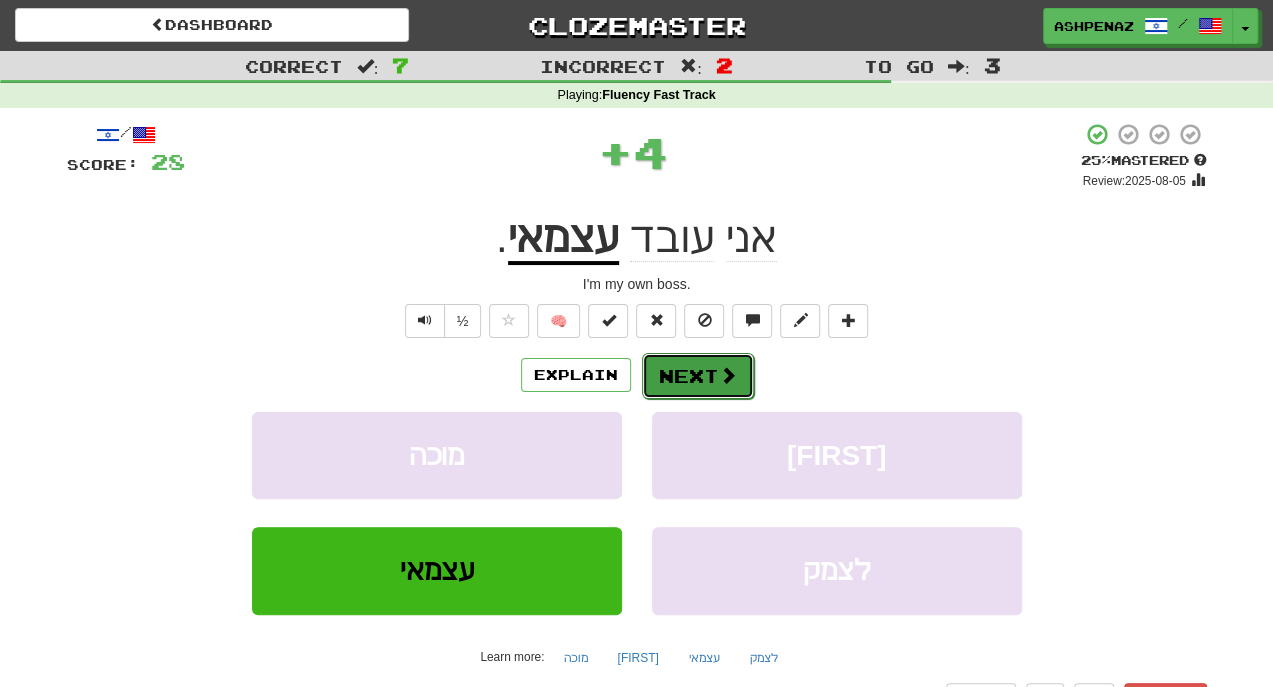 click on "Next" at bounding box center (698, 376) 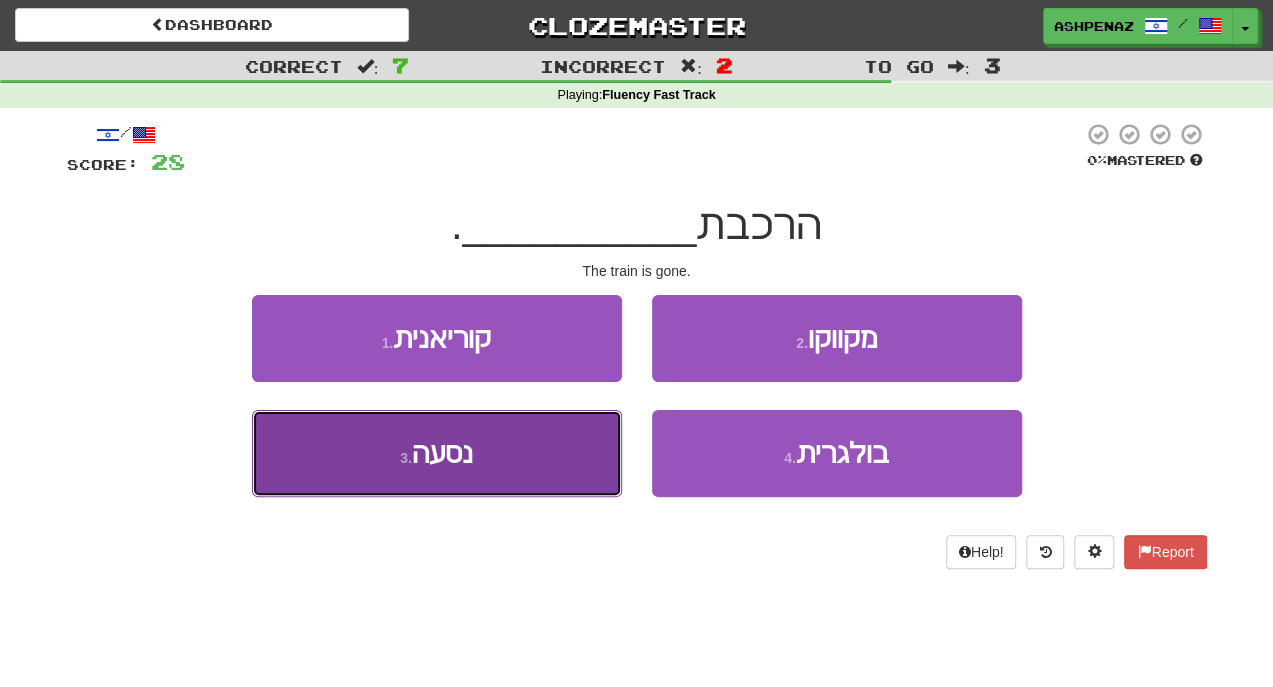 click on "3 .  נסעה" at bounding box center (437, 453) 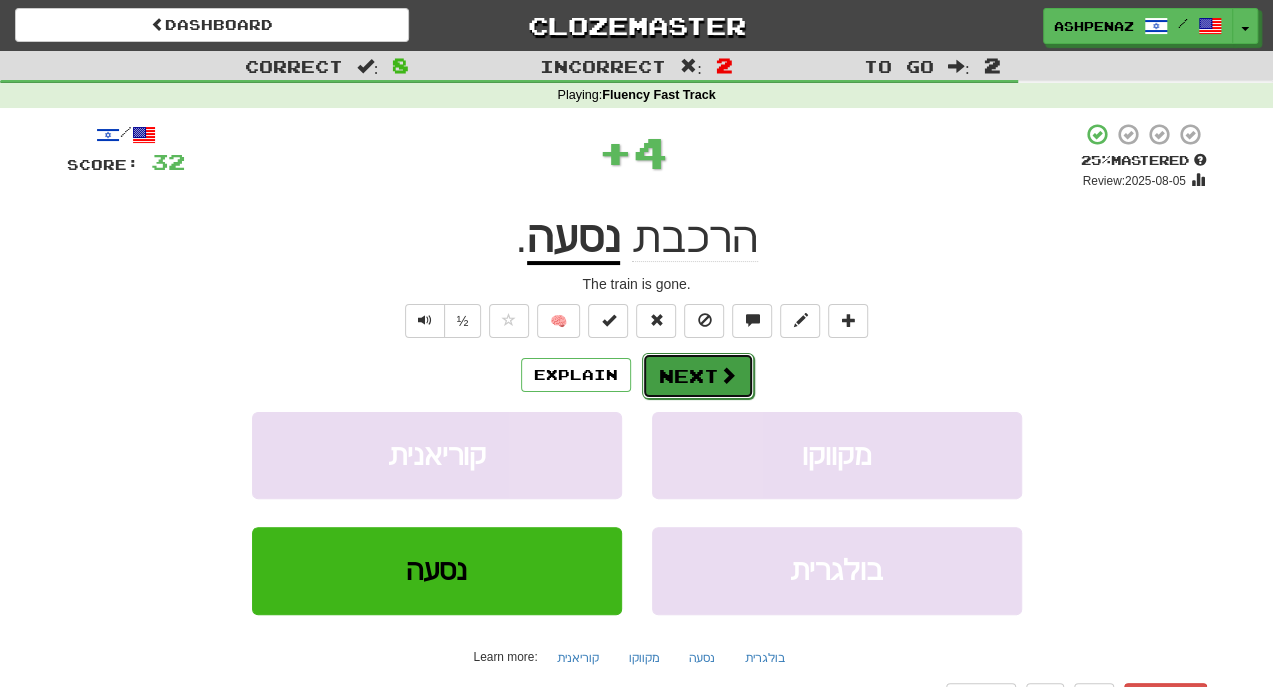 click at bounding box center (728, 375) 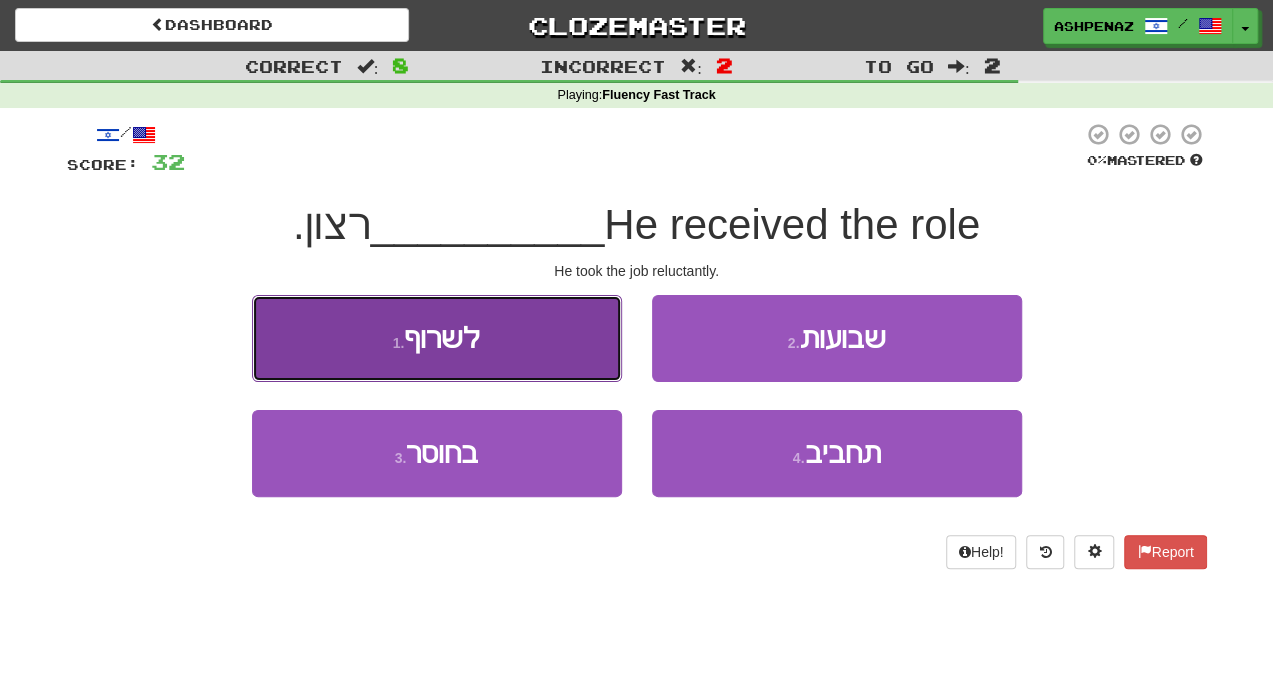 click on "1 .  לשרוף" at bounding box center (437, 338) 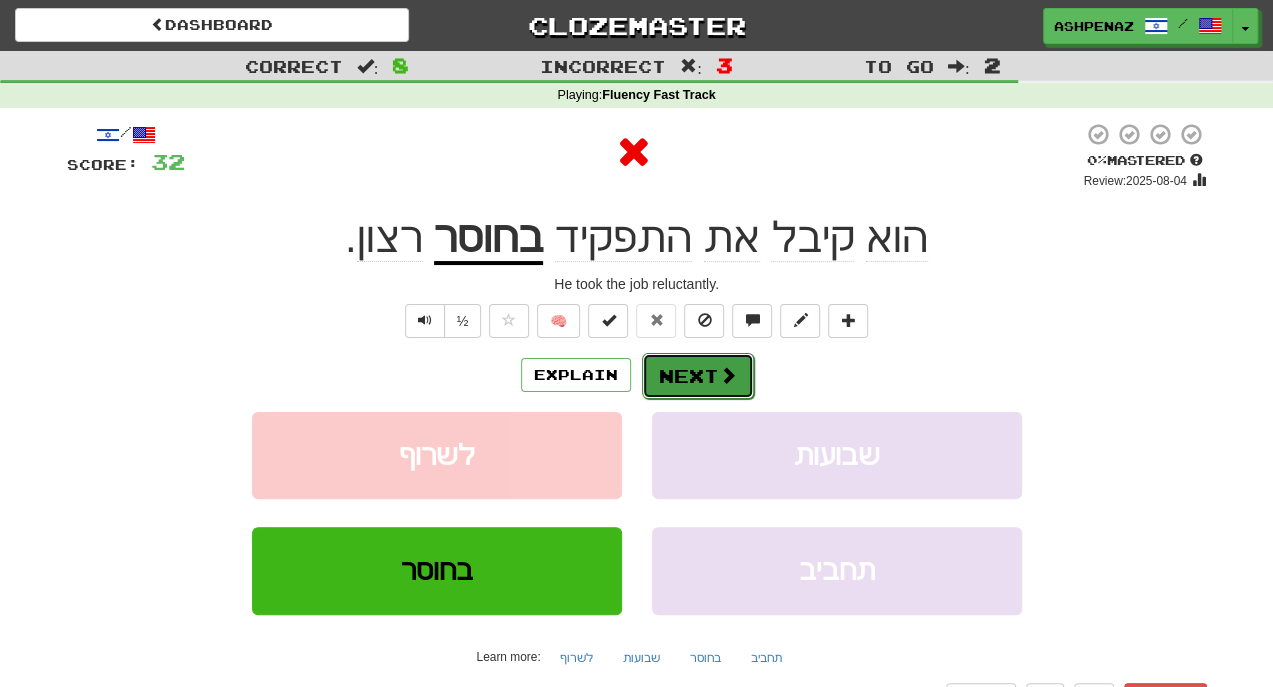 click at bounding box center [728, 375] 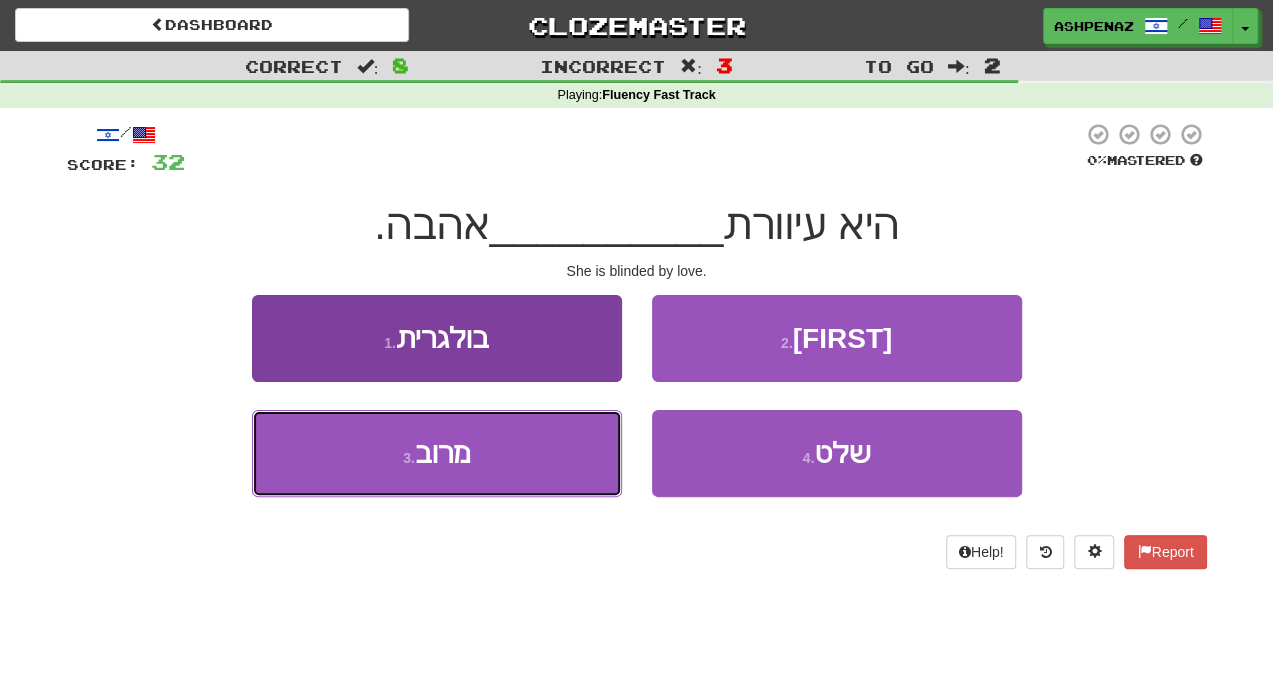 click on "3 .  מרוב" at bounding box center [437, 453] 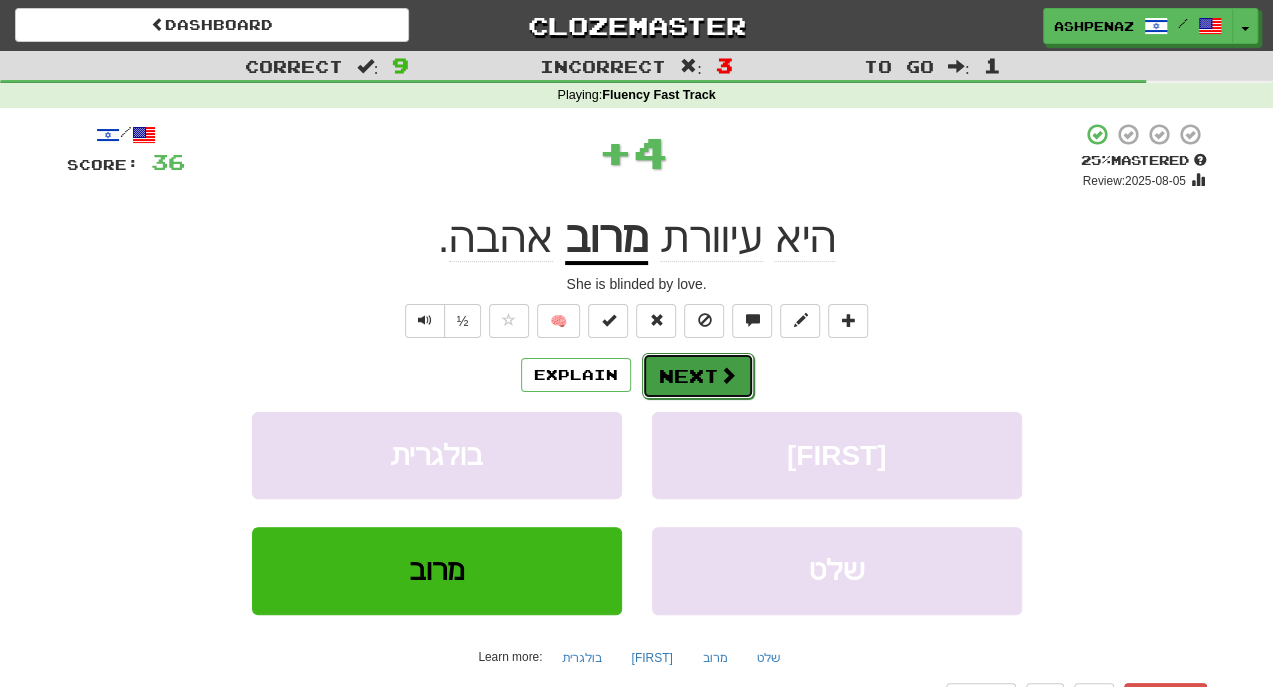 click on "Next" at bounding box center [698, 376] 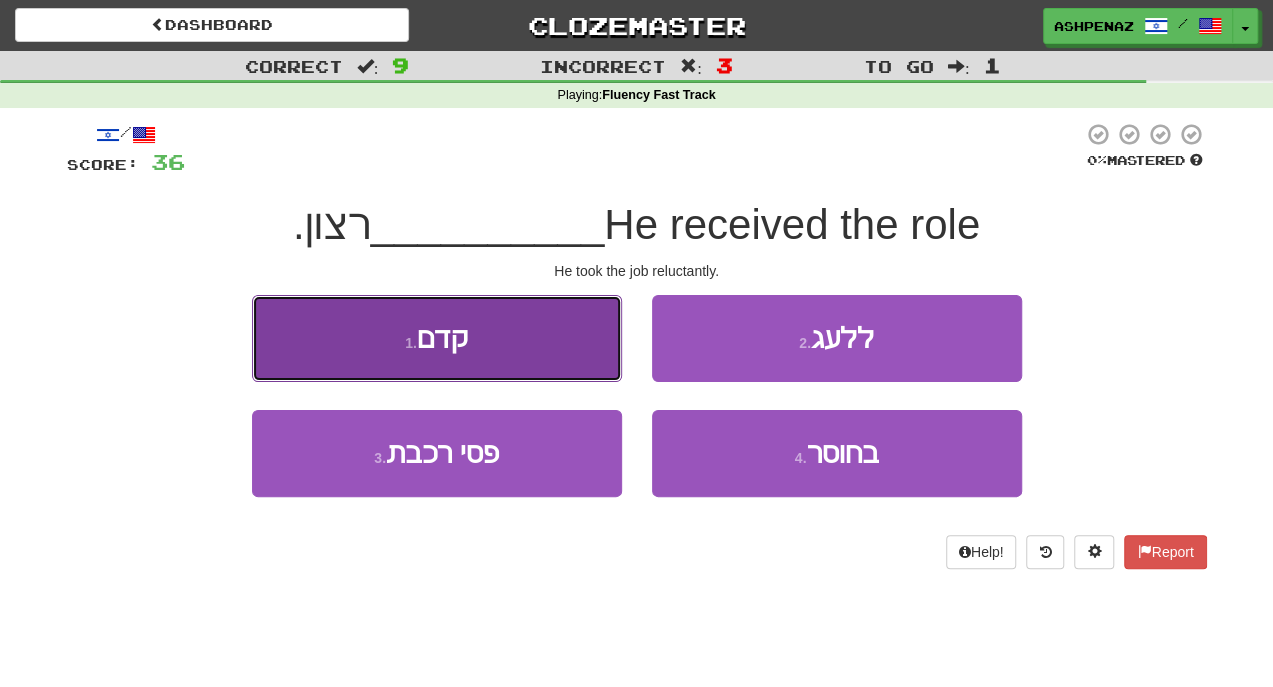 click on "1 .  קדם" at bounding box center (437, 338) 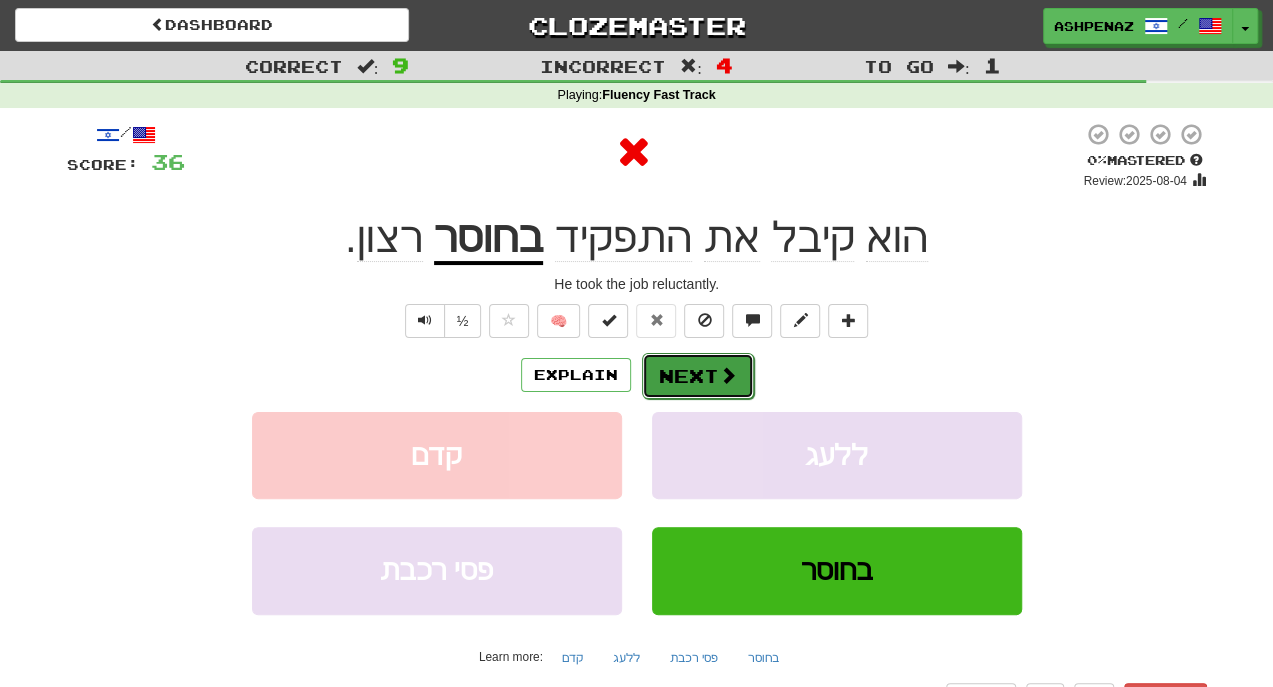 click on "Next" at bounding box center [698, 376] 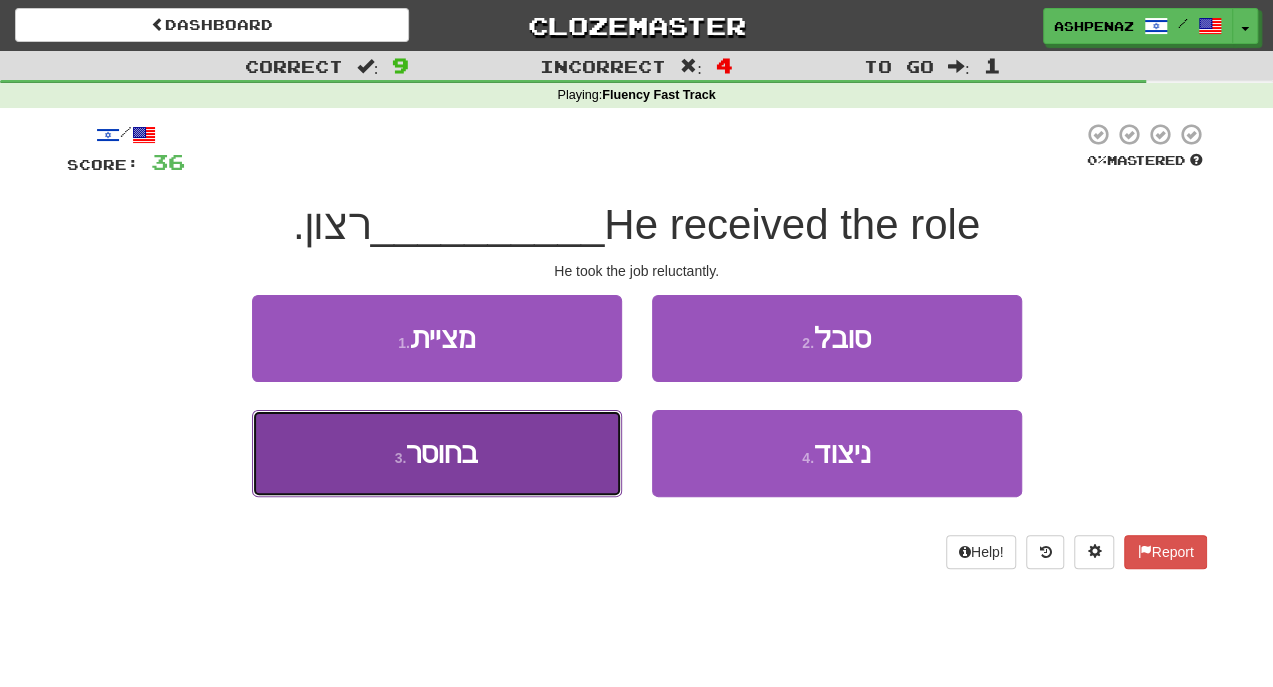 click on "3 .  בחוסר" at bounding box center [437, 453] 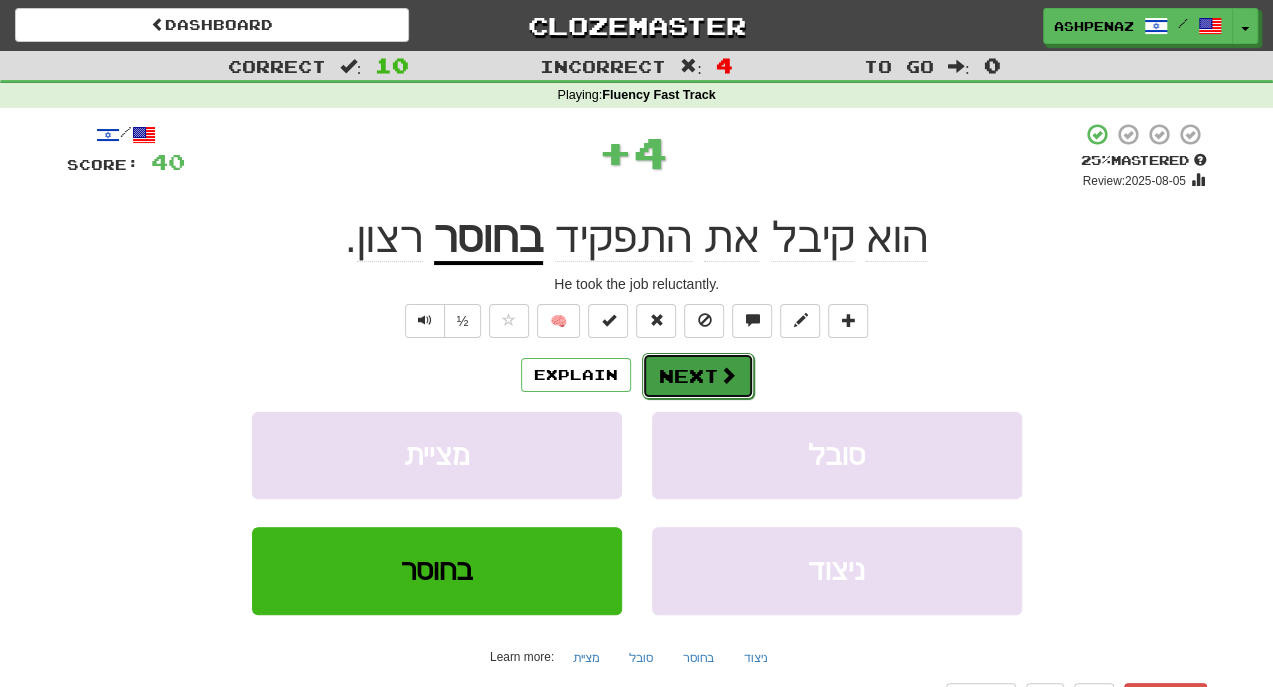 click on "Next" at bounding box center [698, 376] 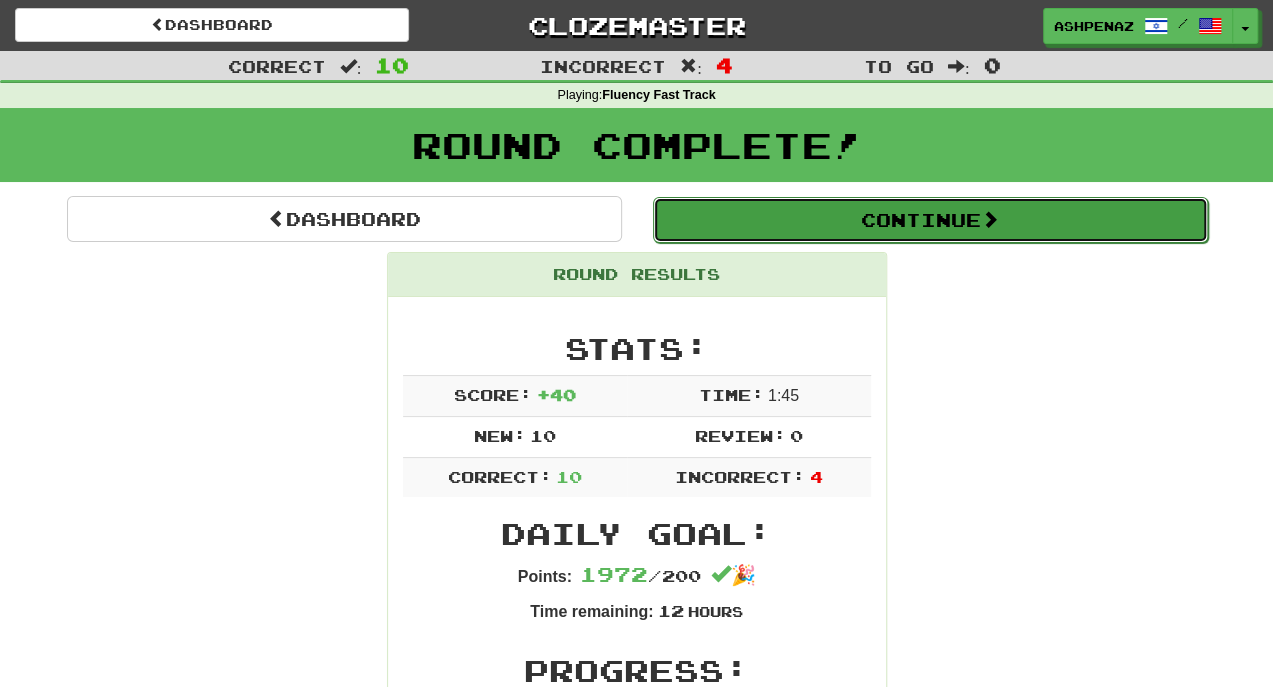 click on "Continue" at bounding box center (930, 220) 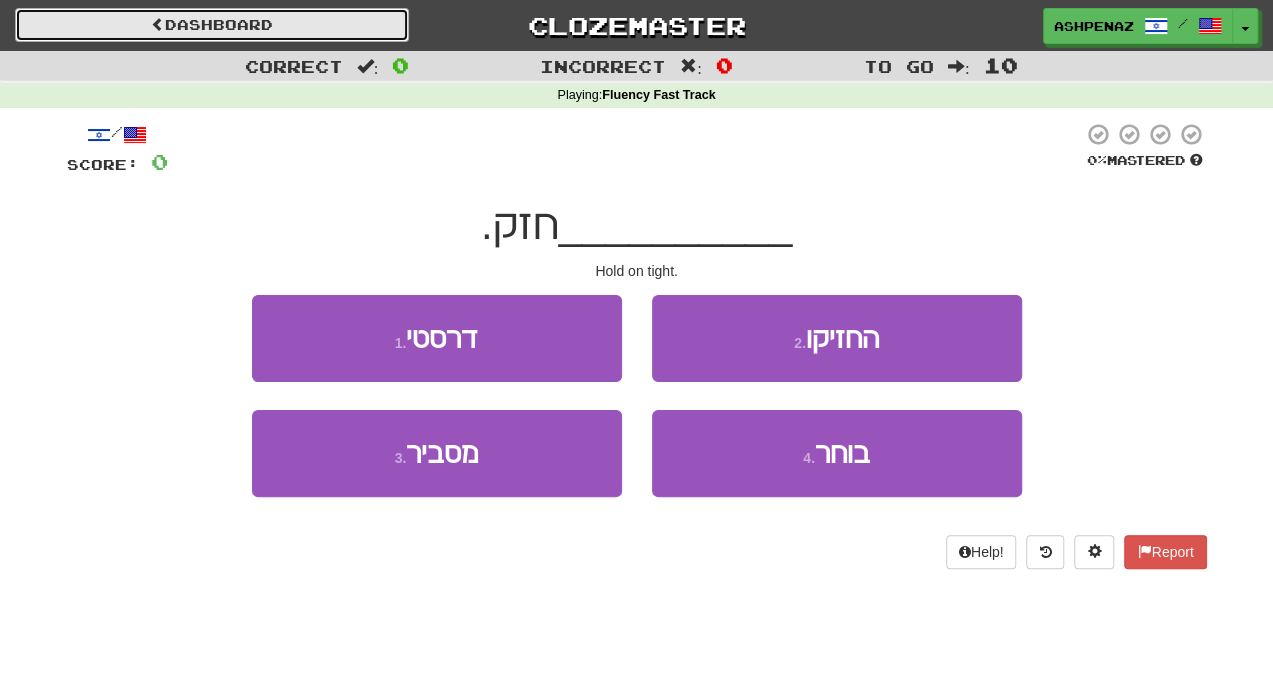 click on "Dashboard" at bounding box center (212, 25) 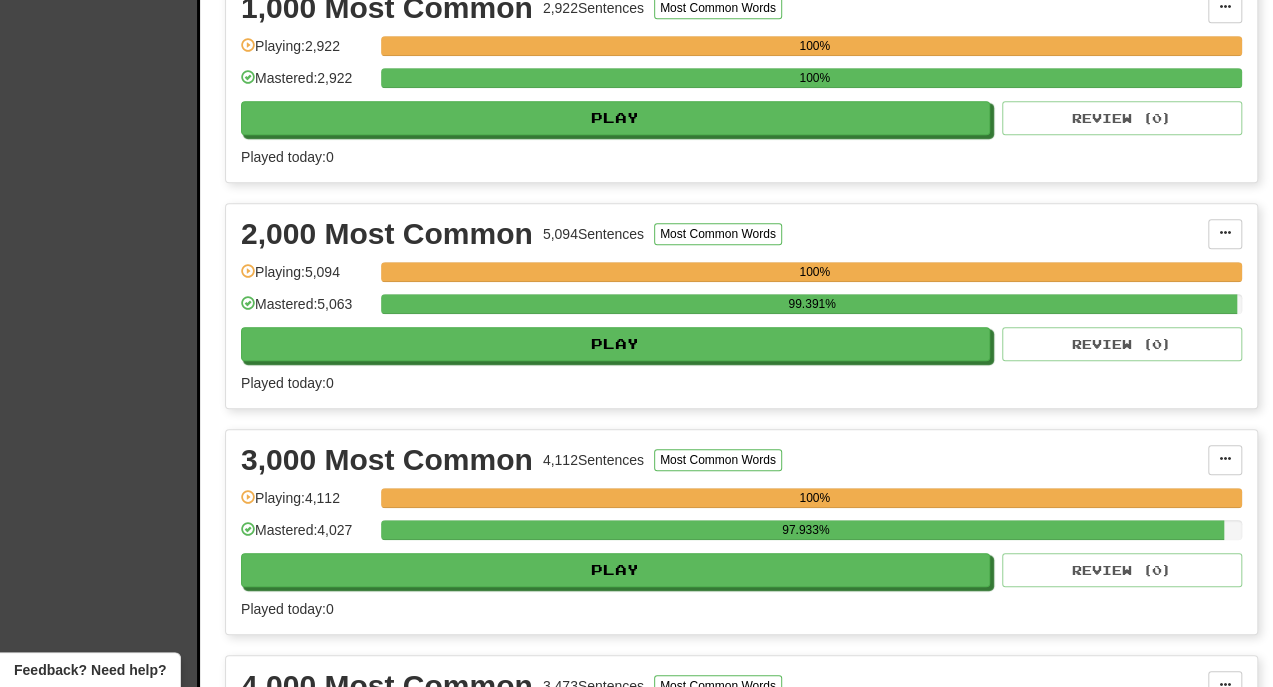 scroll, scrollTop: 100, scrollLeft: 0, axis: vertical 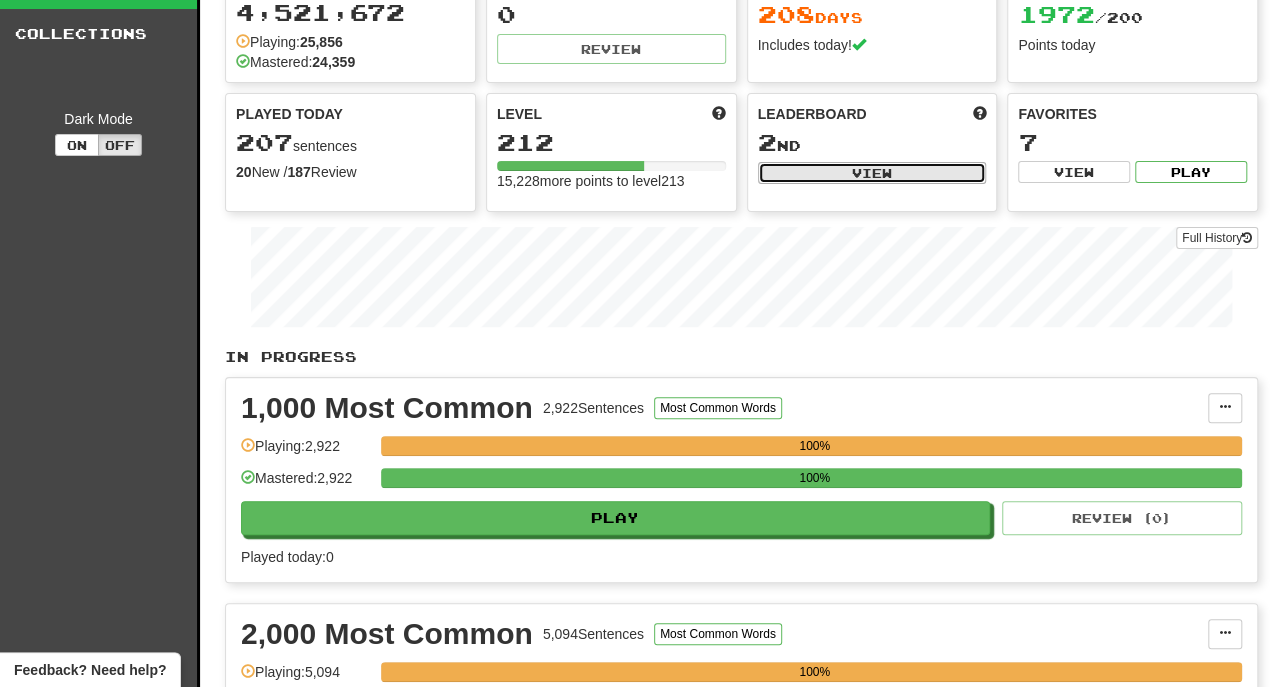 click on "View" at bounding box center (872, 173) 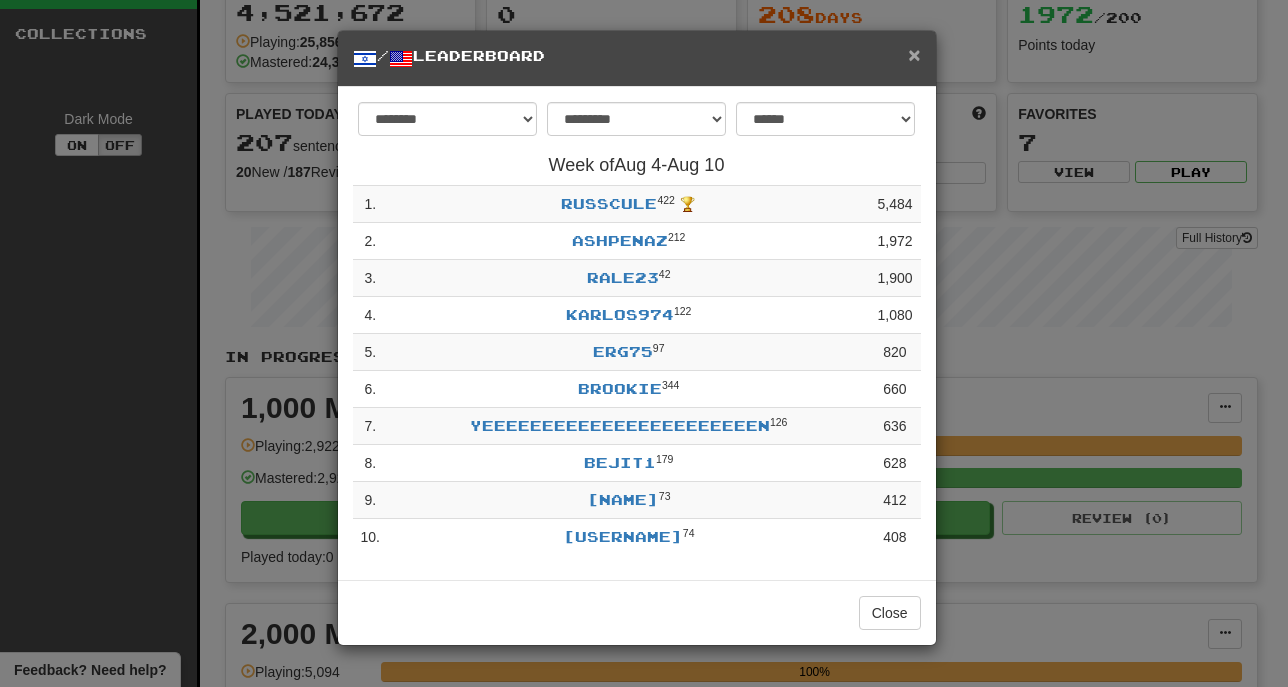 click on "×" at bounding box center (914, 54) 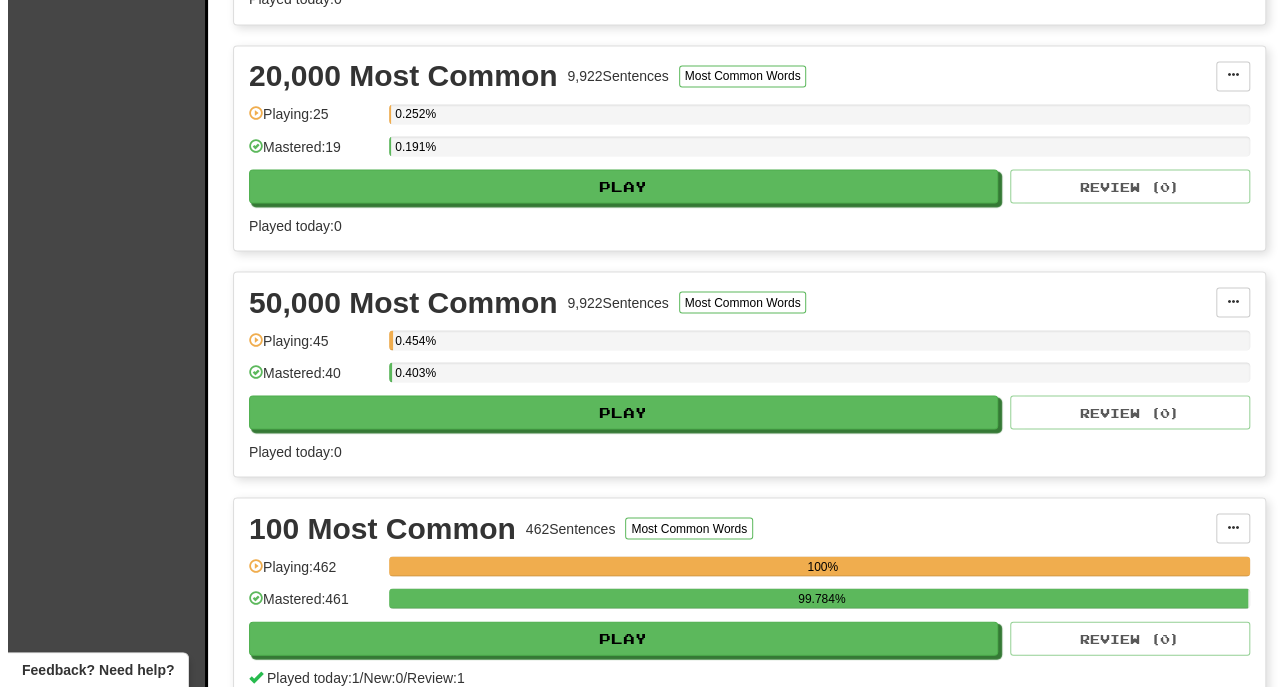 scroll, scrollTop: 2100, scrollLeft: 0, axis: vertical 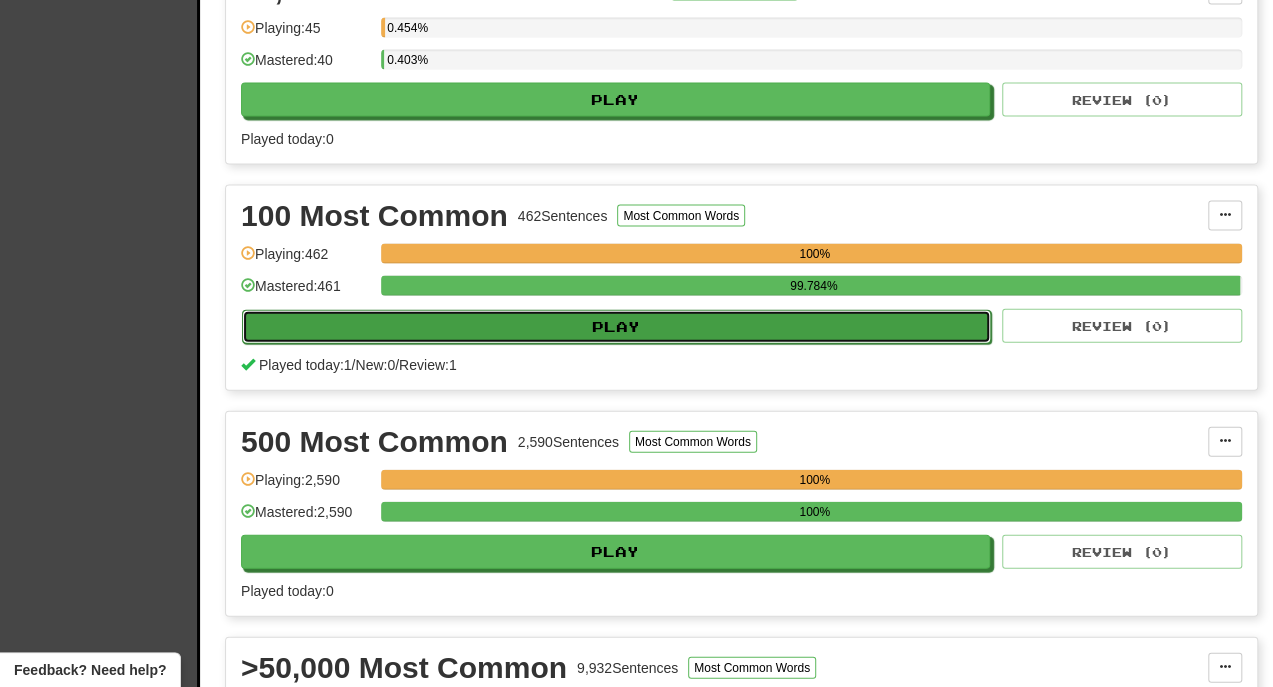 click on "Play" at bounding box center [616, 327] 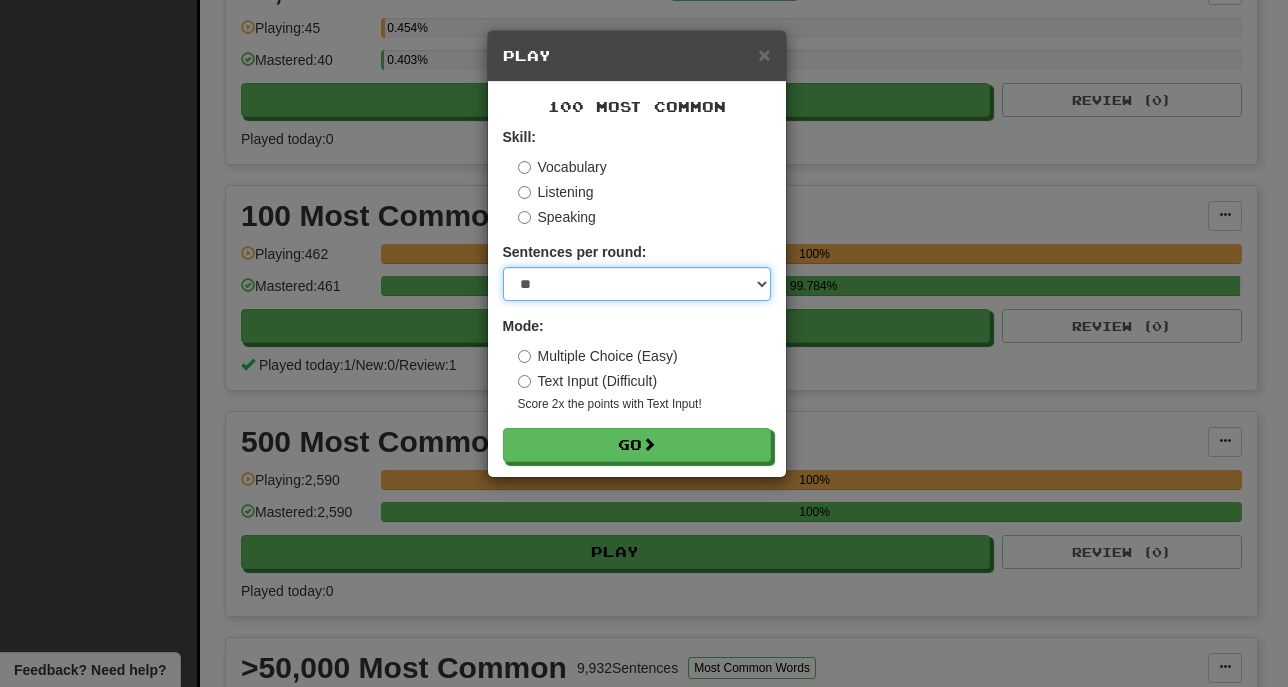 click on "* ** ** ** ** ** *** ********" at bounding box center (637, 284) 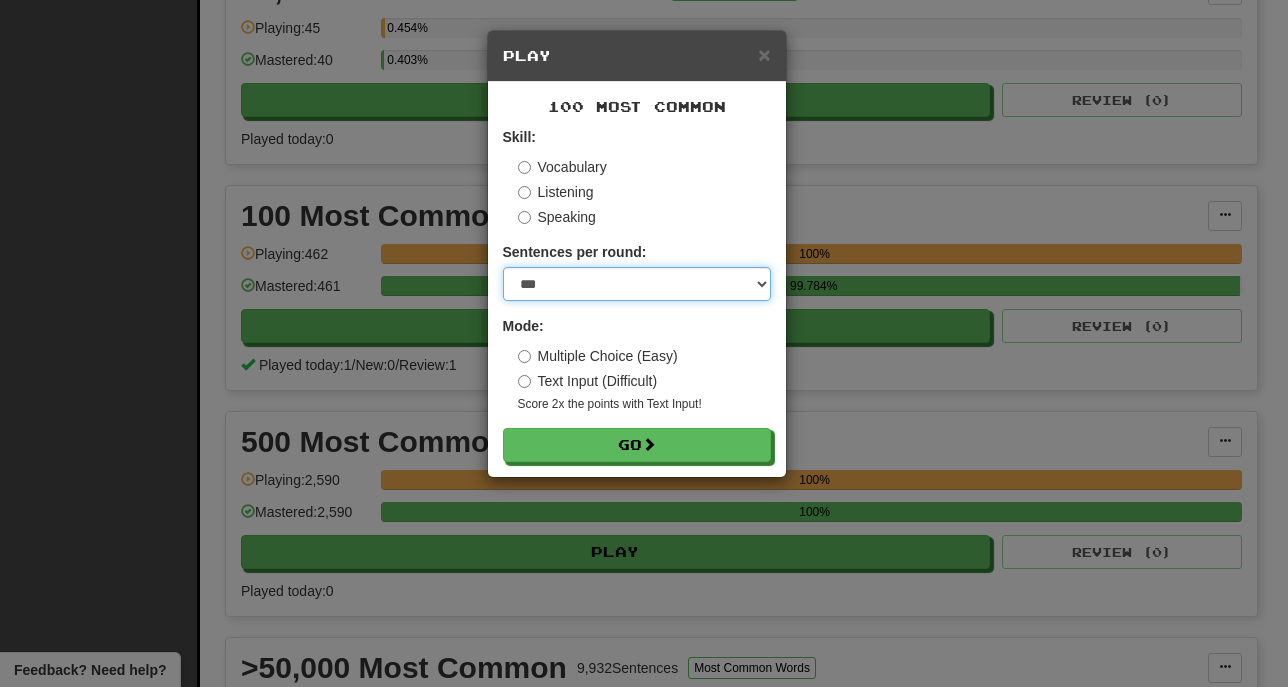 click on "* ** ** ** ** ** *** ********" at bounding box center (637, 284) 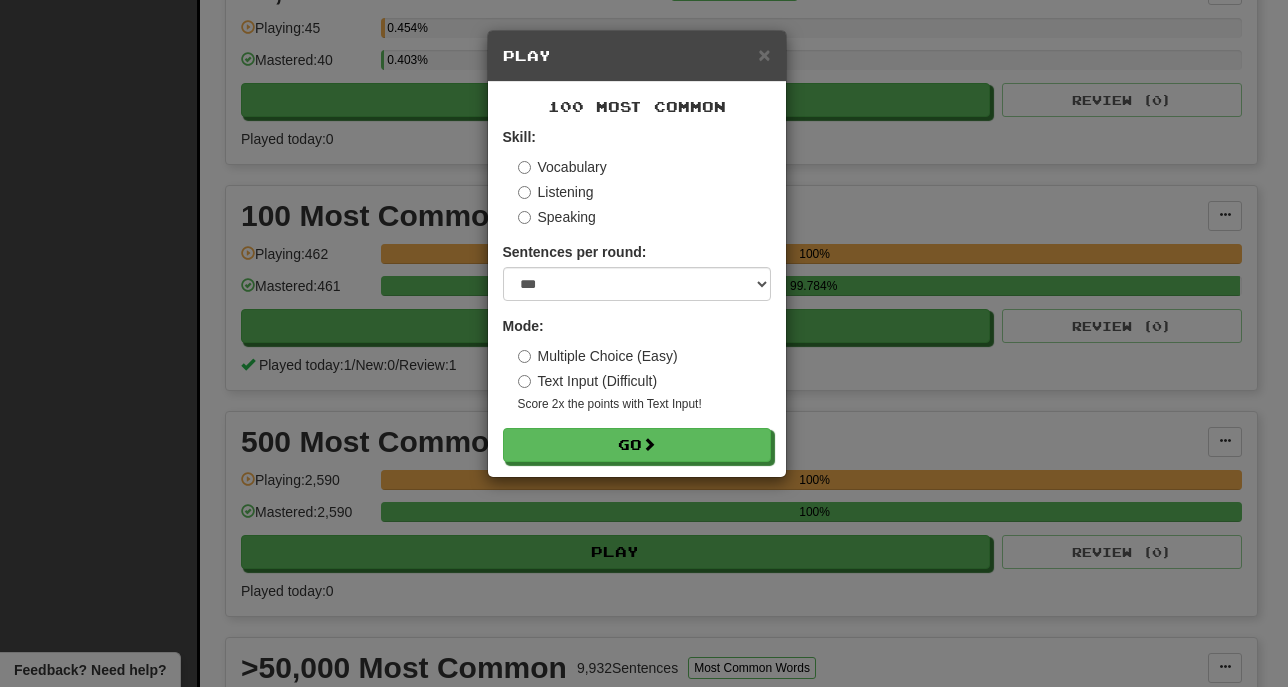 click on "Text Input (Difficult)" at bounding box center [588, 381] 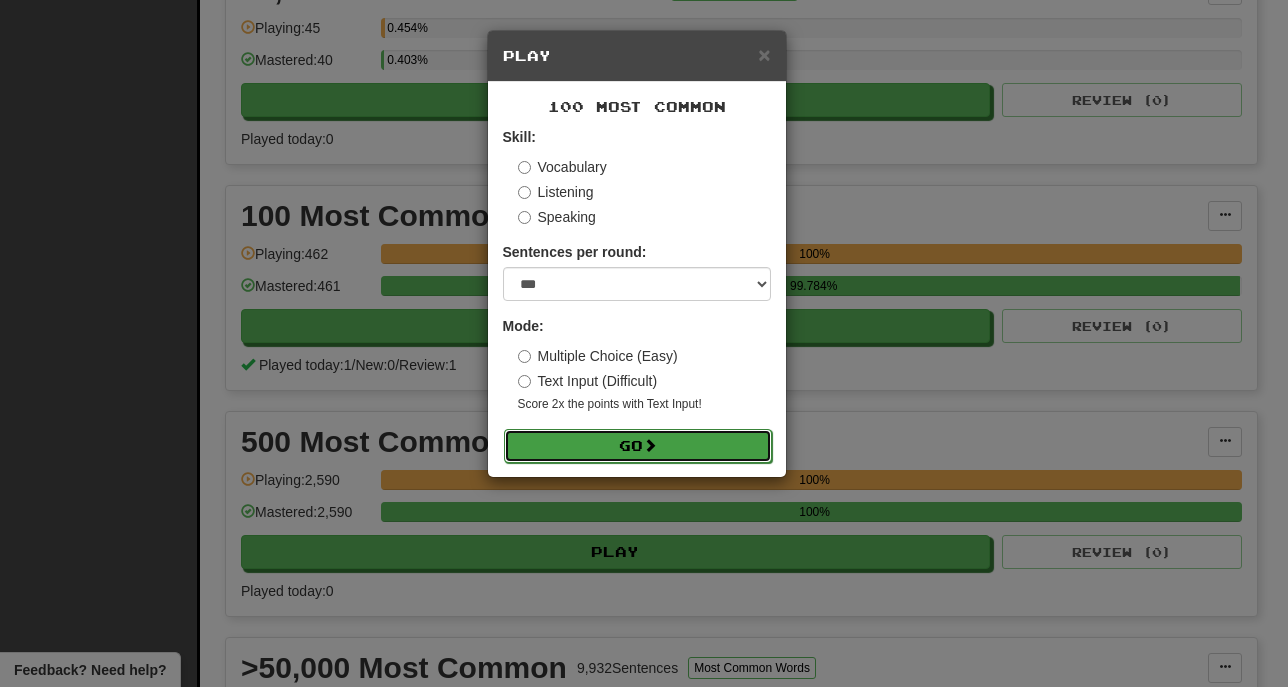 click on "Go" at bounding box center (638, 446) 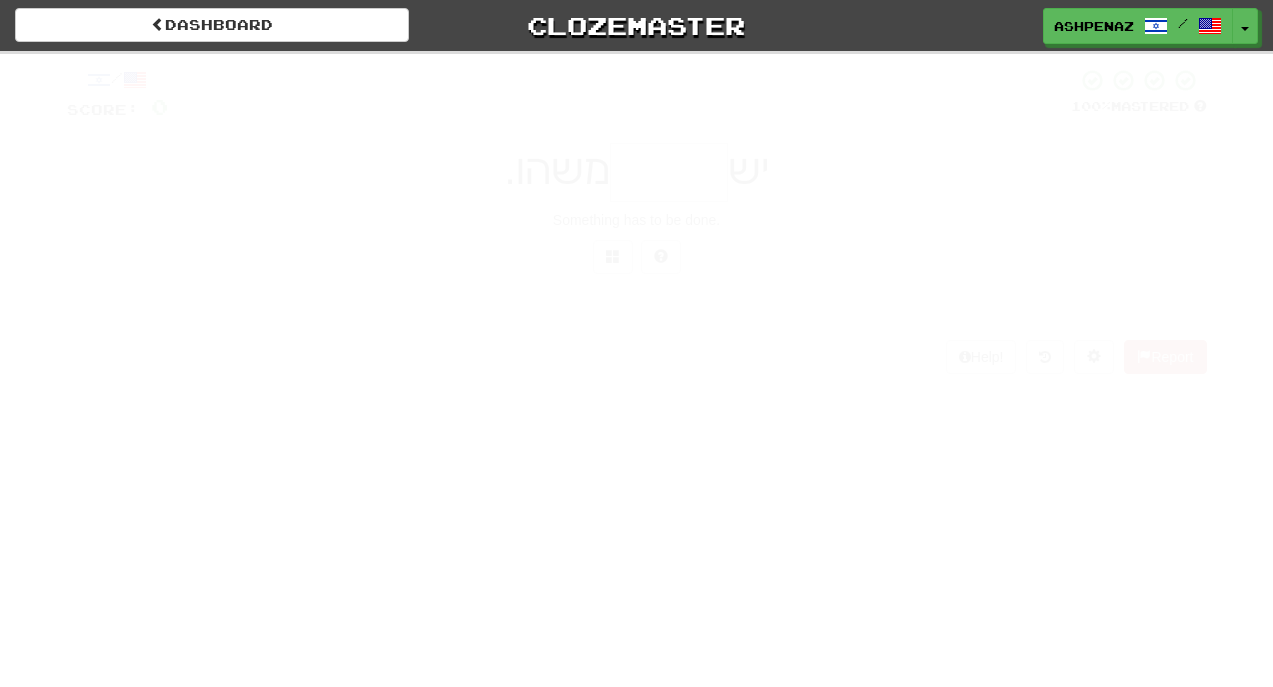 scroll, scrollTop: 0, scrollLeft: 0, axis: both 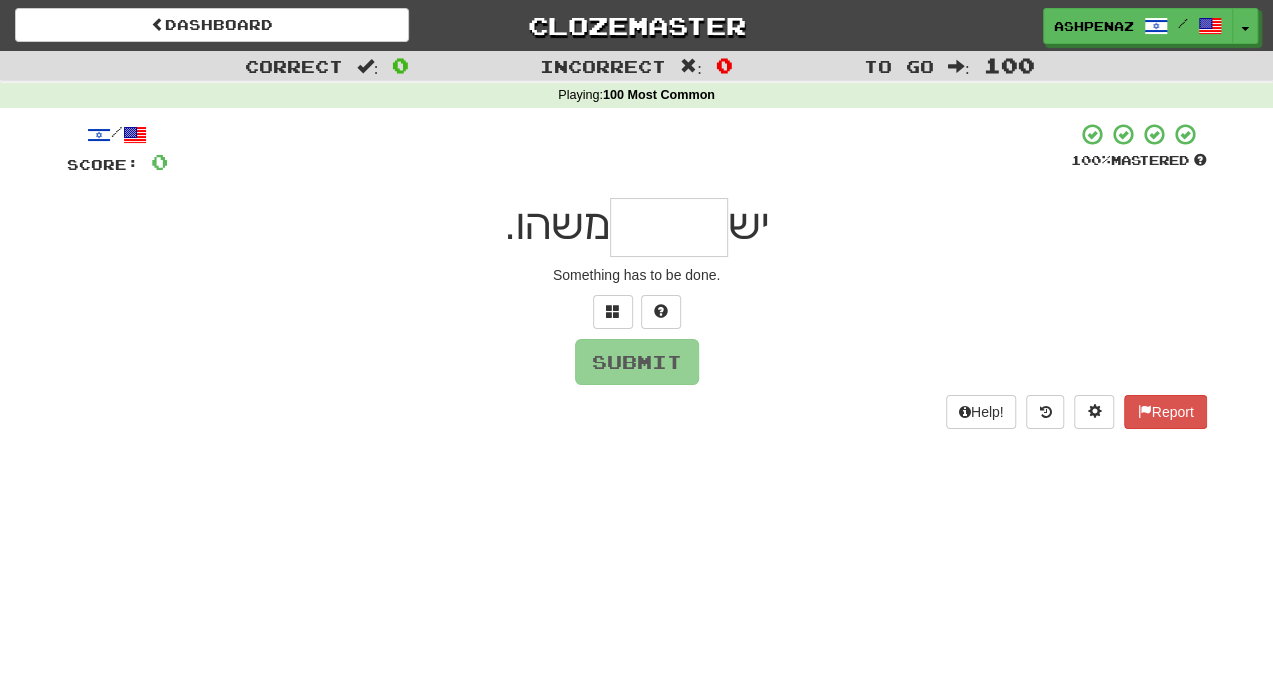 click at bounding box center (669, 227) 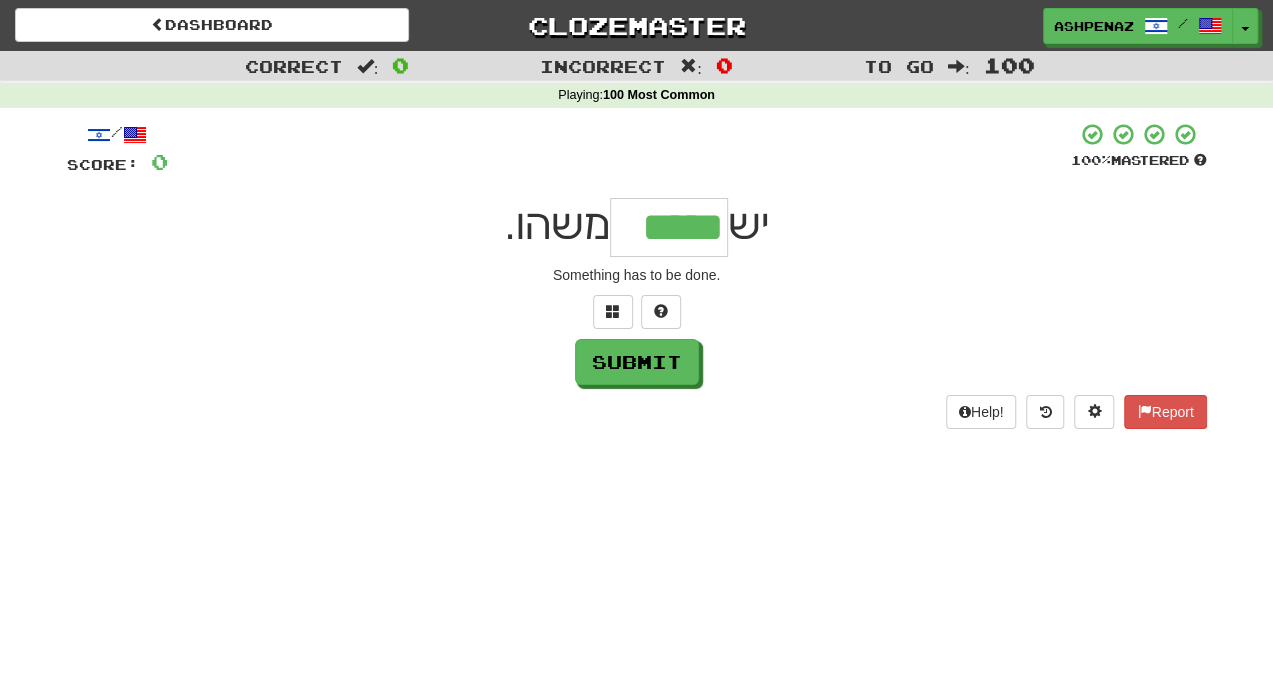 type on "*****" 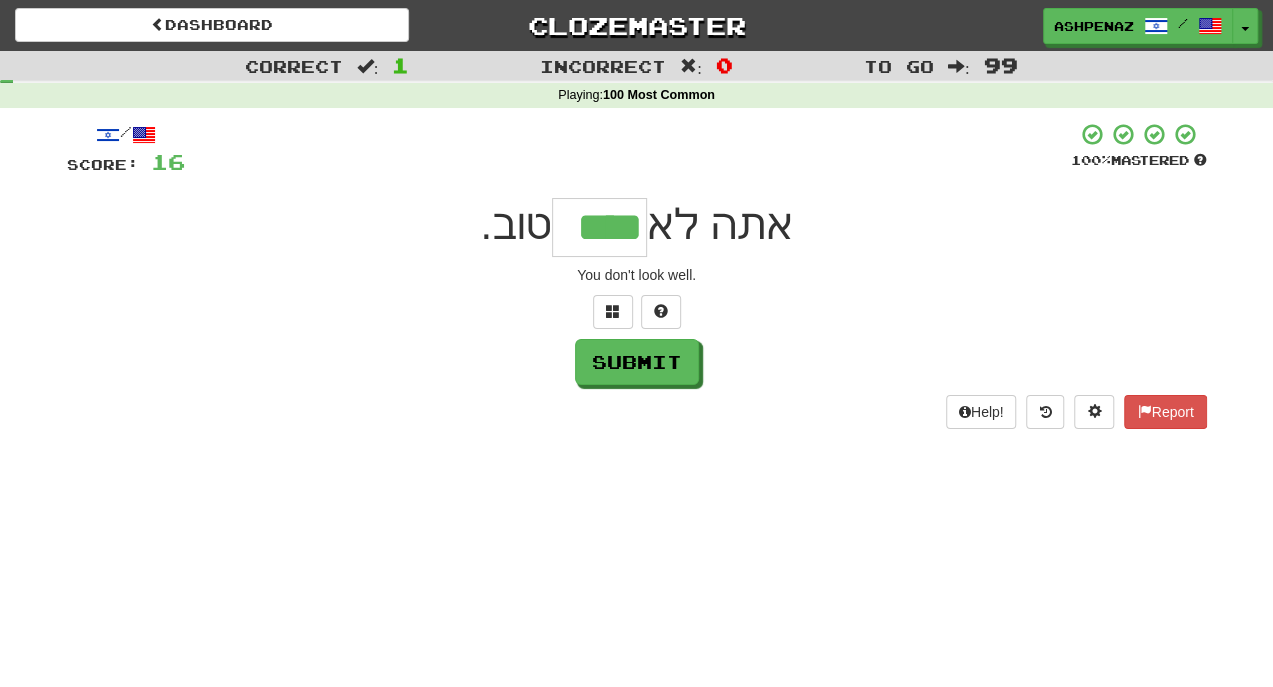 type on "****" 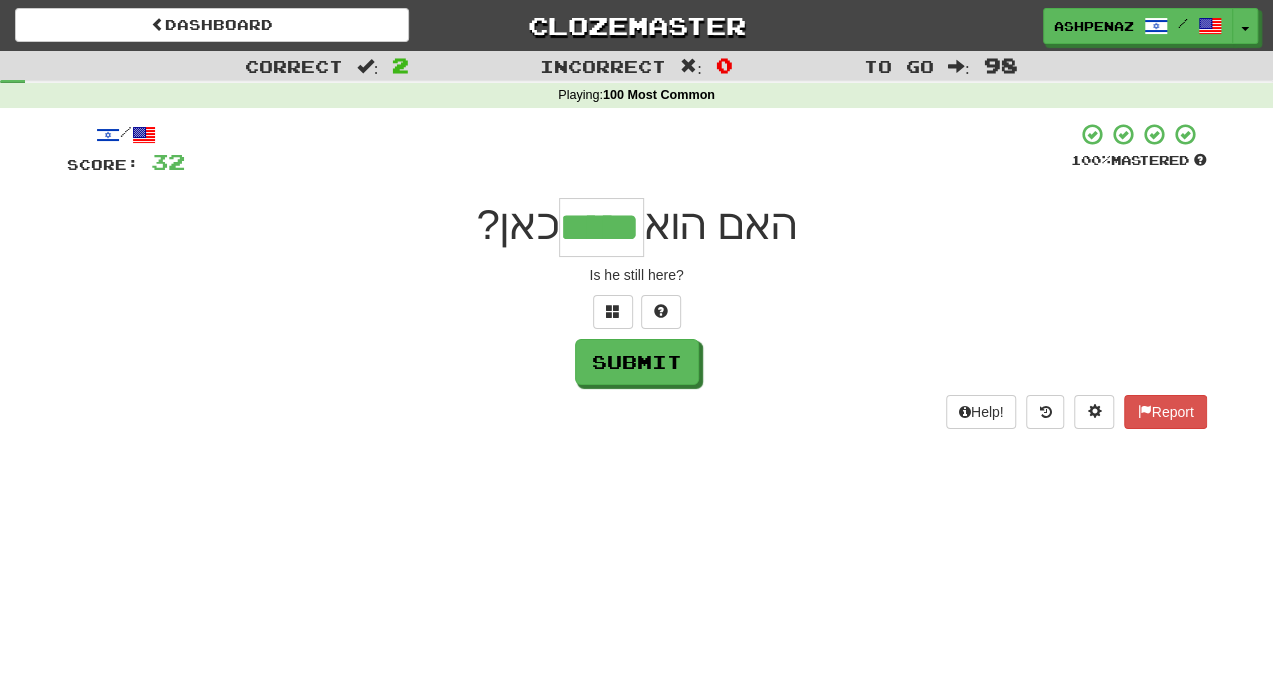 type on "*****" 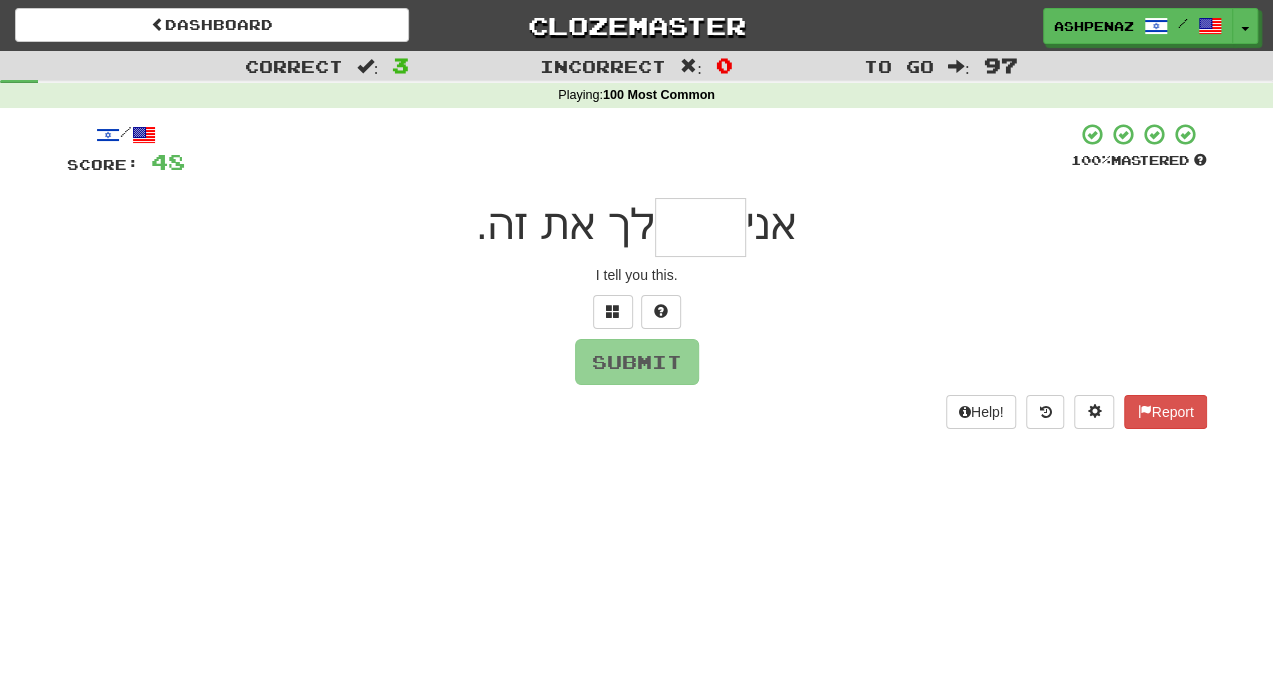 type on "*" 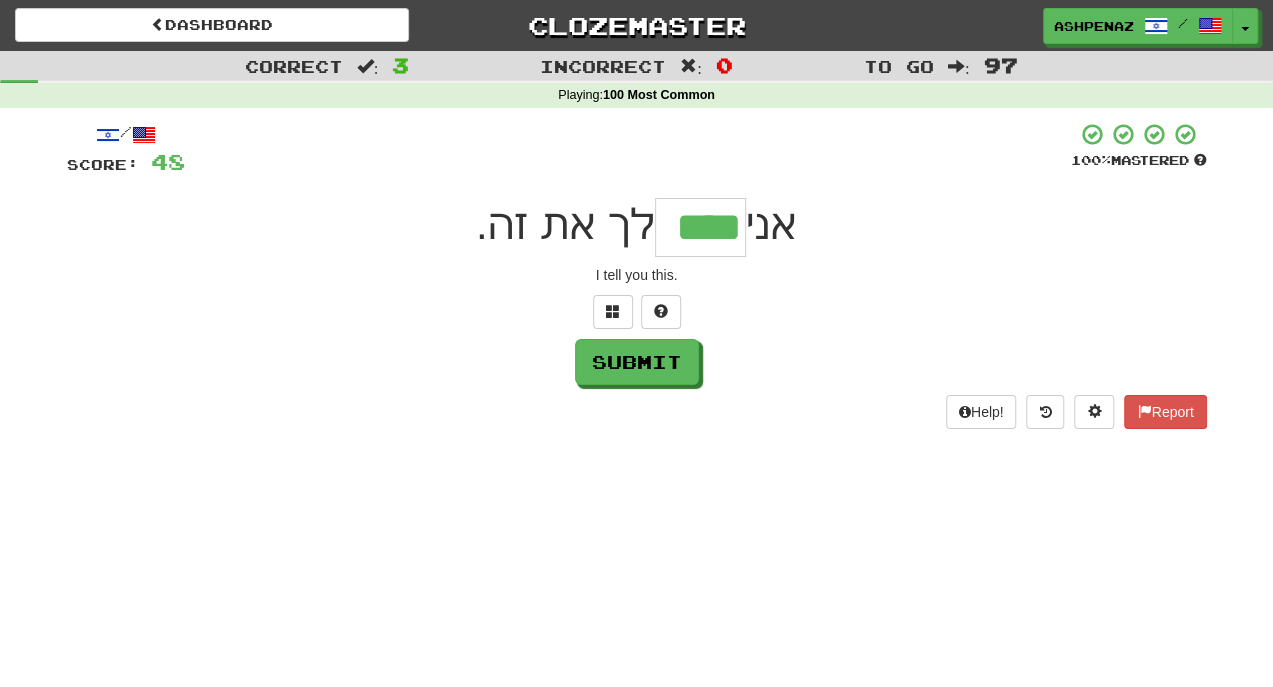type on "****" 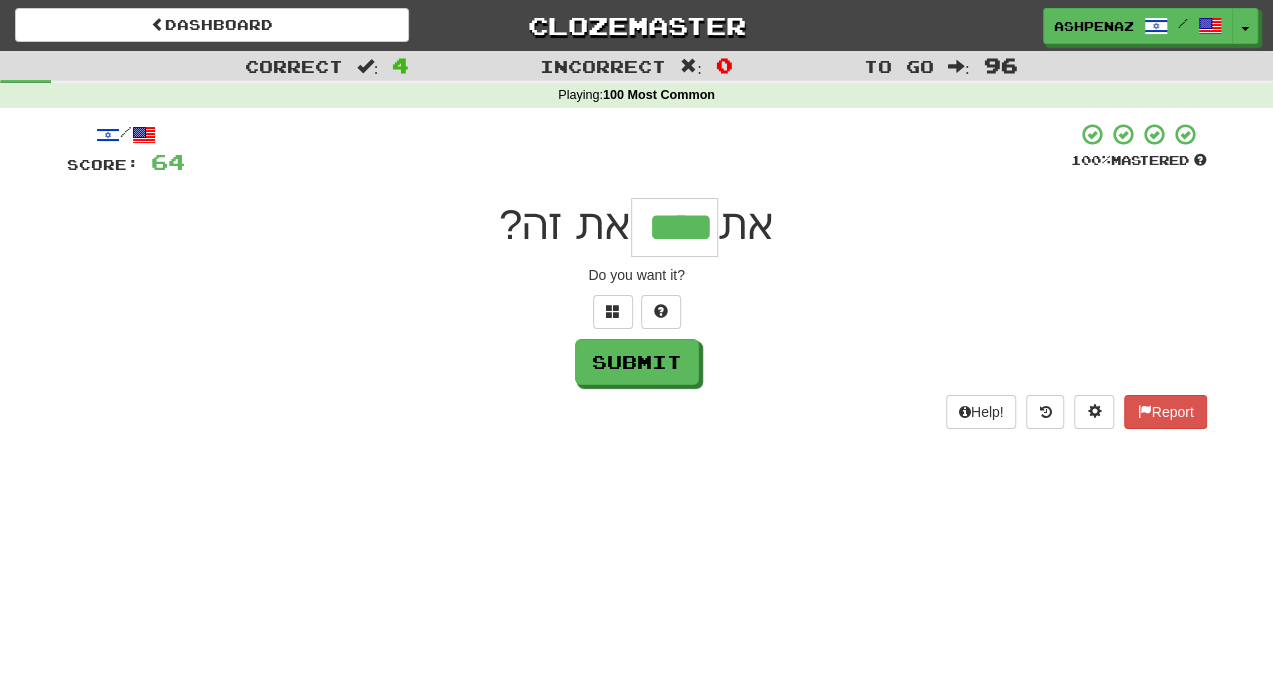 type on "****" 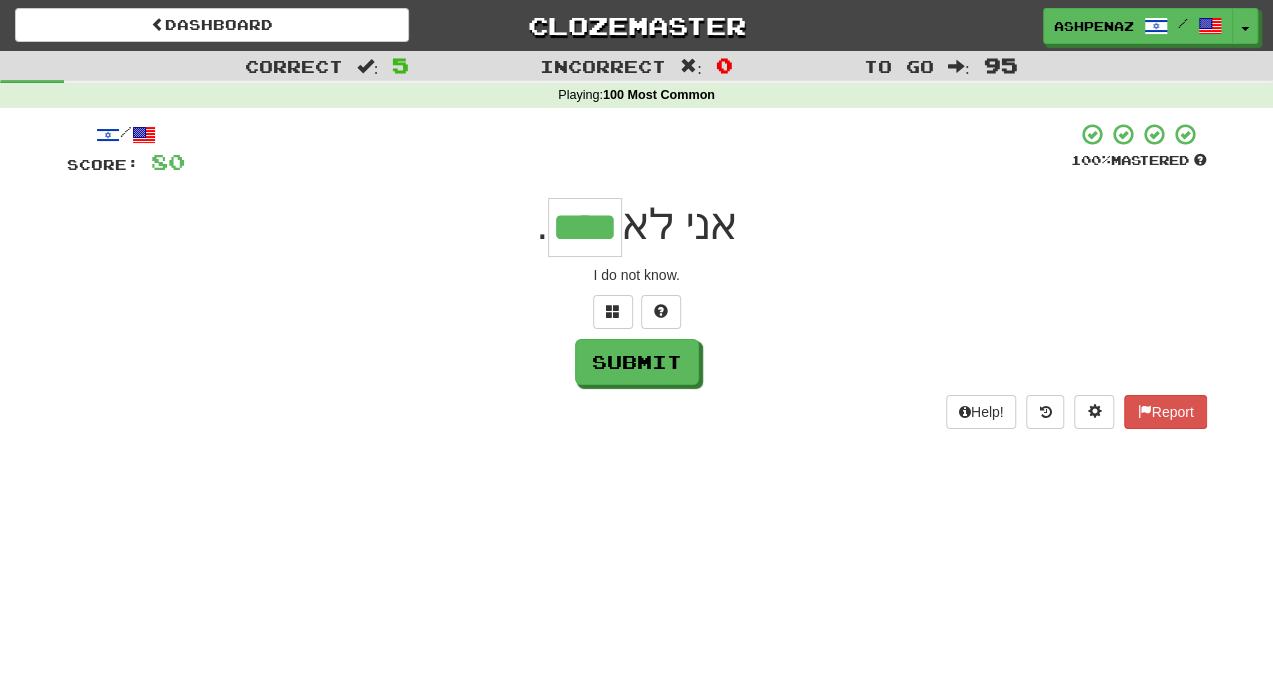 type on "****" 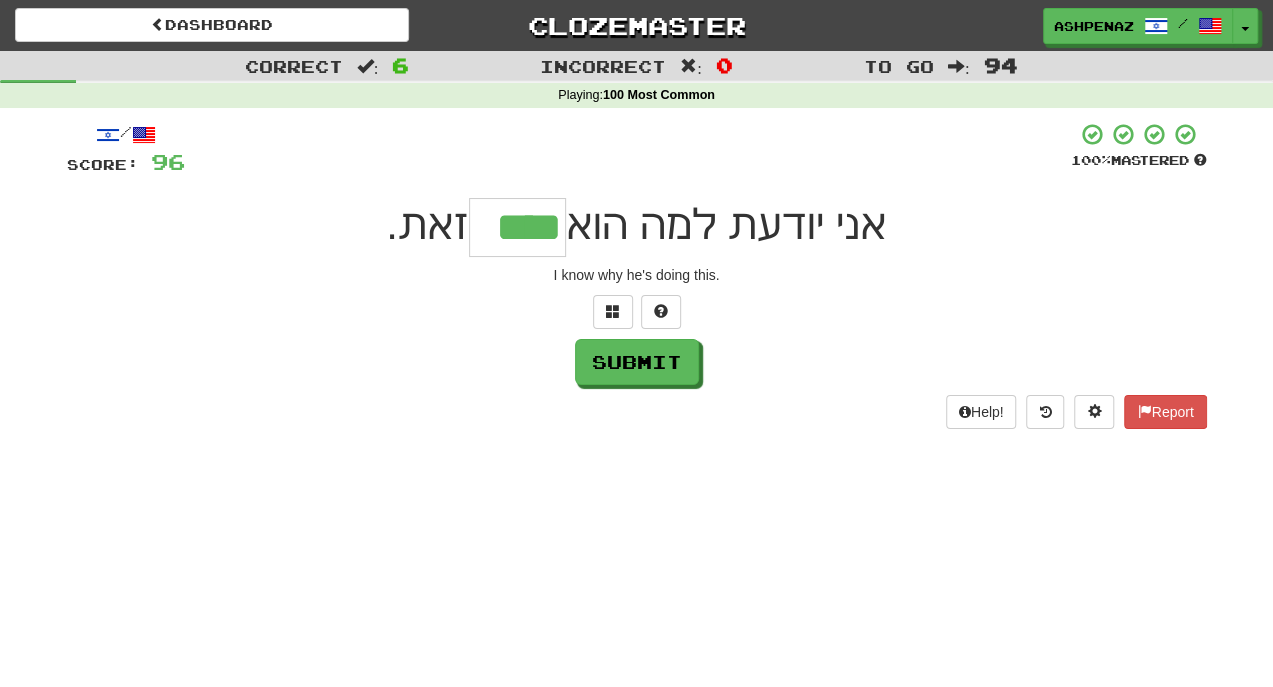 type on "****" 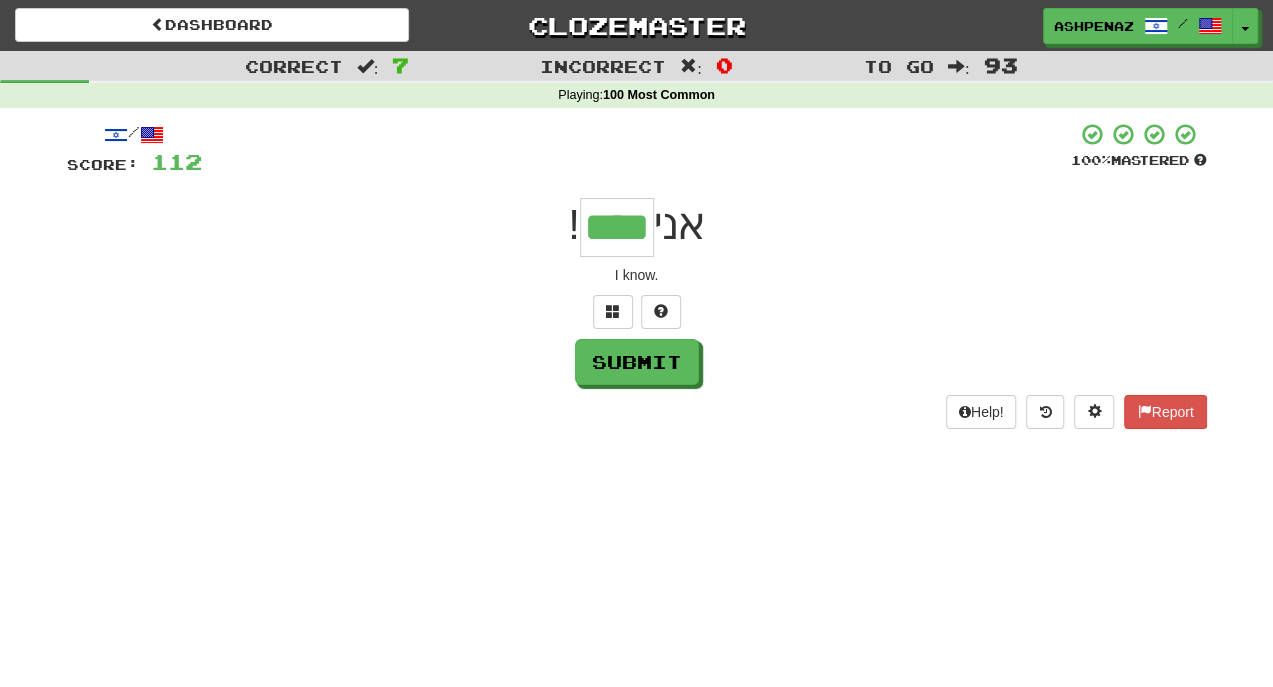 type on "****" 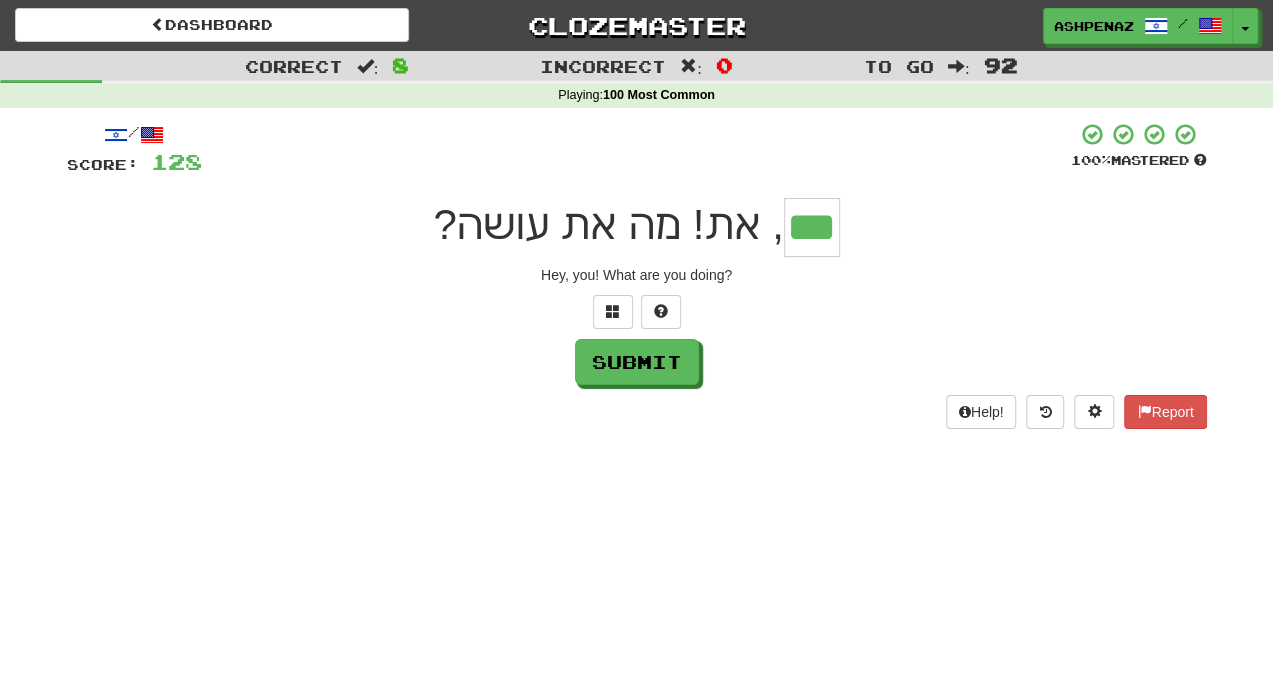 type on "***" 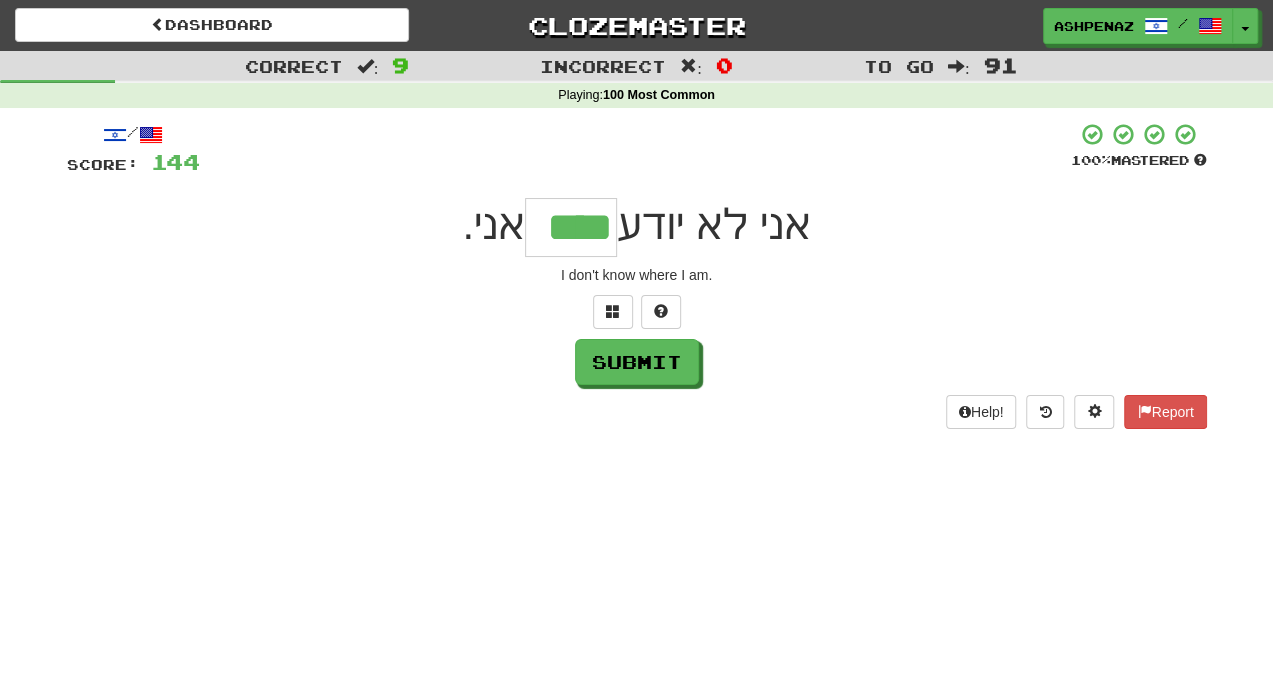 type on "****" 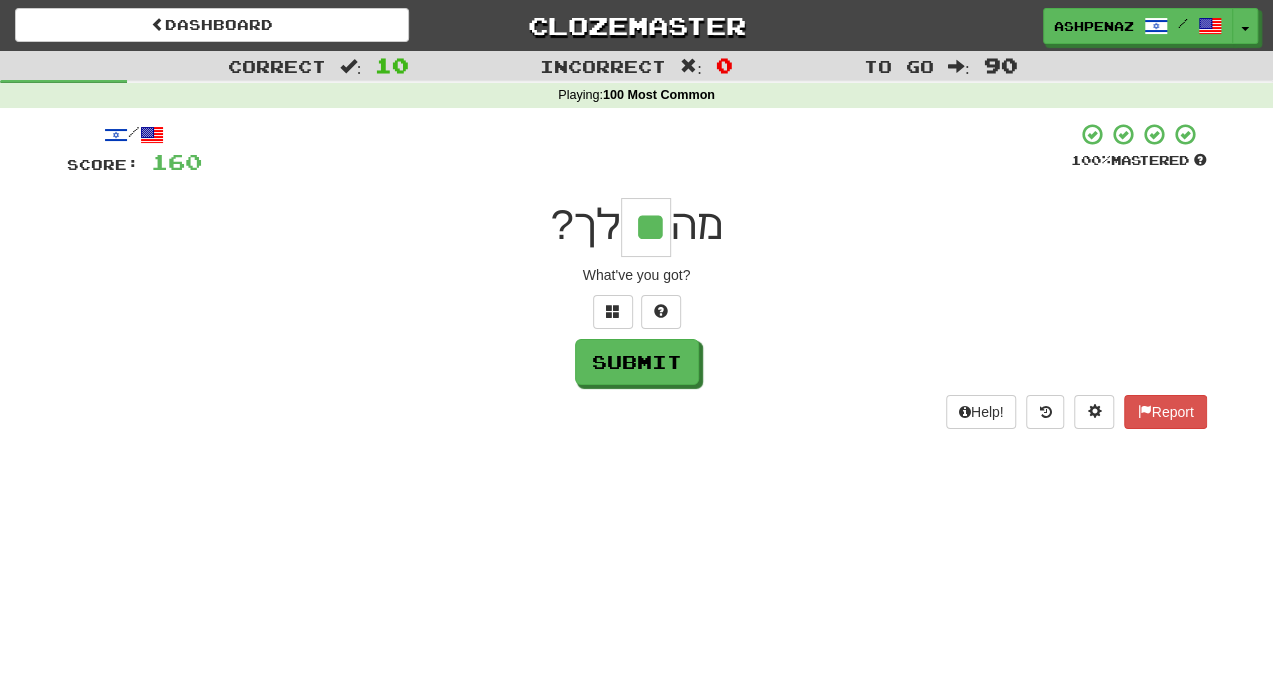 type on "**" 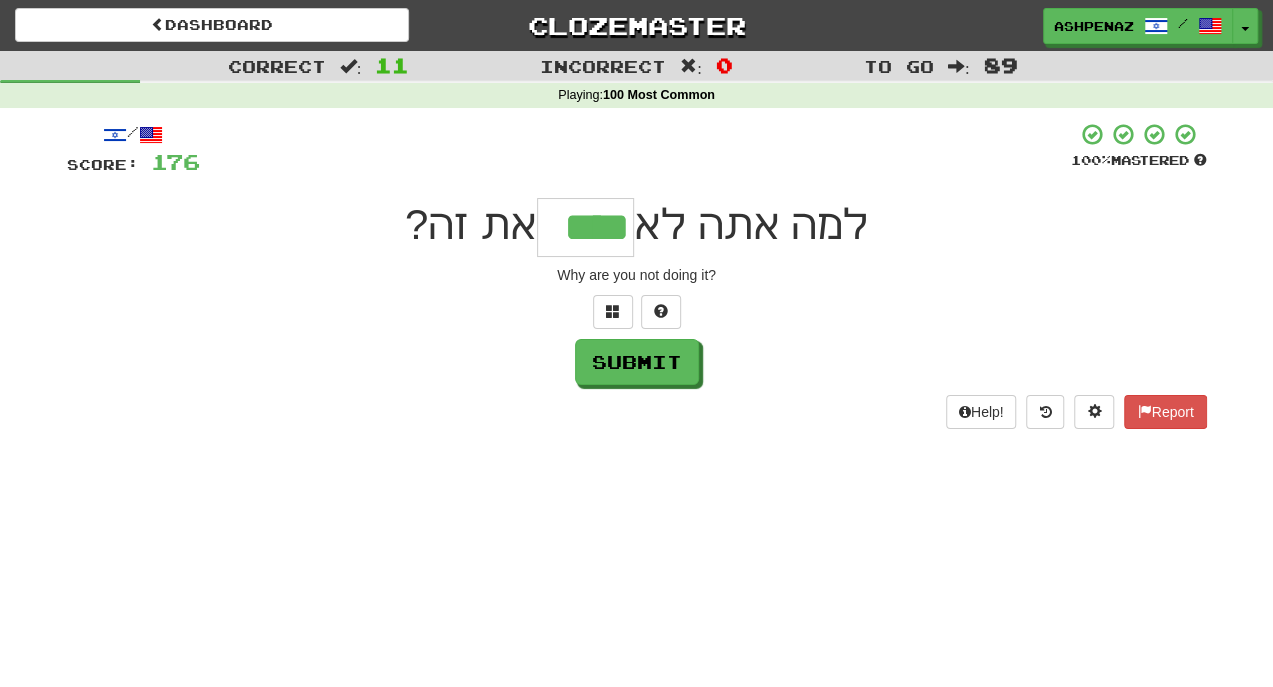 type on "****" 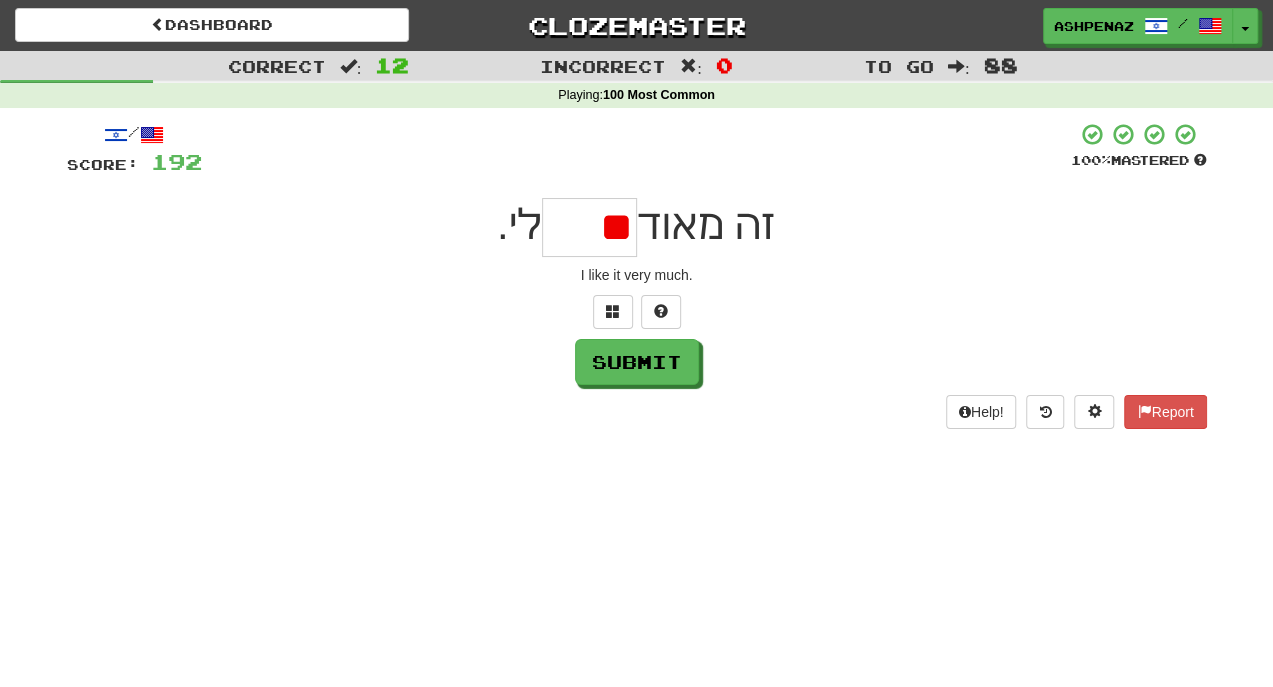 type on "*" 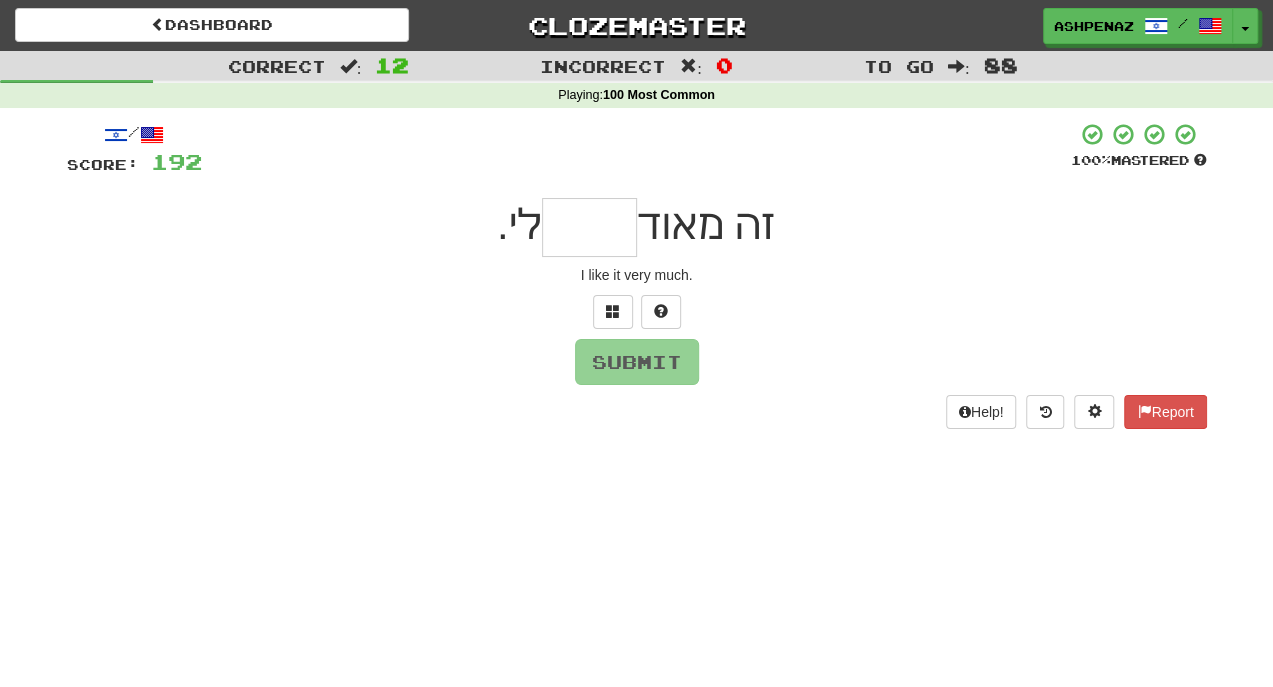 type on "*" 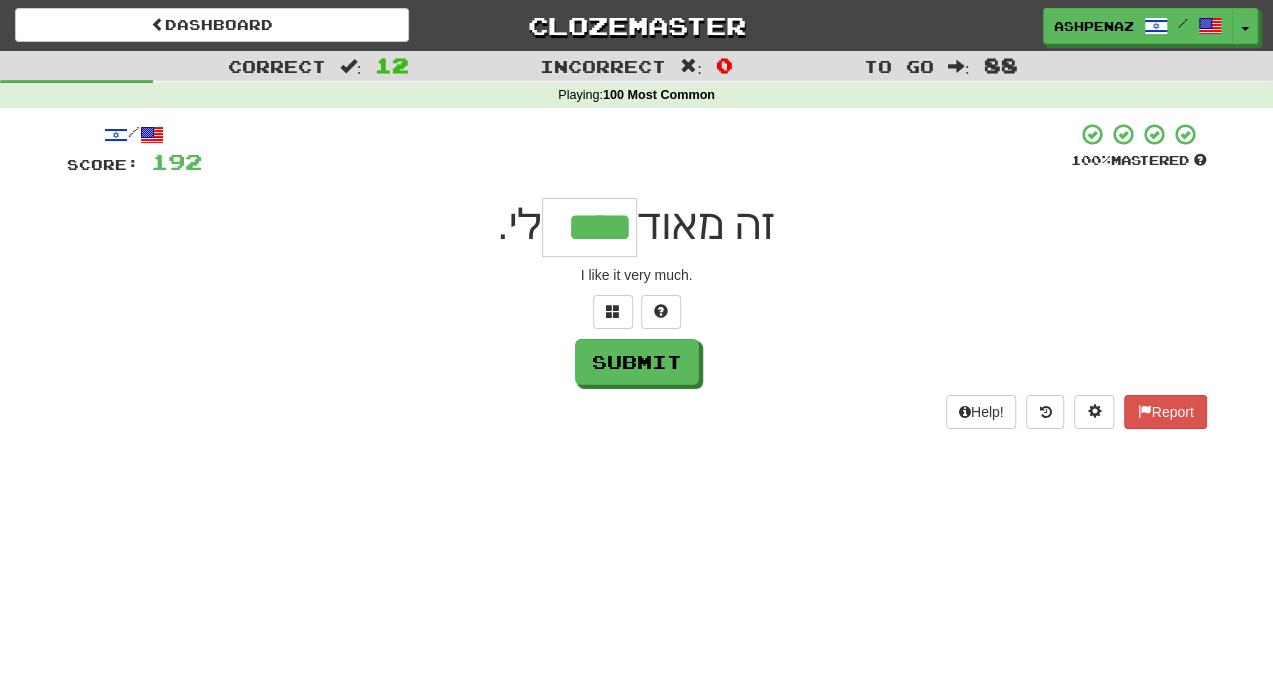 type on "****" 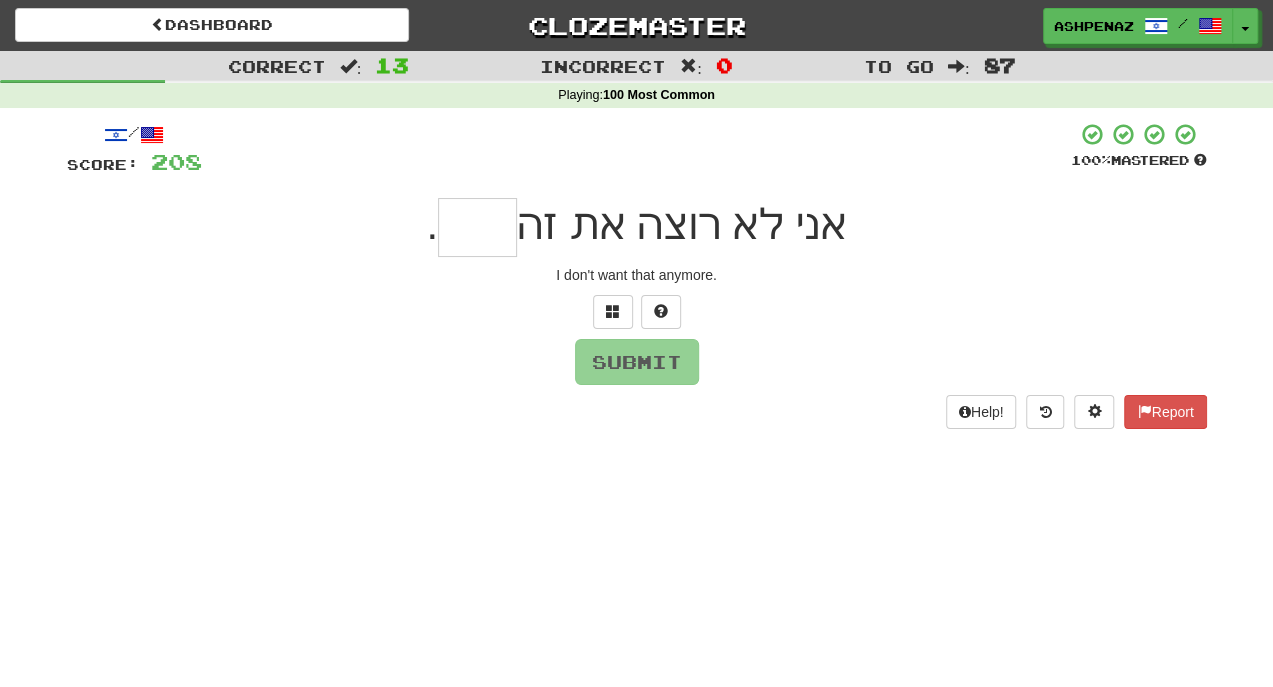 type on "*" 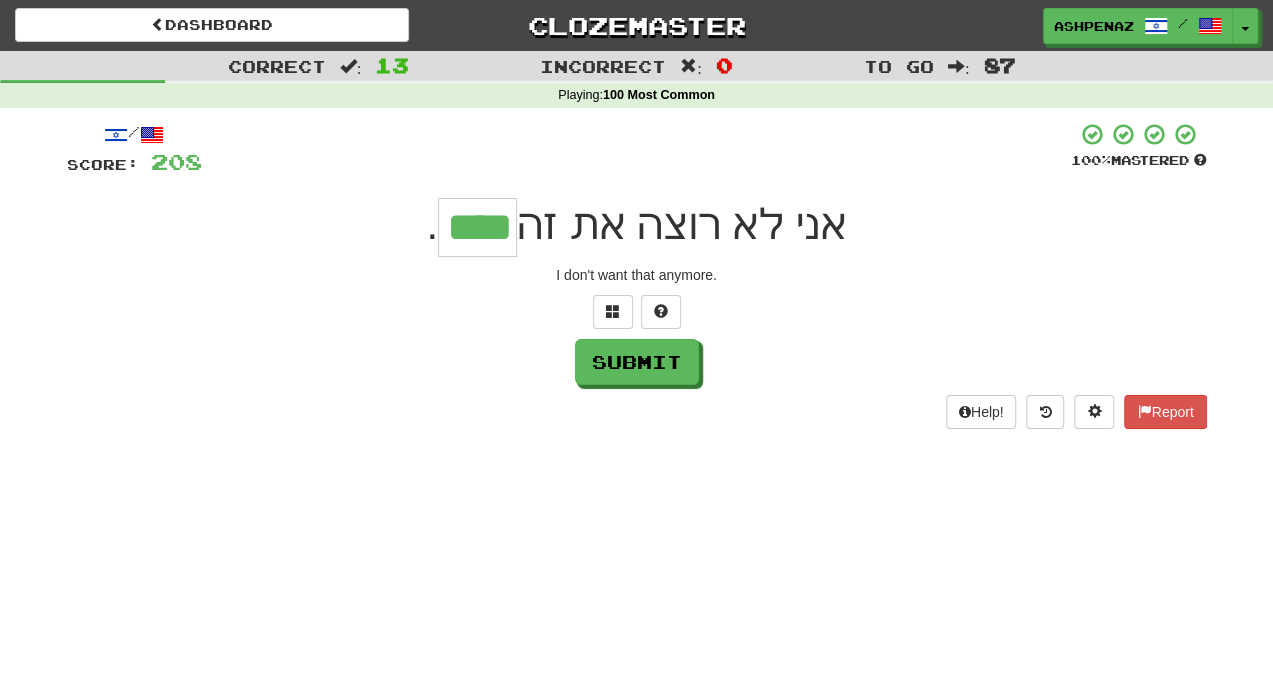type on "****" 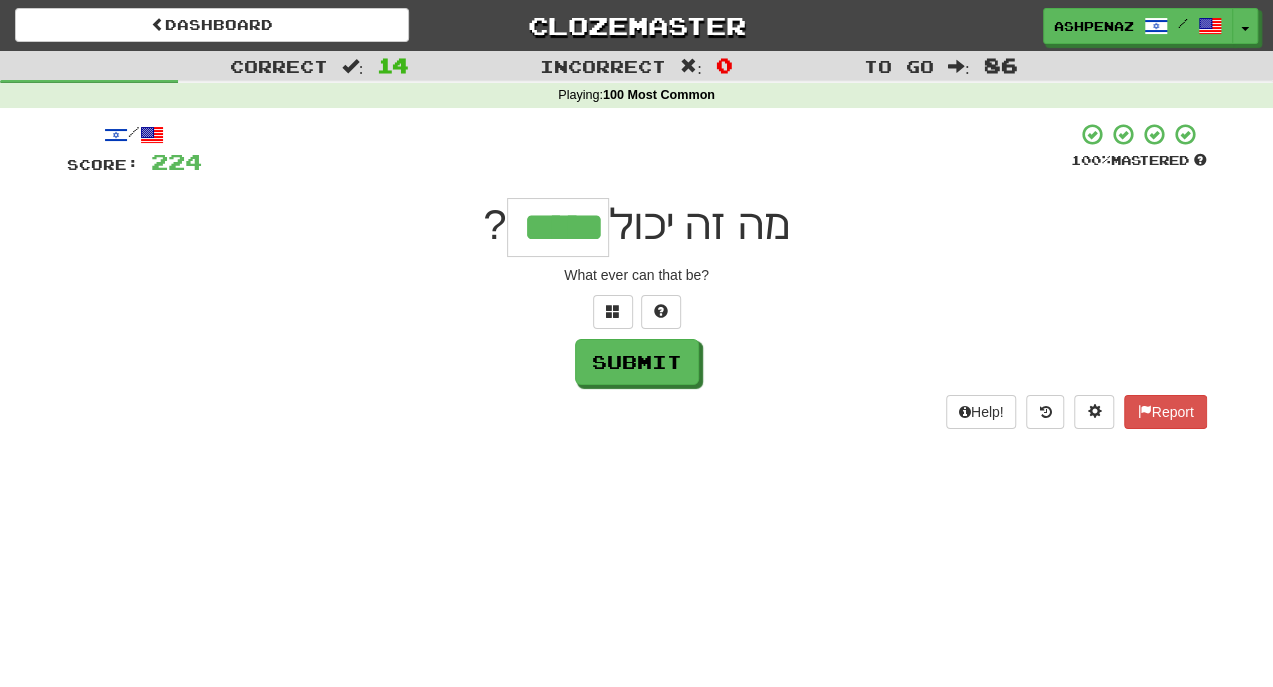 type on "*****" 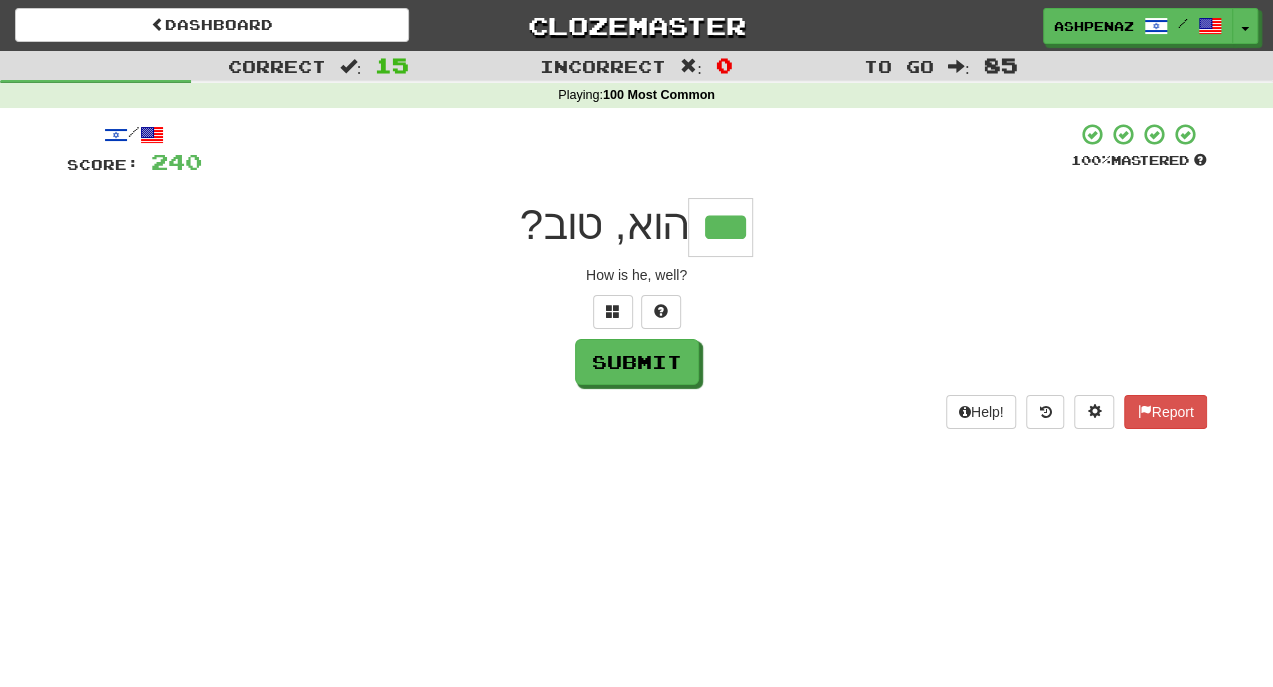 type on "***" 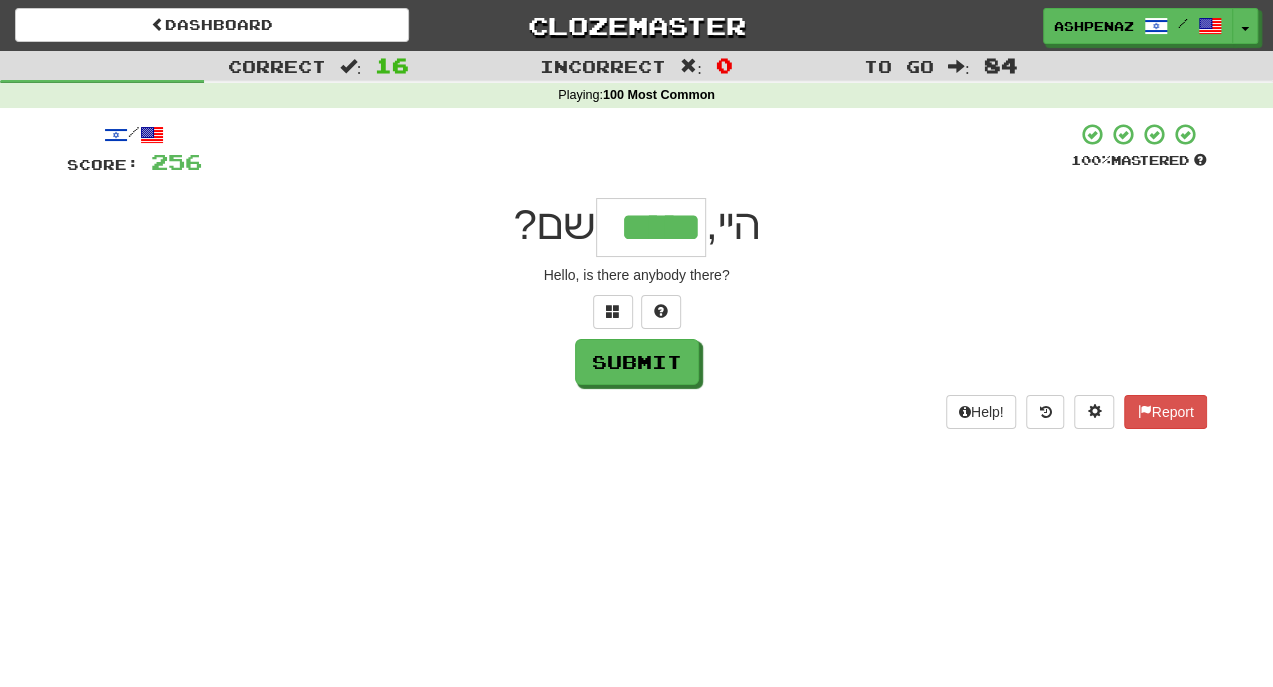 type on "*****" 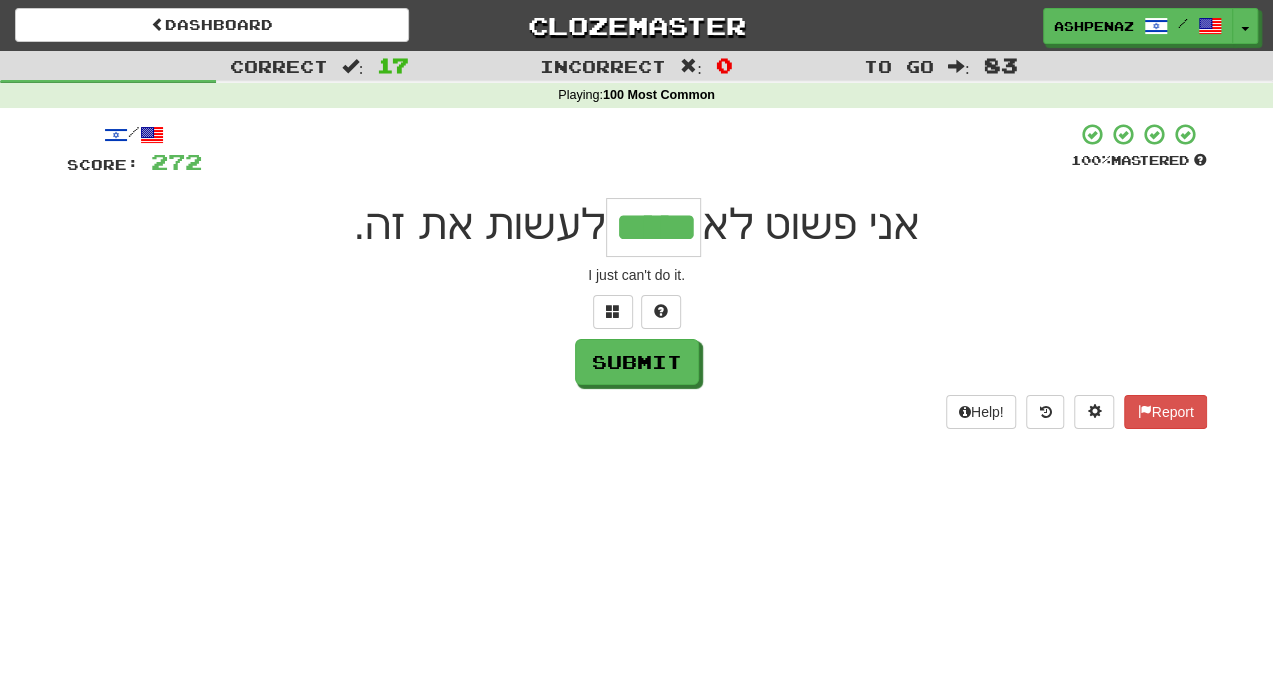 type on "*****" 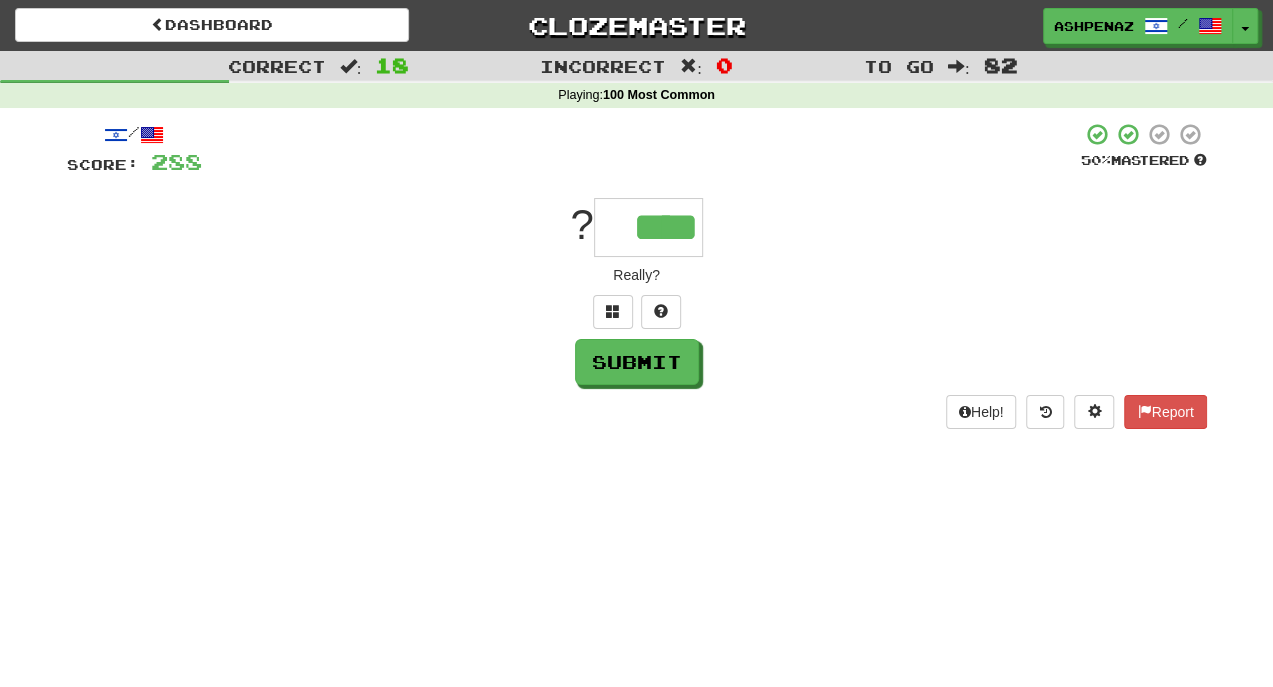 type on "****" 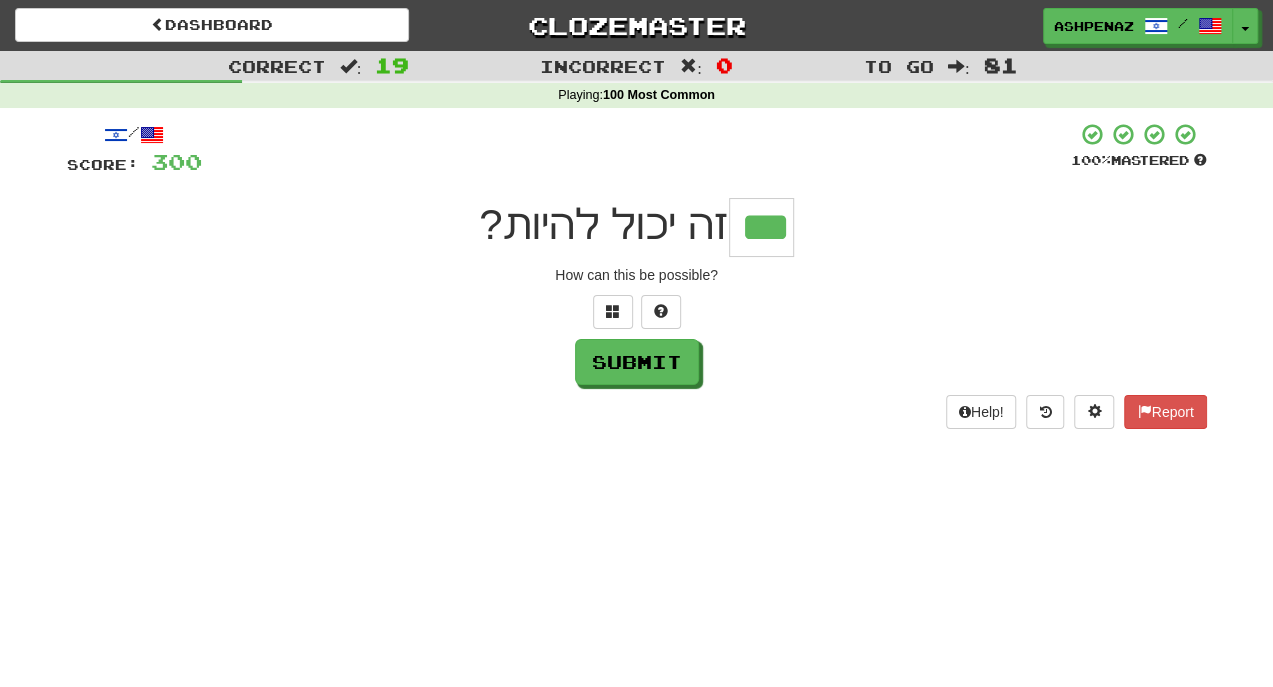 type on "***" 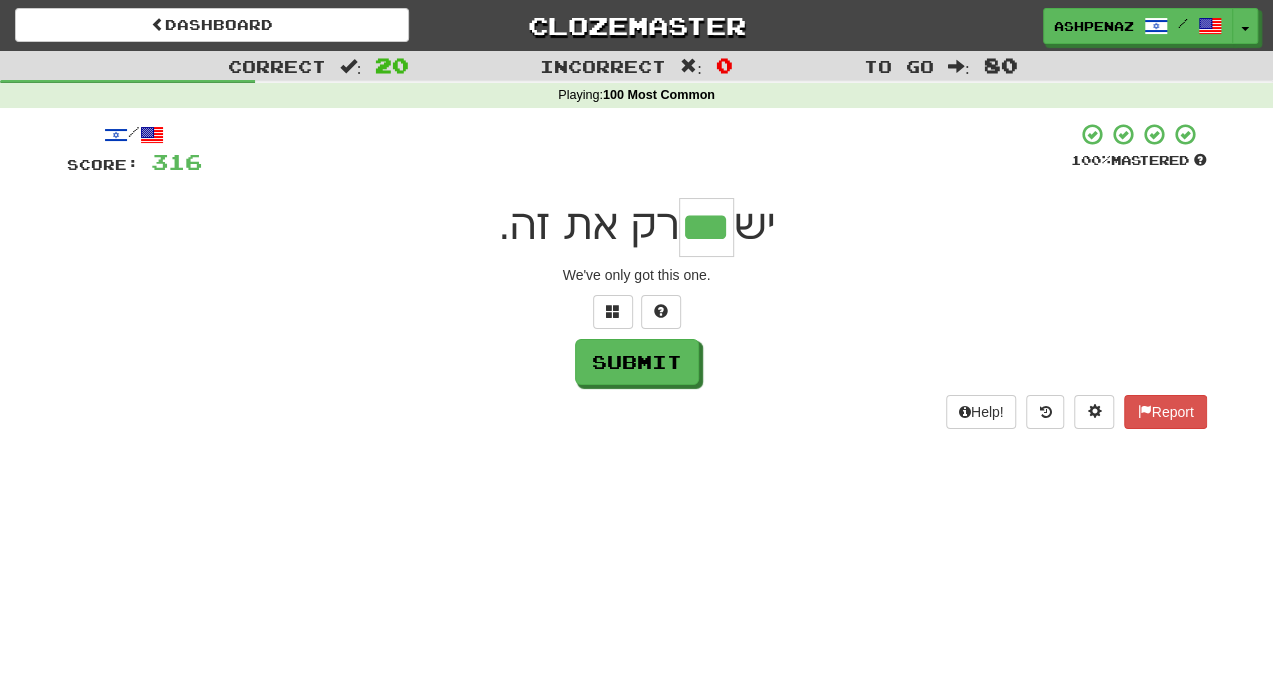 type on "***" 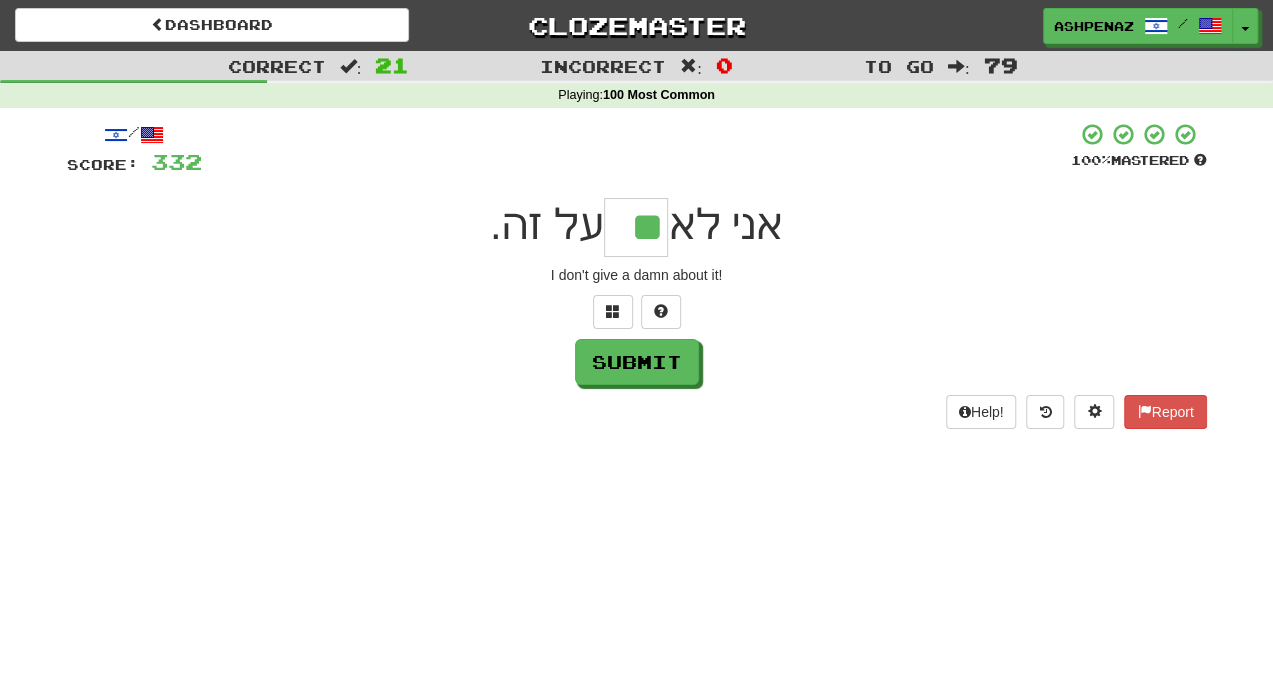 type on "**" 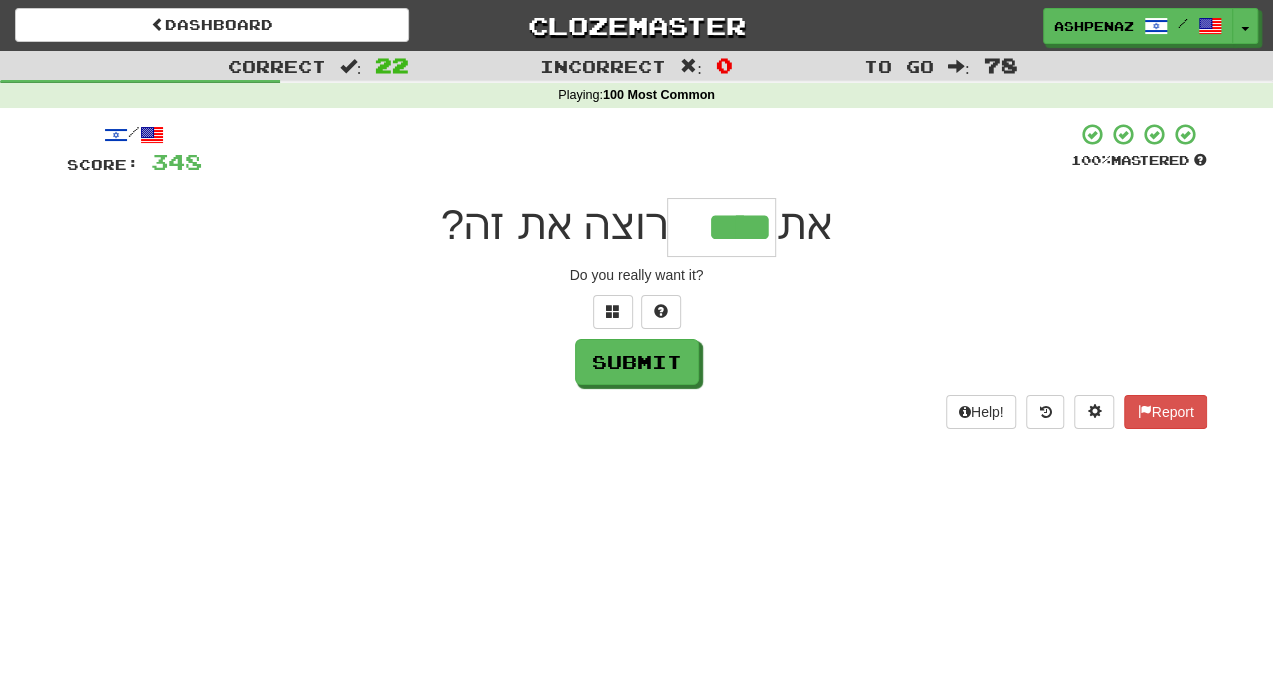 type on "****" 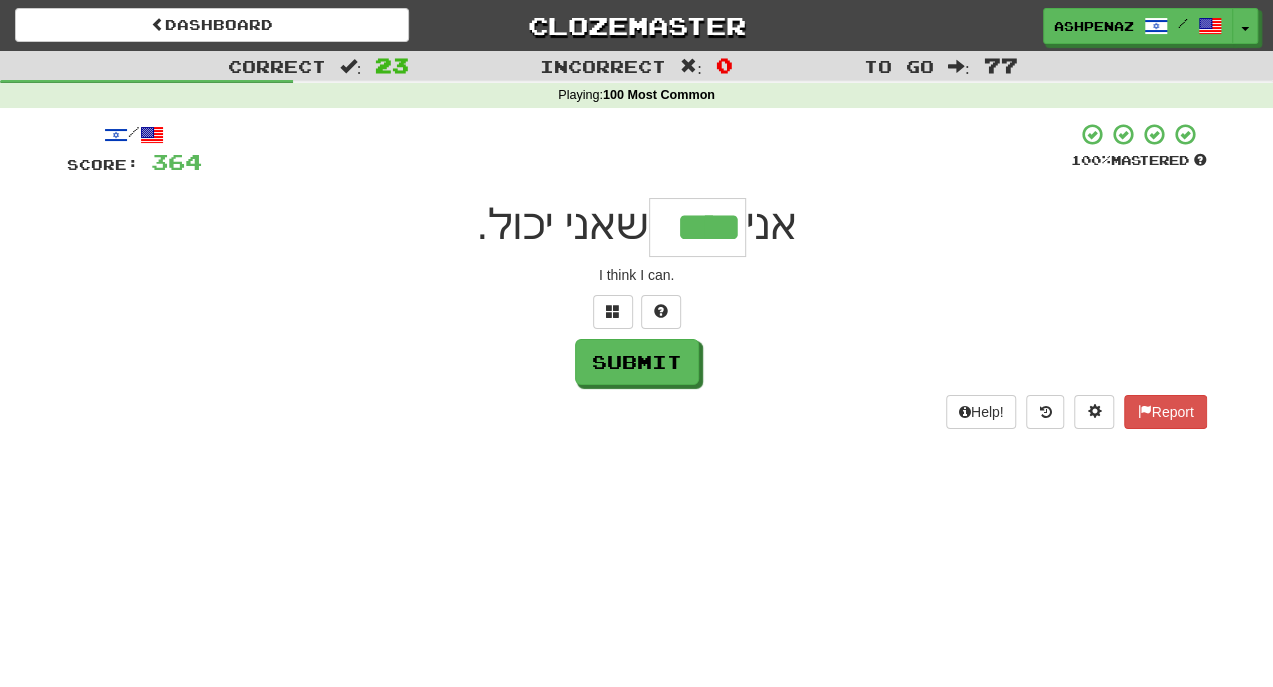 type on "****" 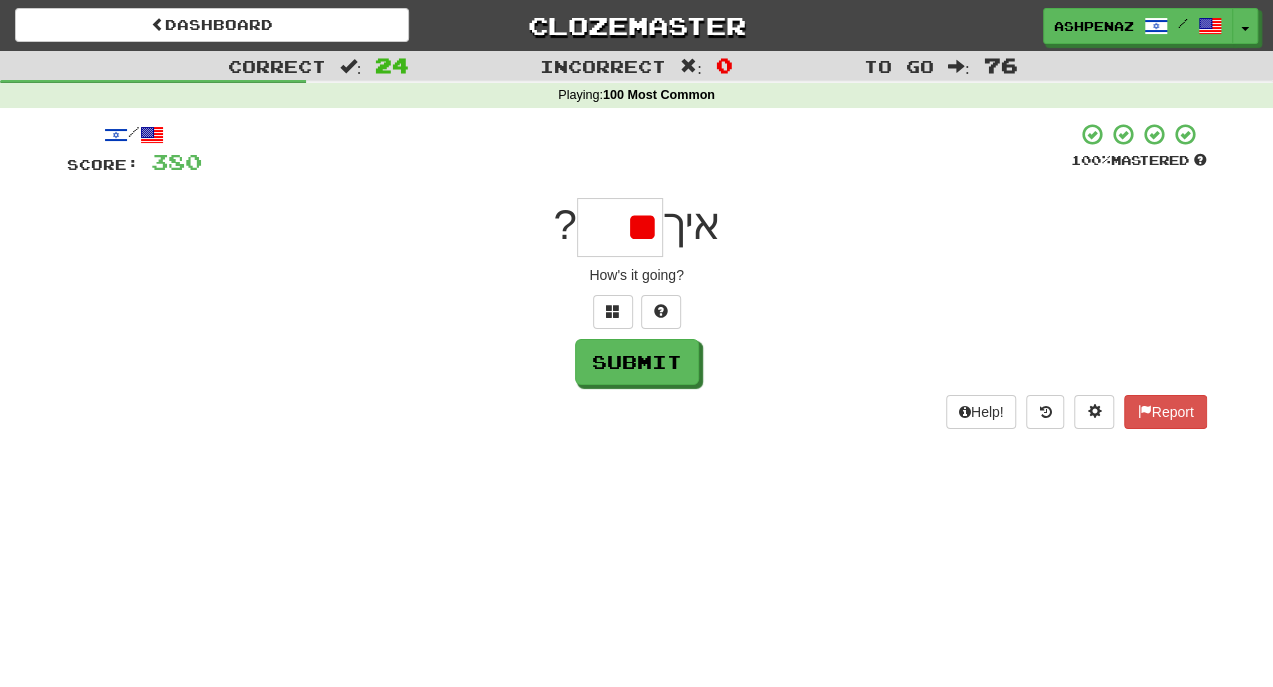 type on "*" 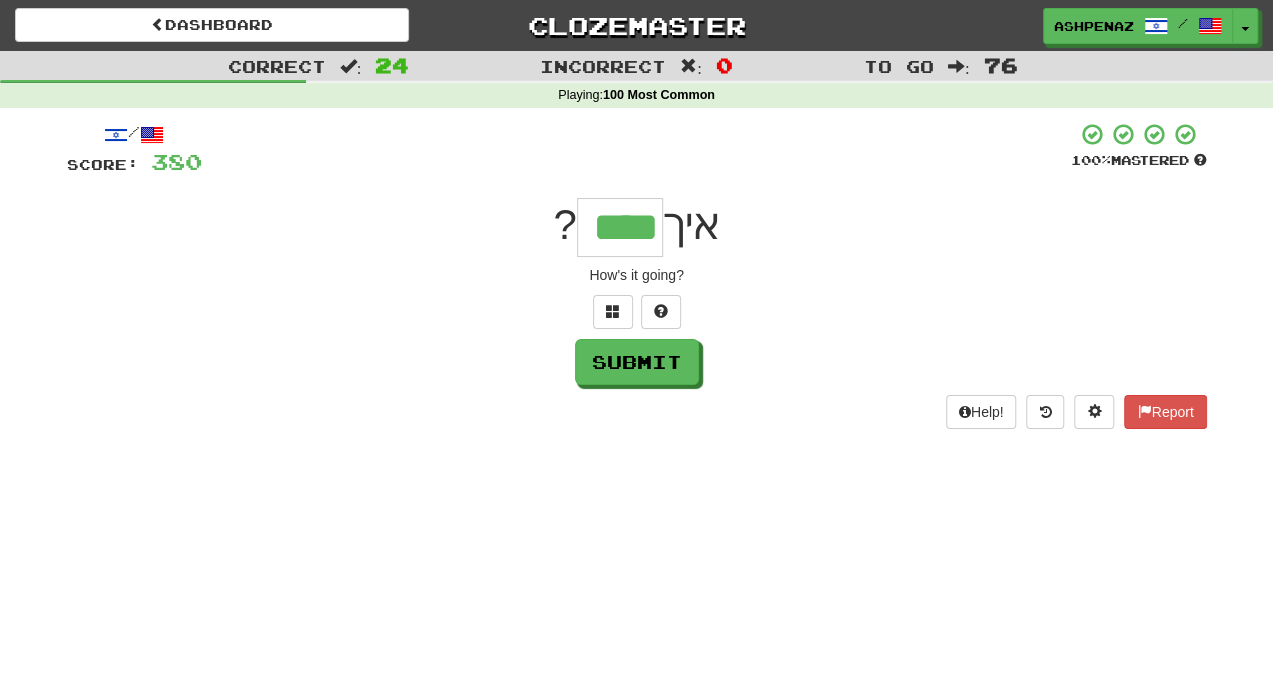 type on "****" 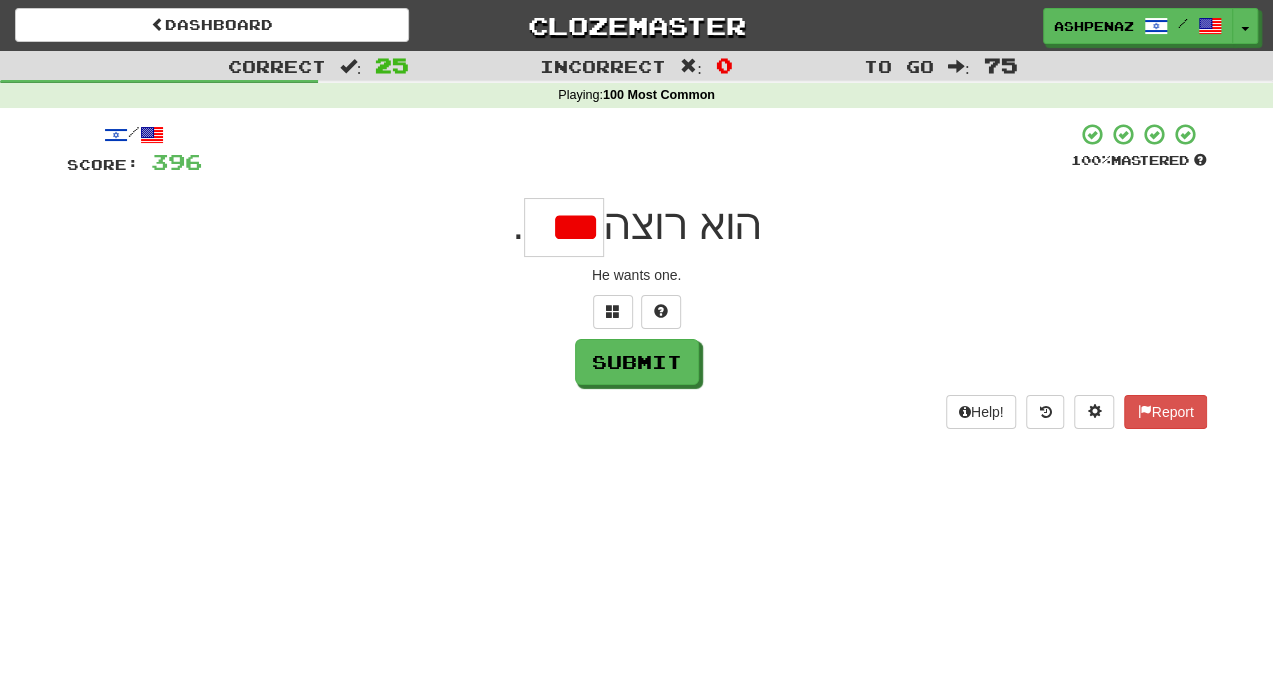 scroll, scrollTop: 0, scrollLeft: -2, axis: horizontal 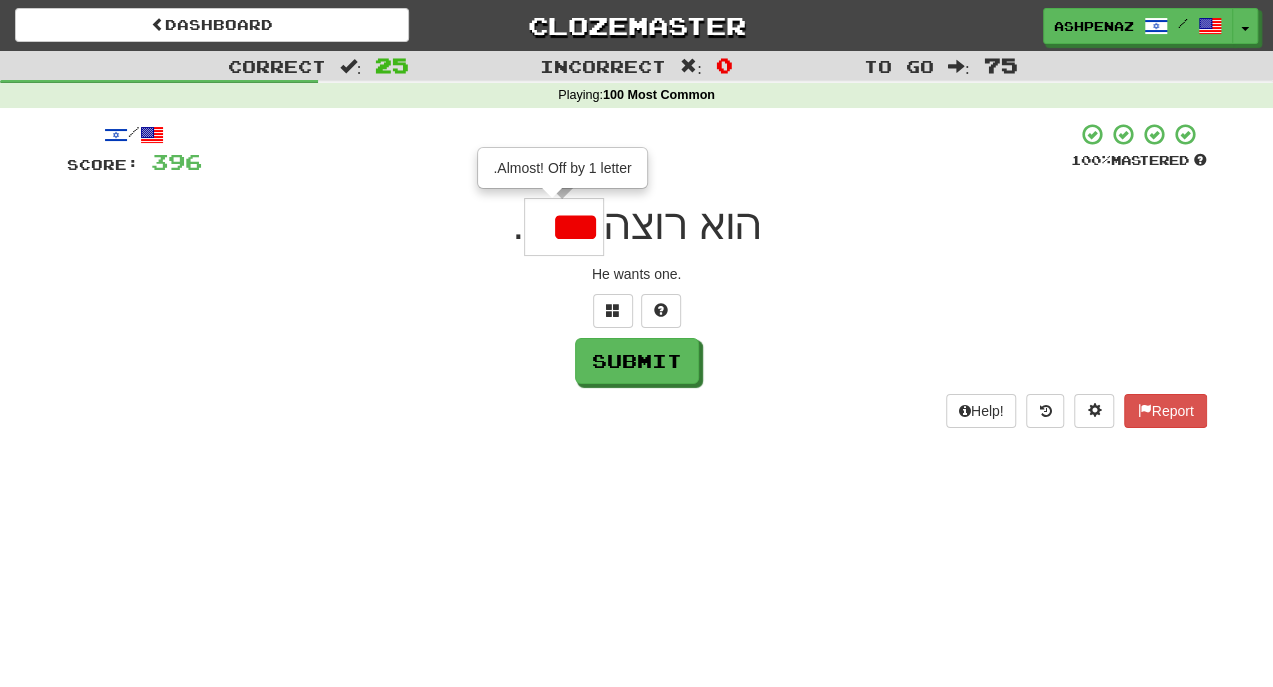 type on "***" 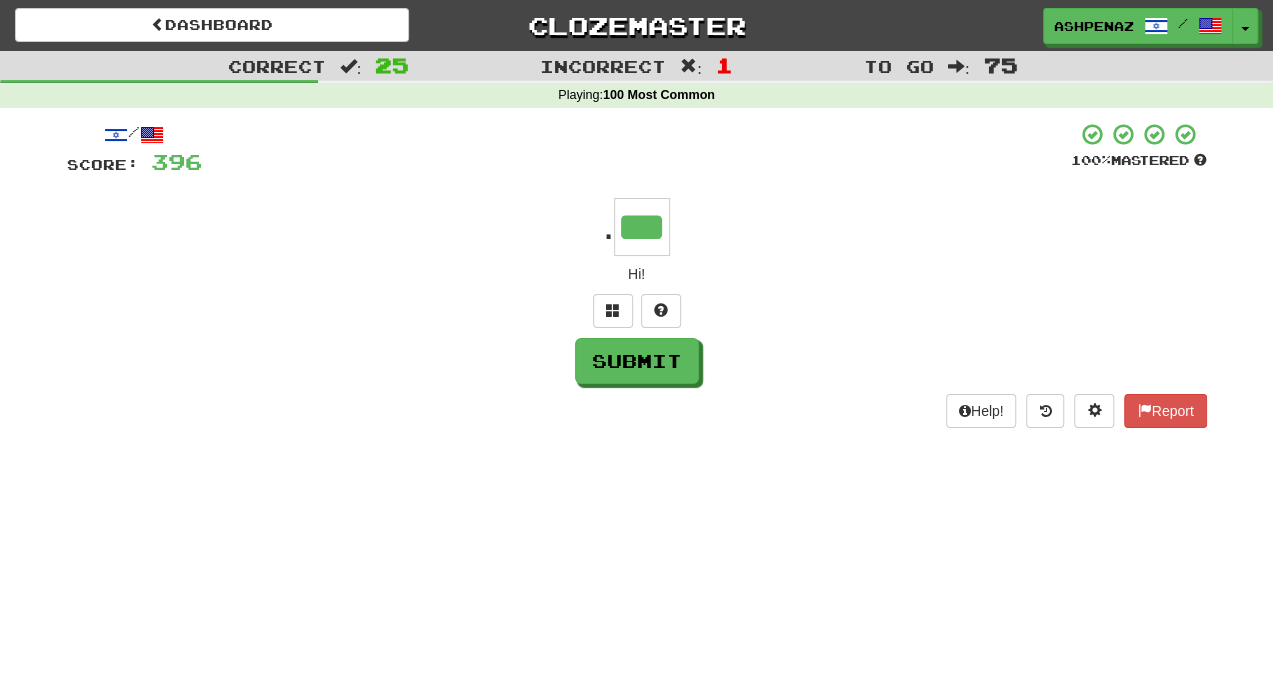 type on "***" 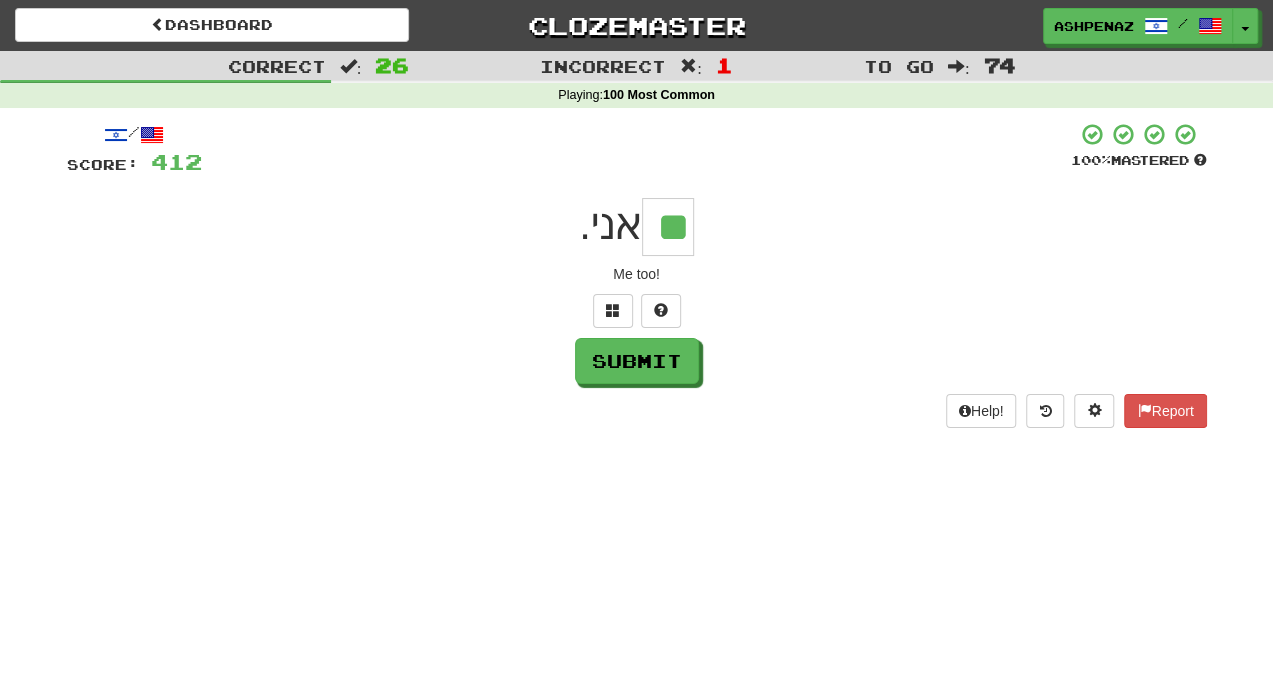 type on "**" 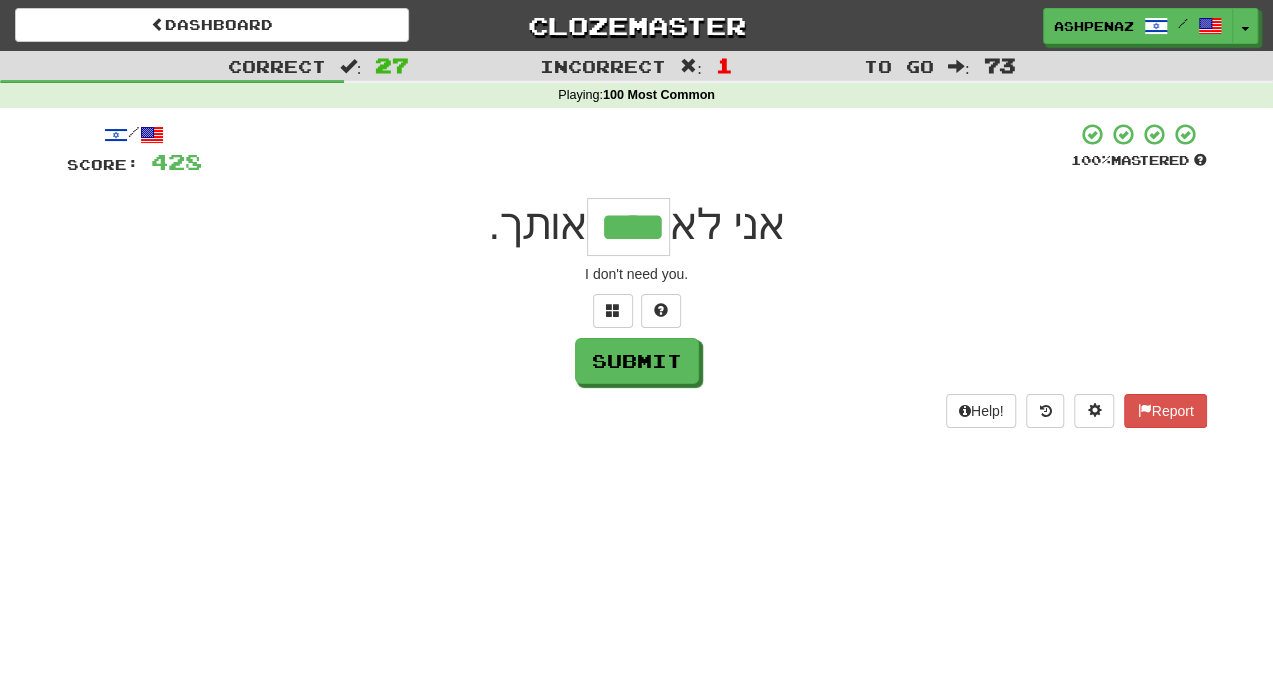 type on "****" 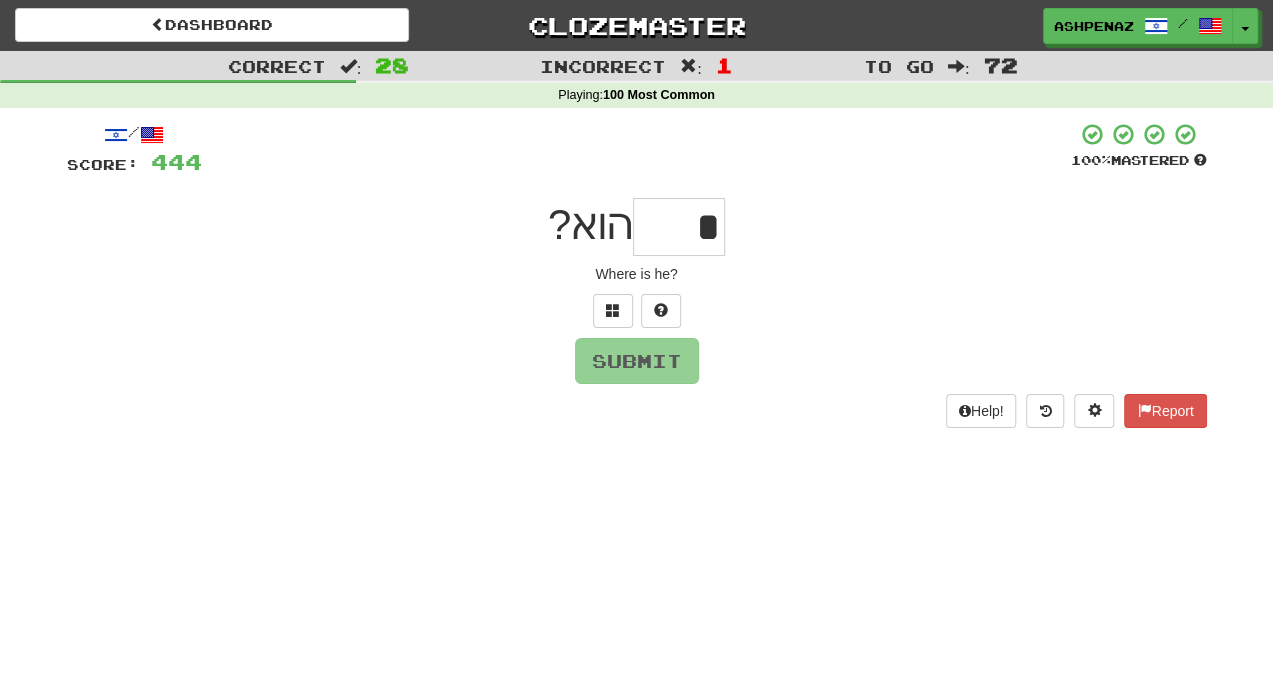 scroll, scrollTop: 2, scrollLeft: 0, axis: vertical 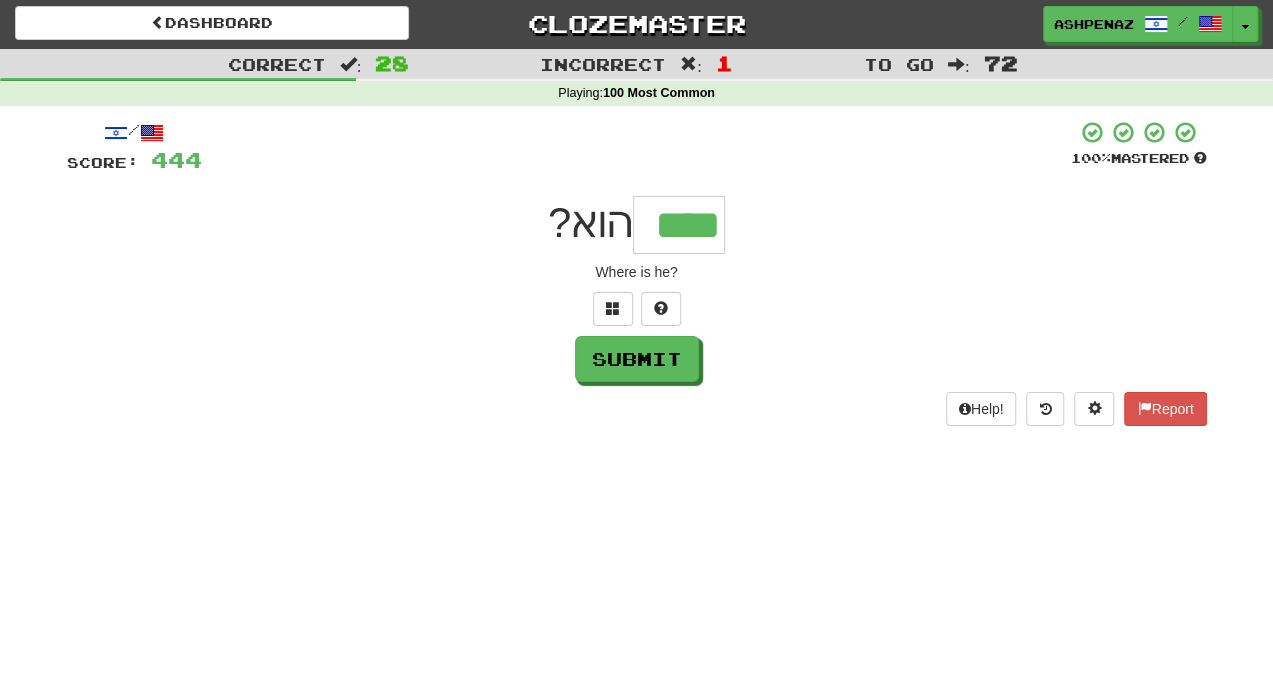 type on "****" 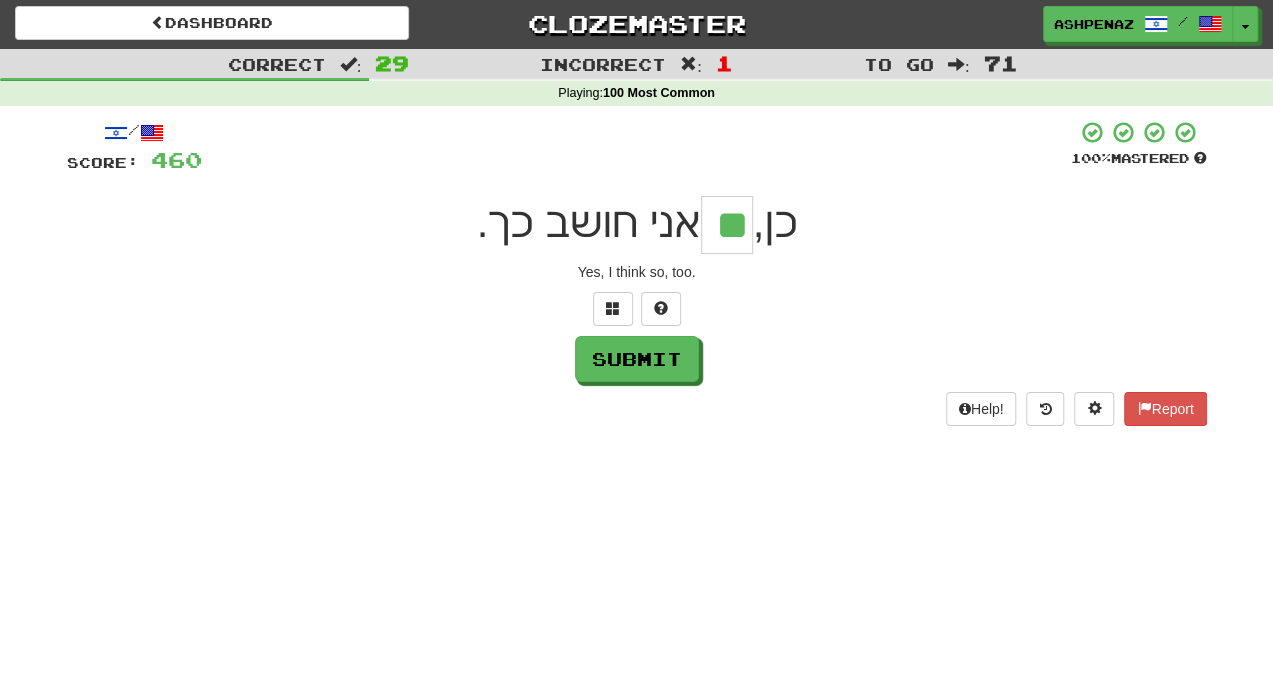 type on "**" 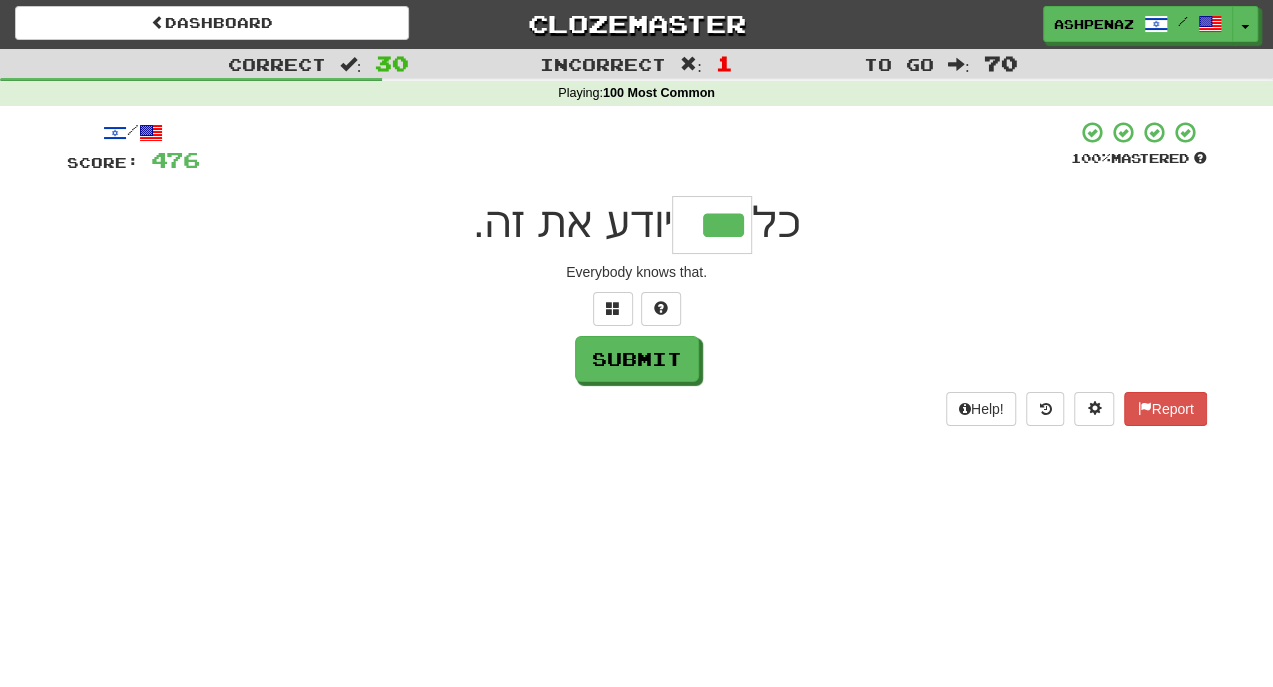 type on "***" 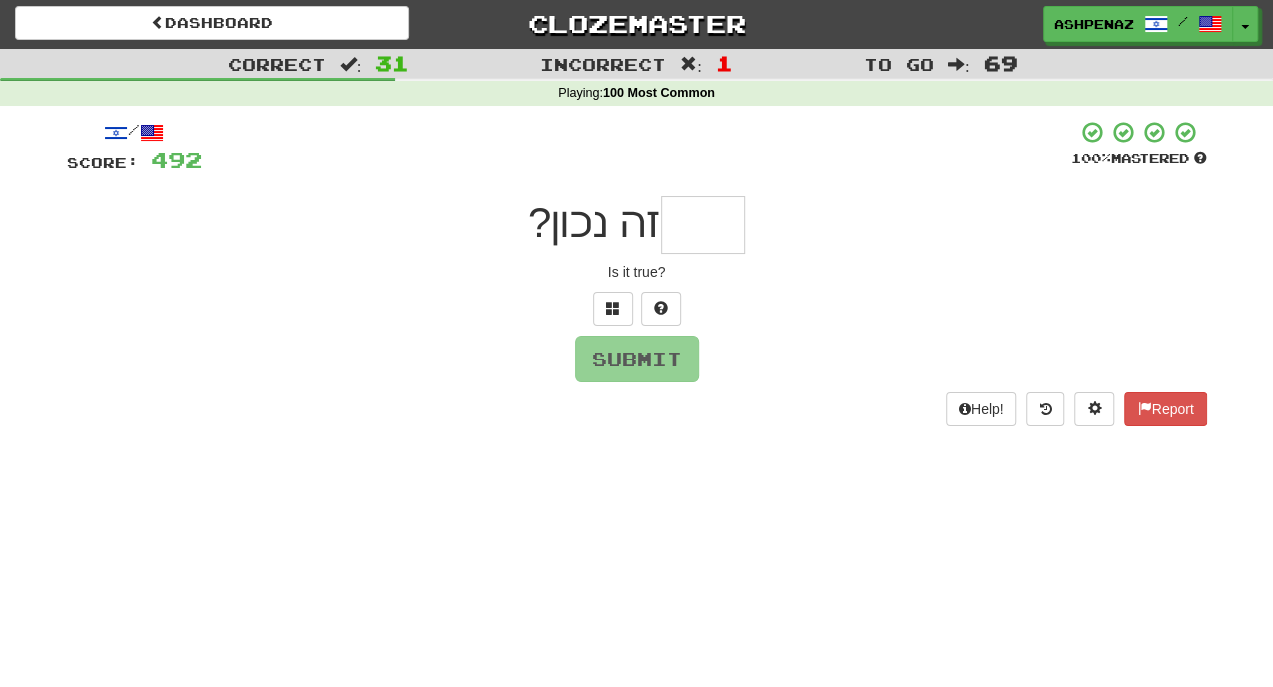 type on "*" 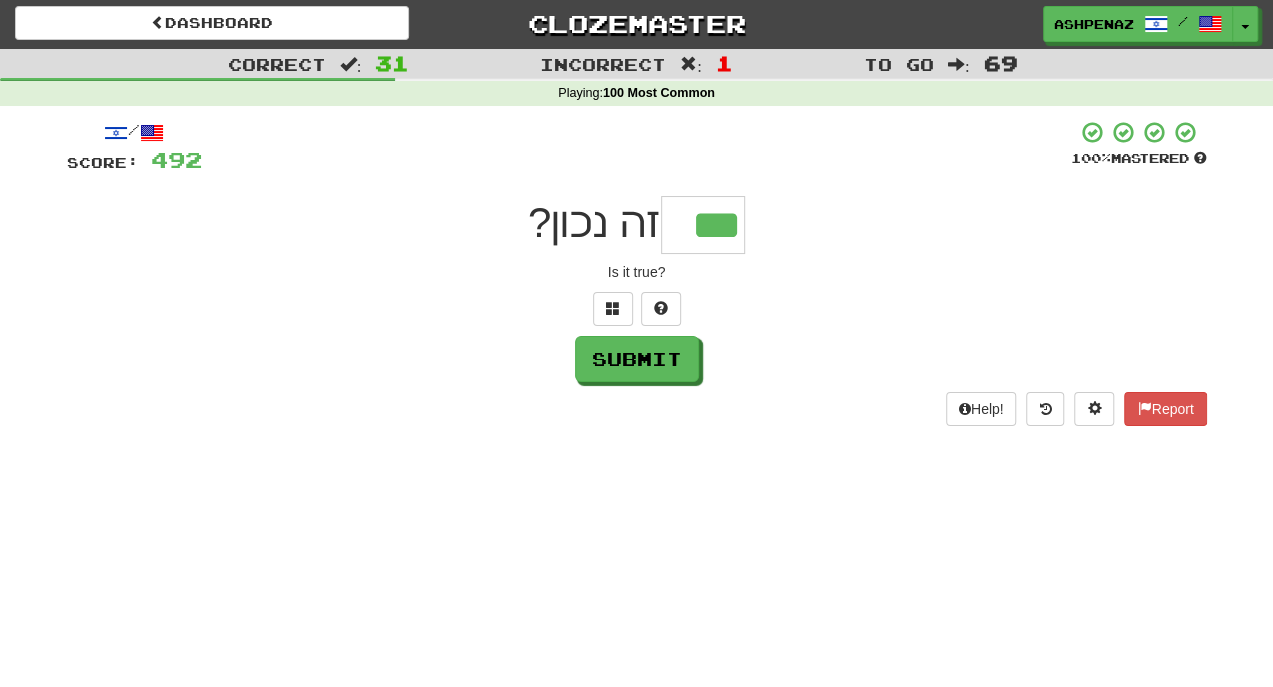 type on "***" 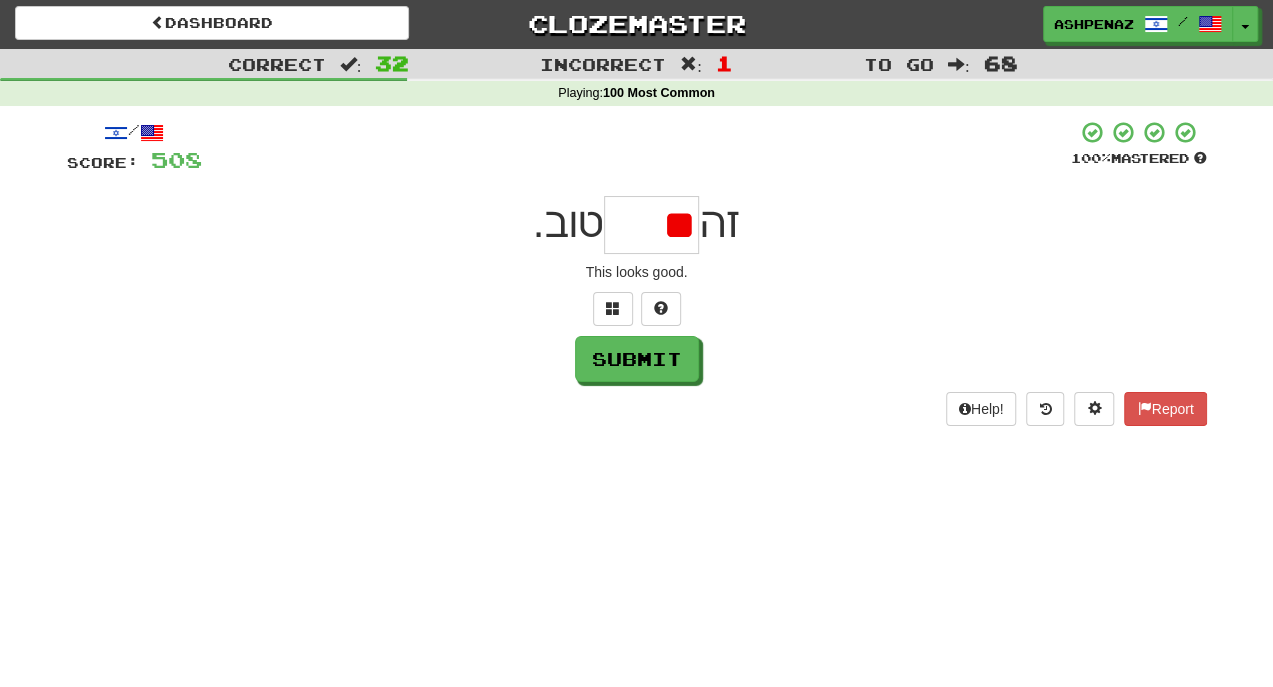 type on "*" 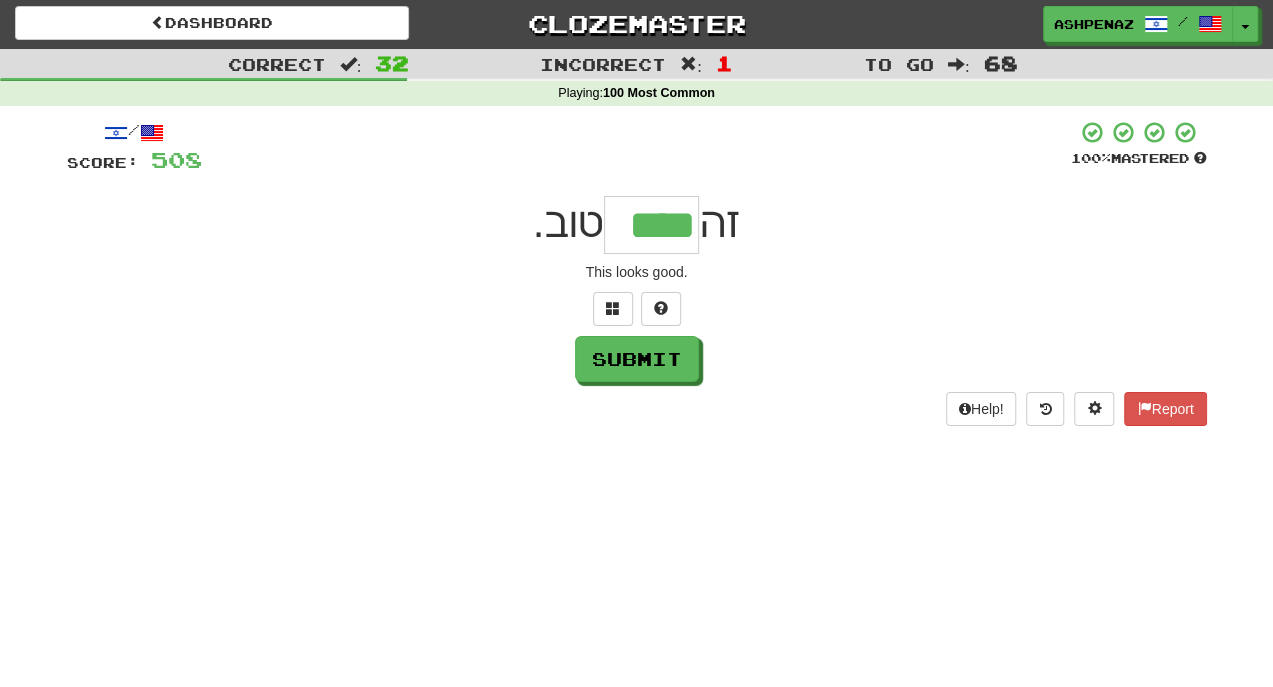 type on "****" 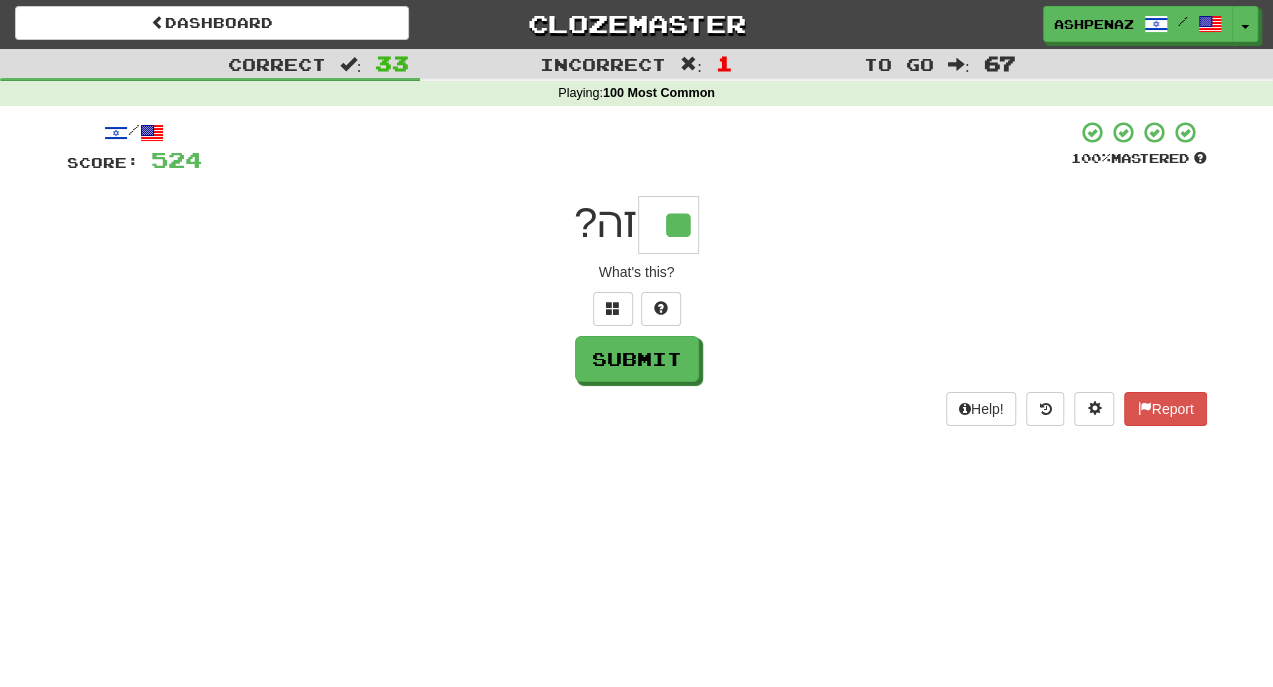type on "**" 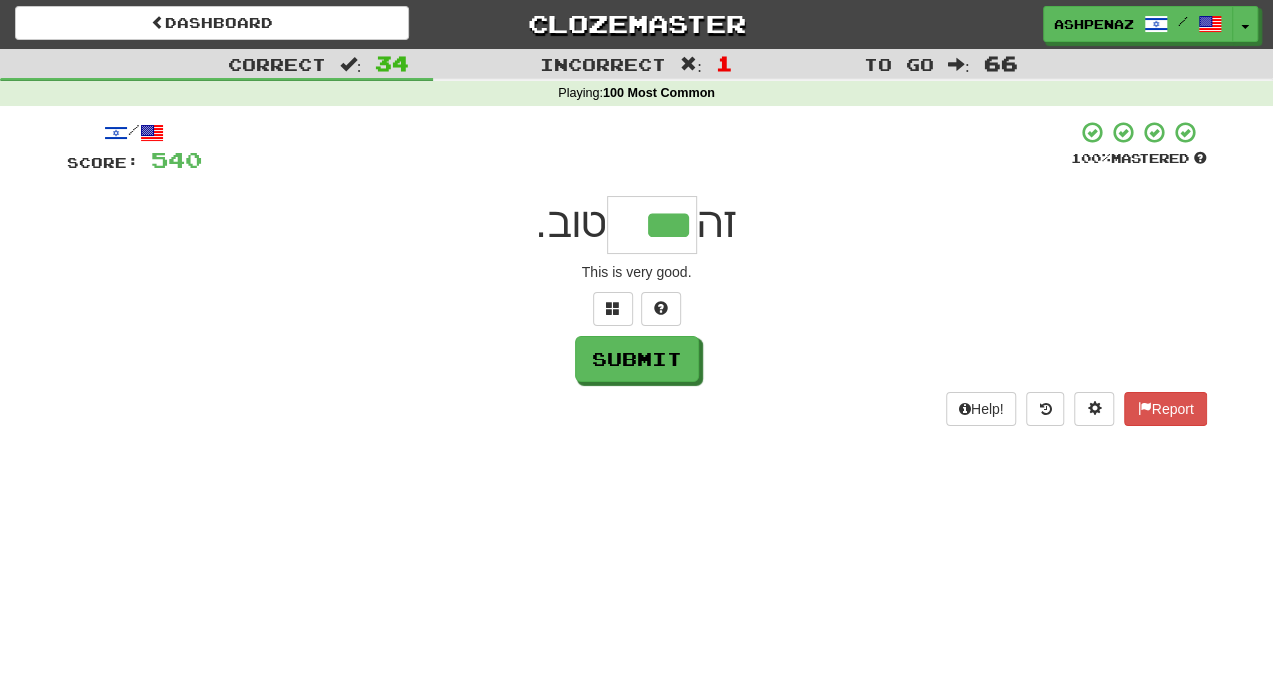 type on "***" 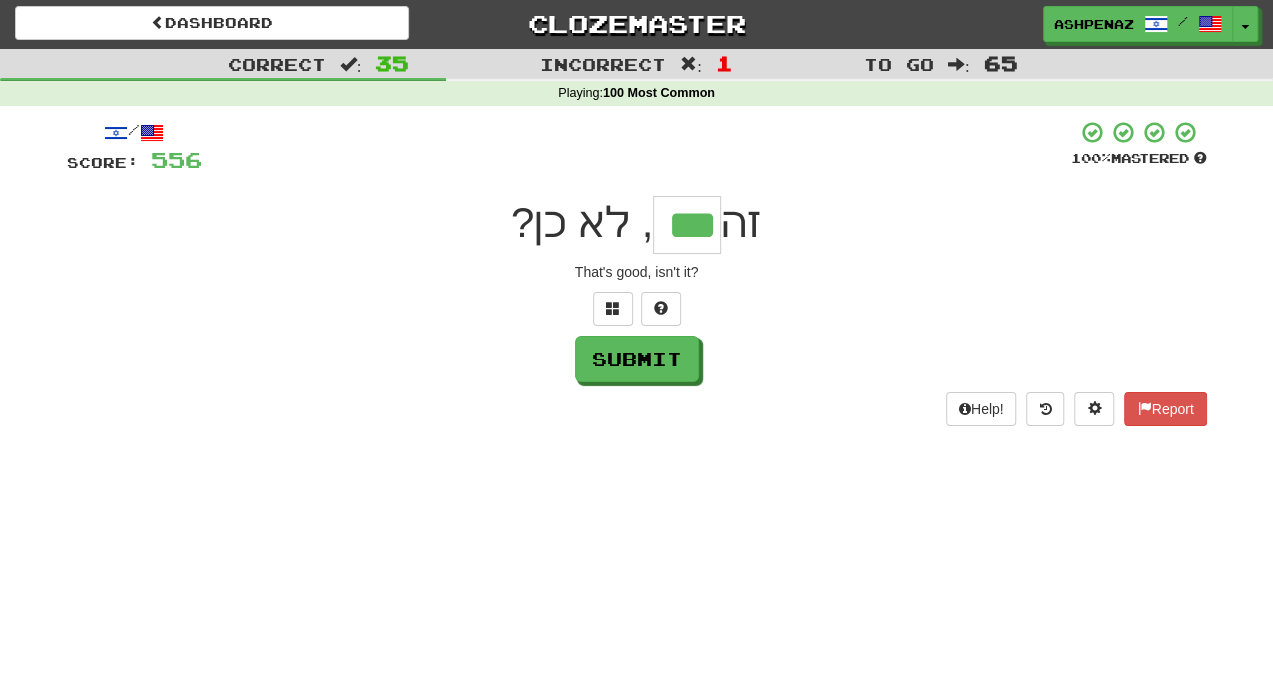 type on "***" 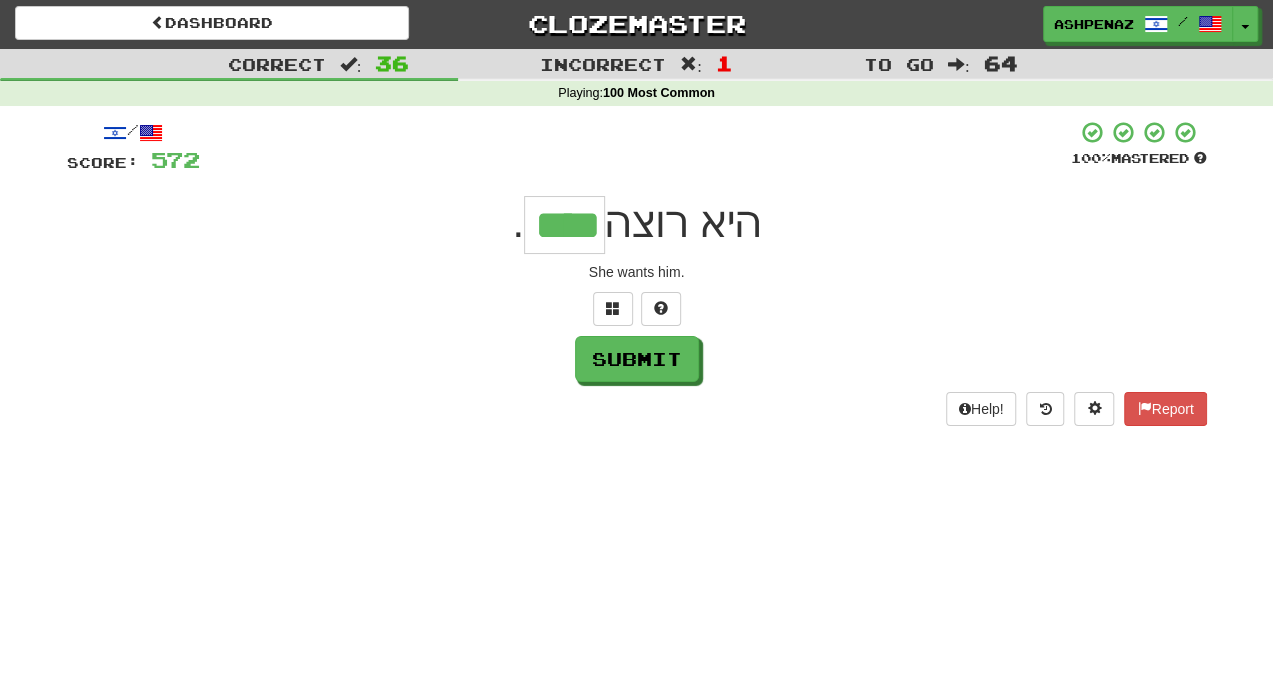 type on "****" 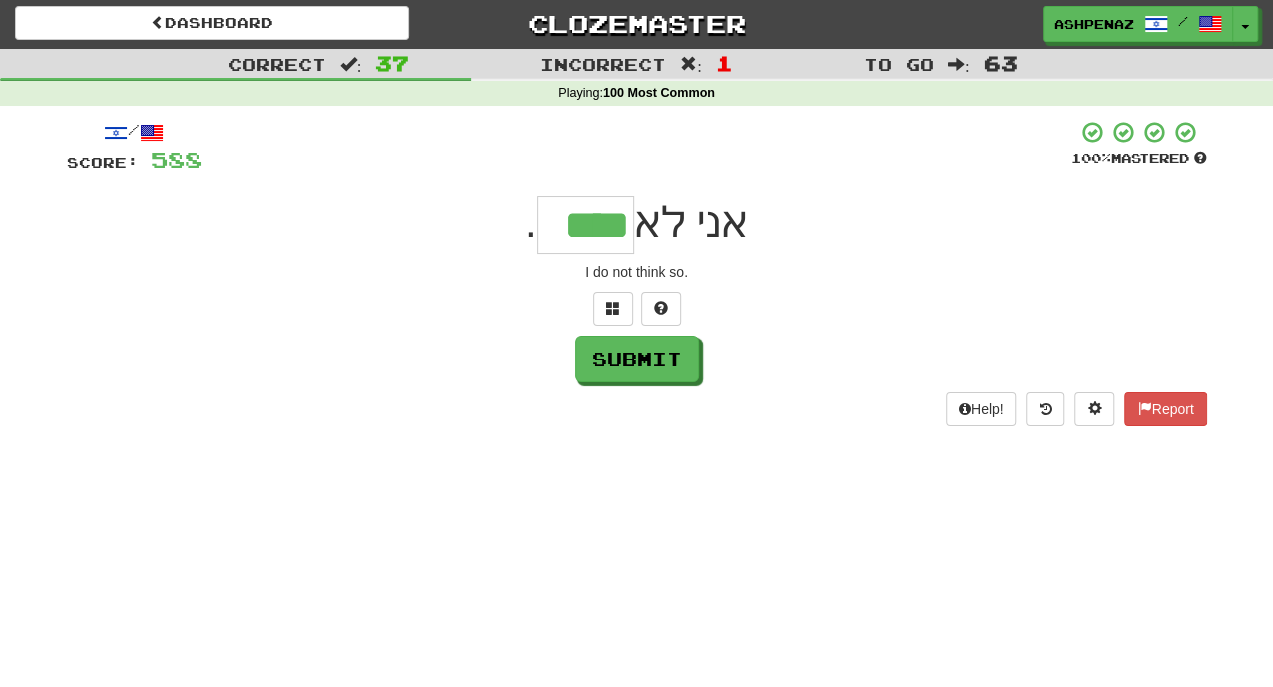 type on "****" 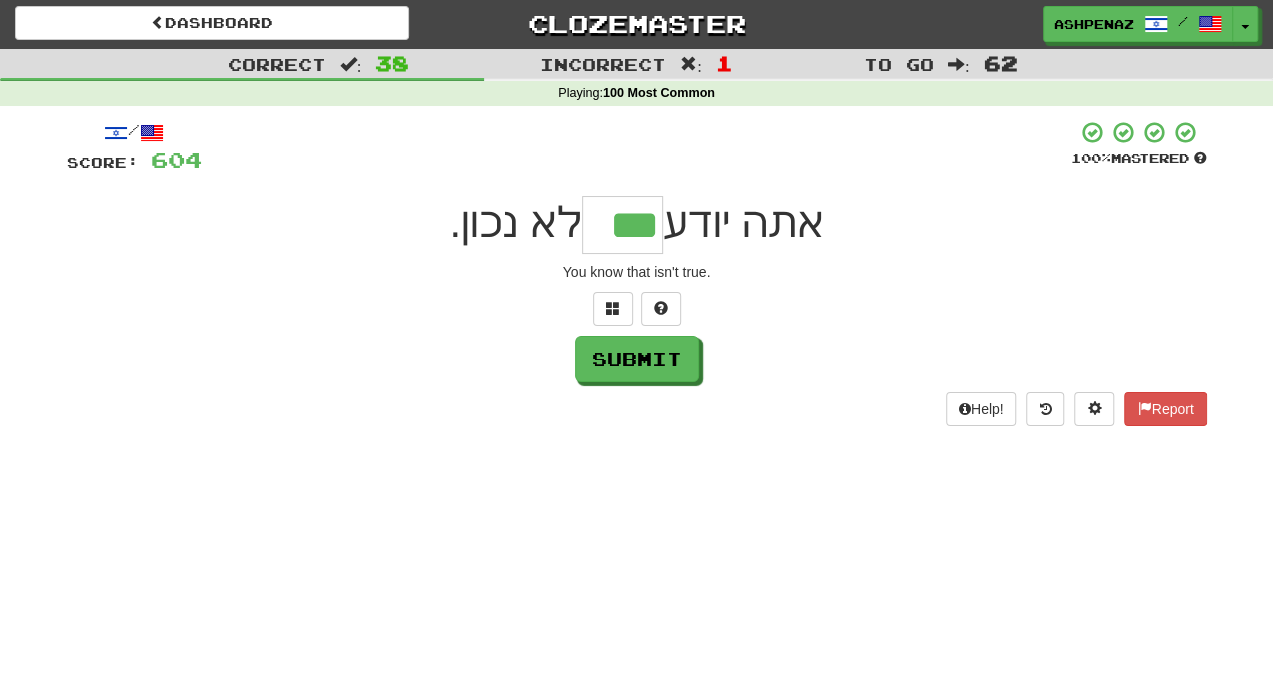 type on "***" 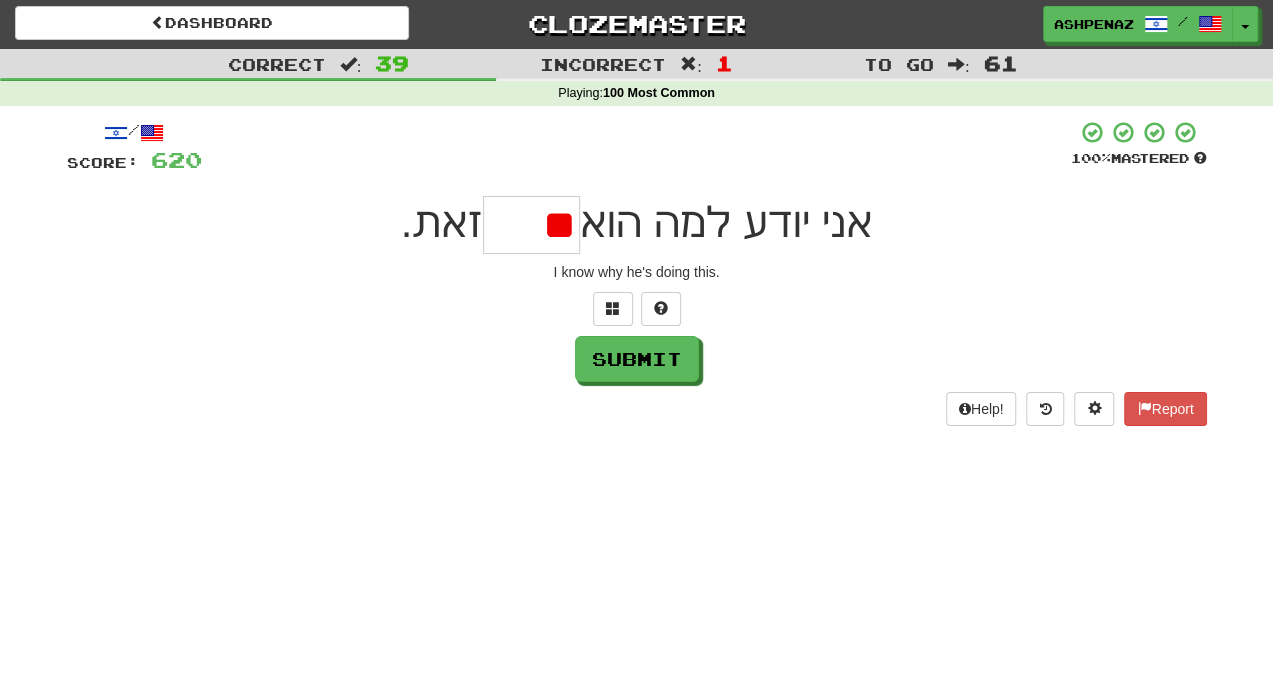 type on "*" 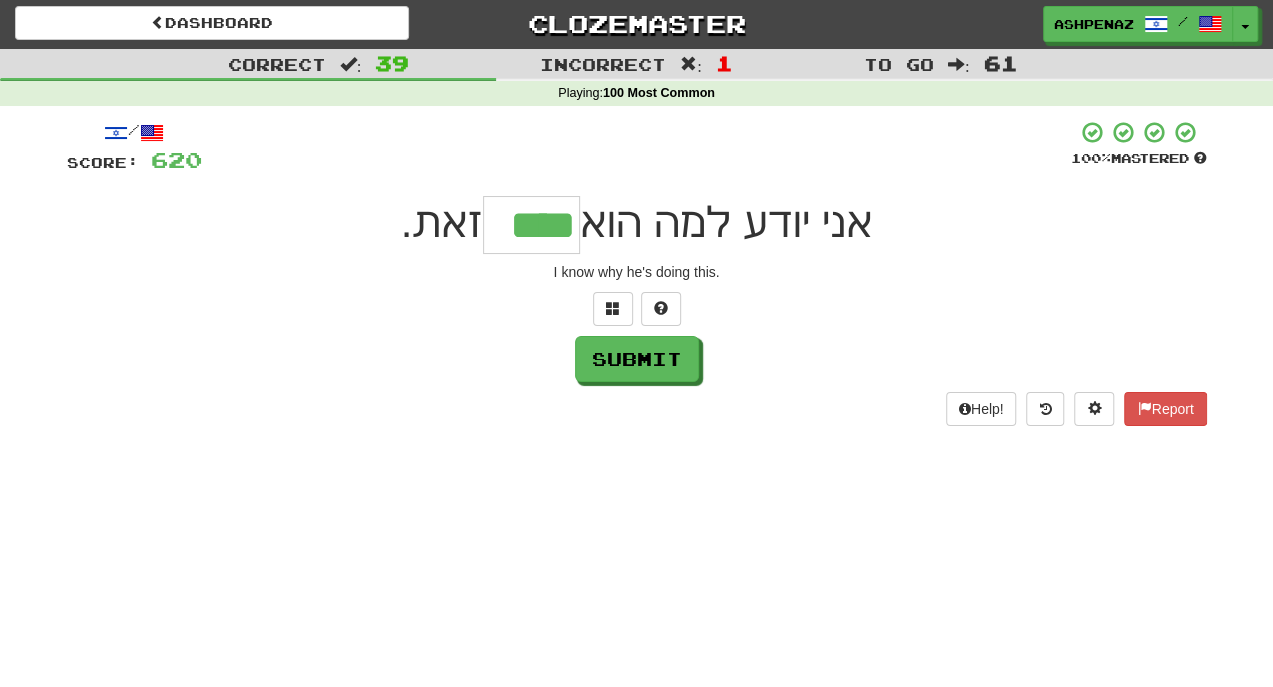 type on "****" 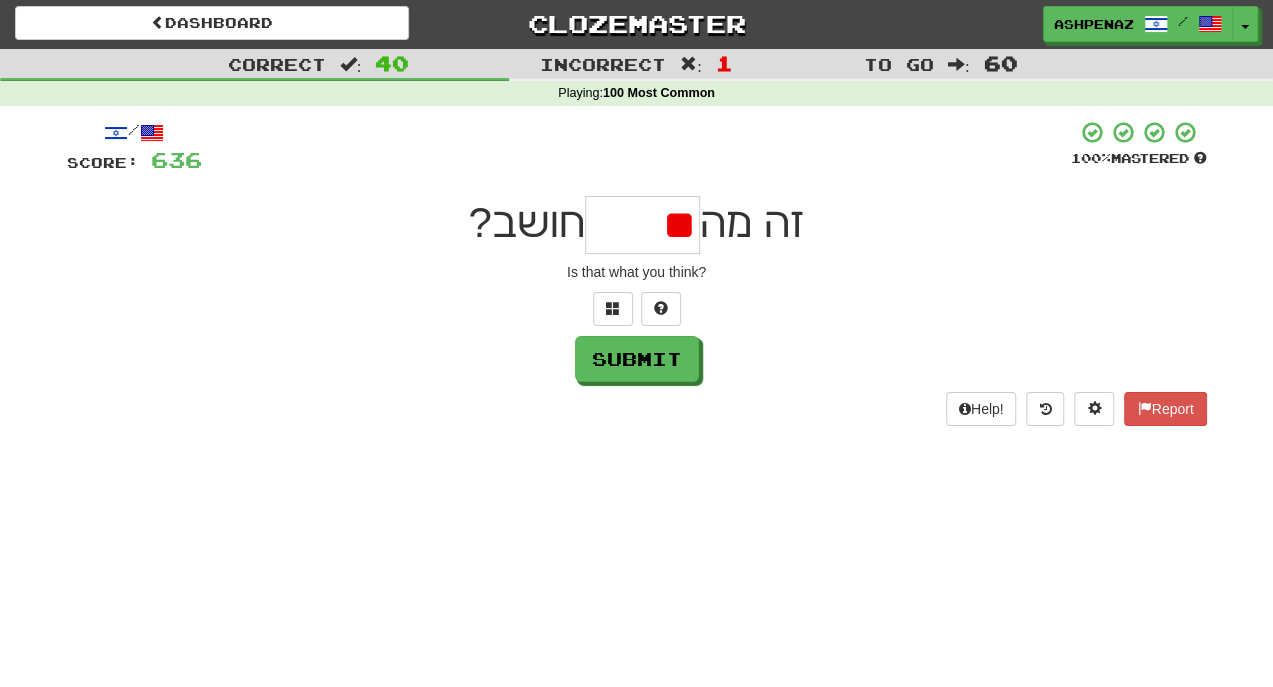 type on "*" 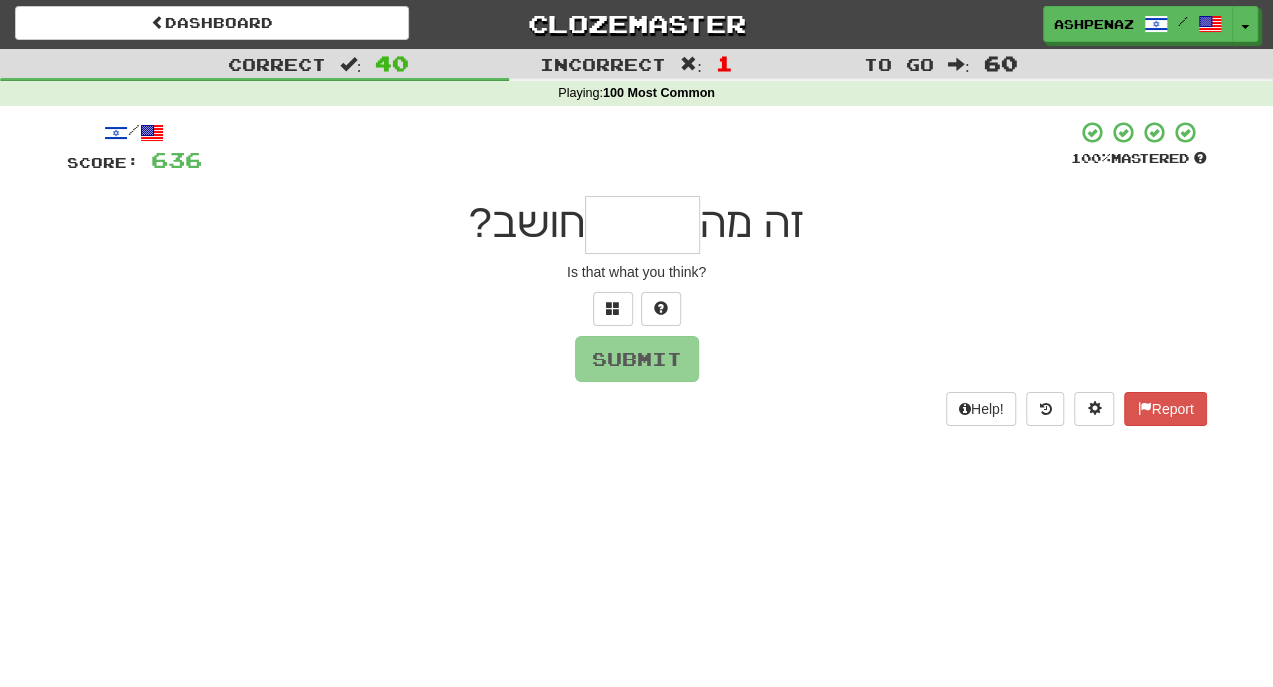 type on "*" 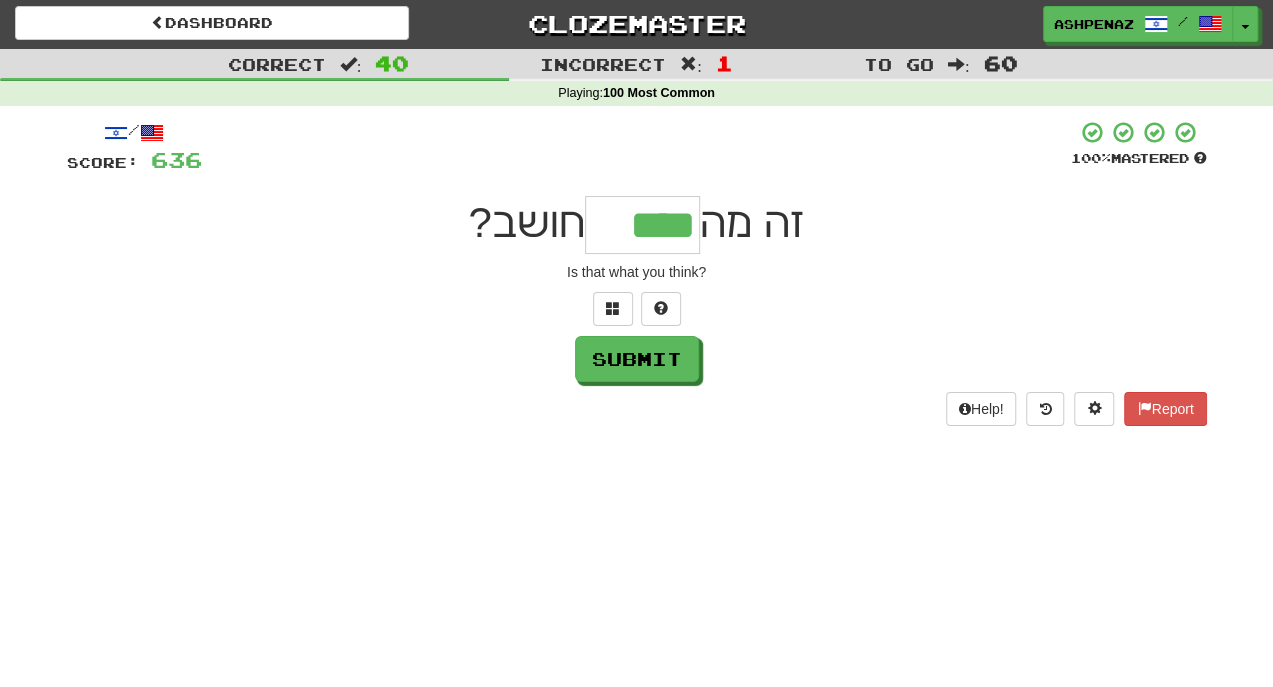 type on "****" 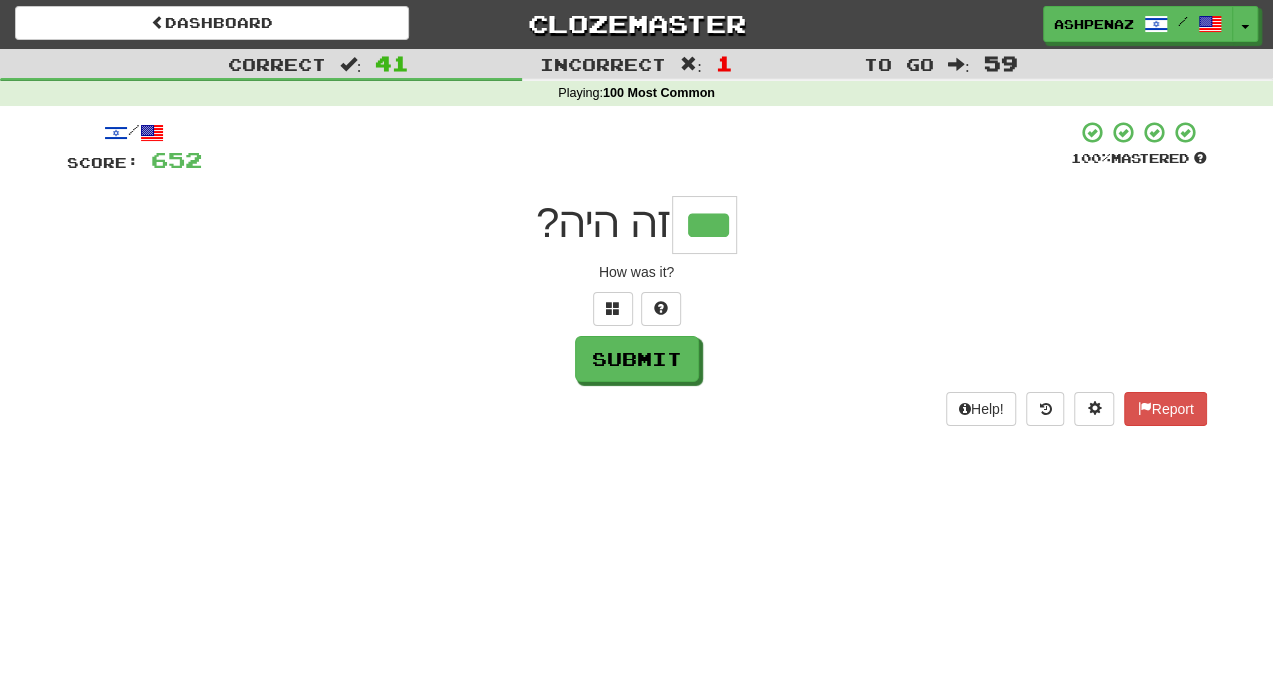 type on "***" 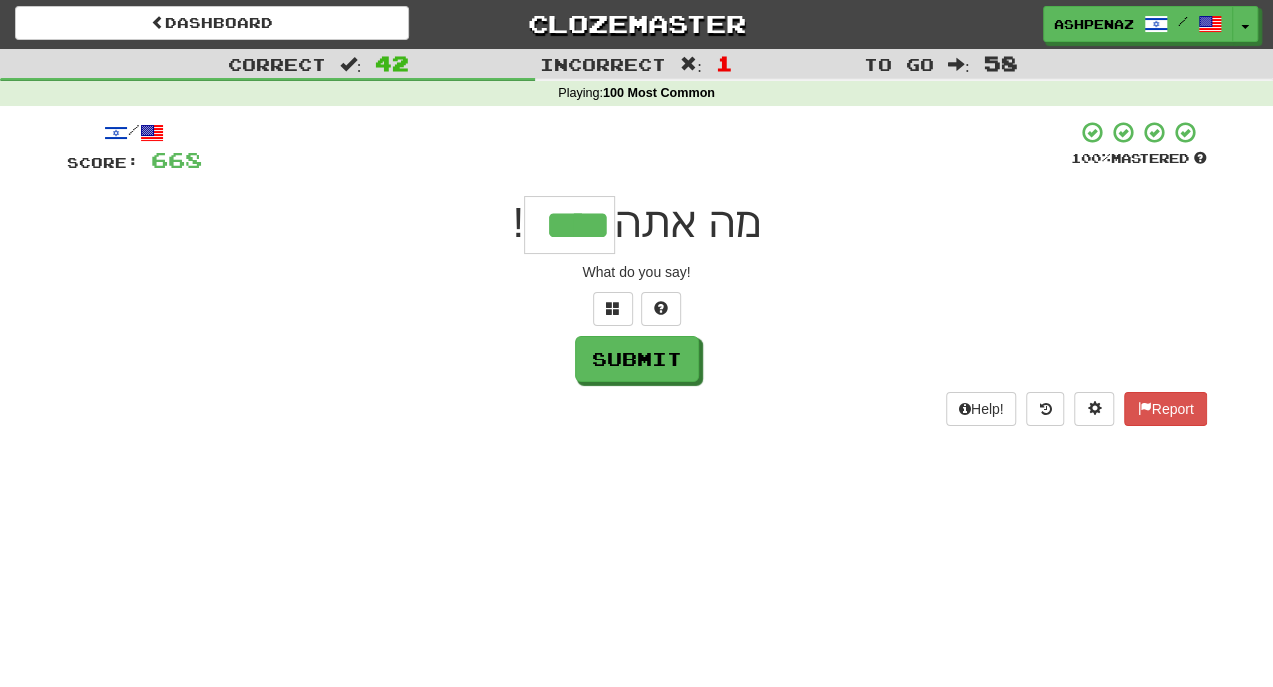 type on "****" 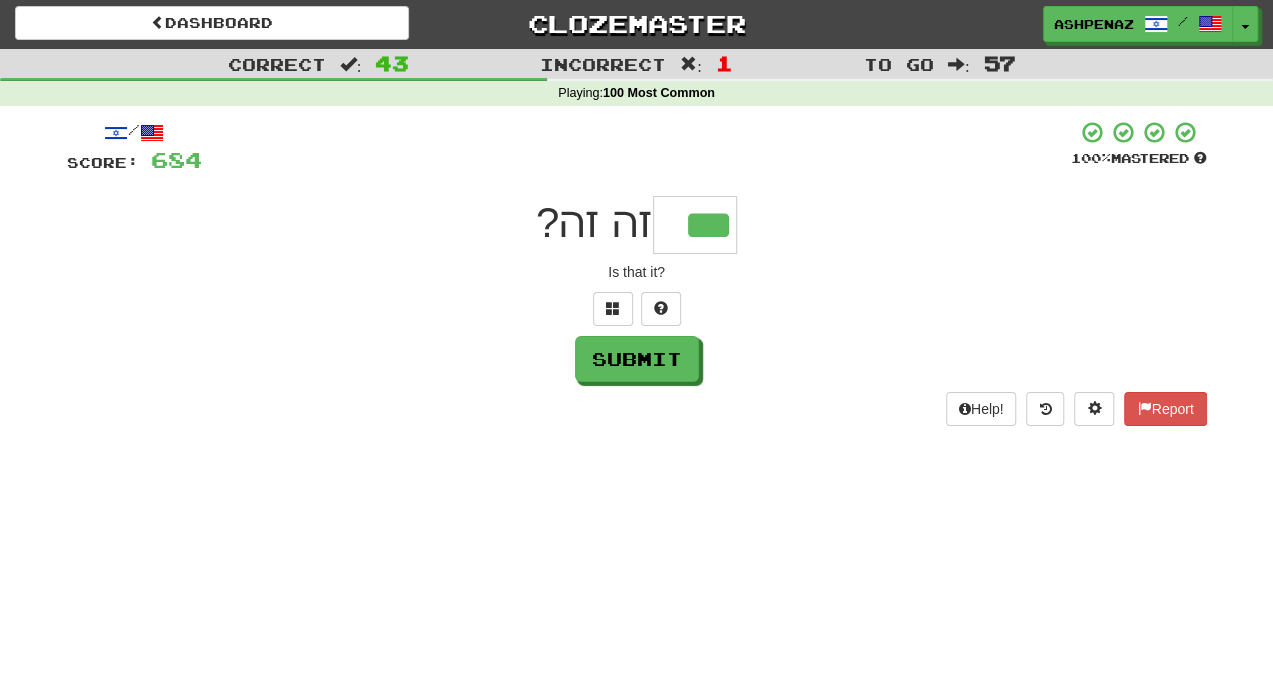 type on "***" 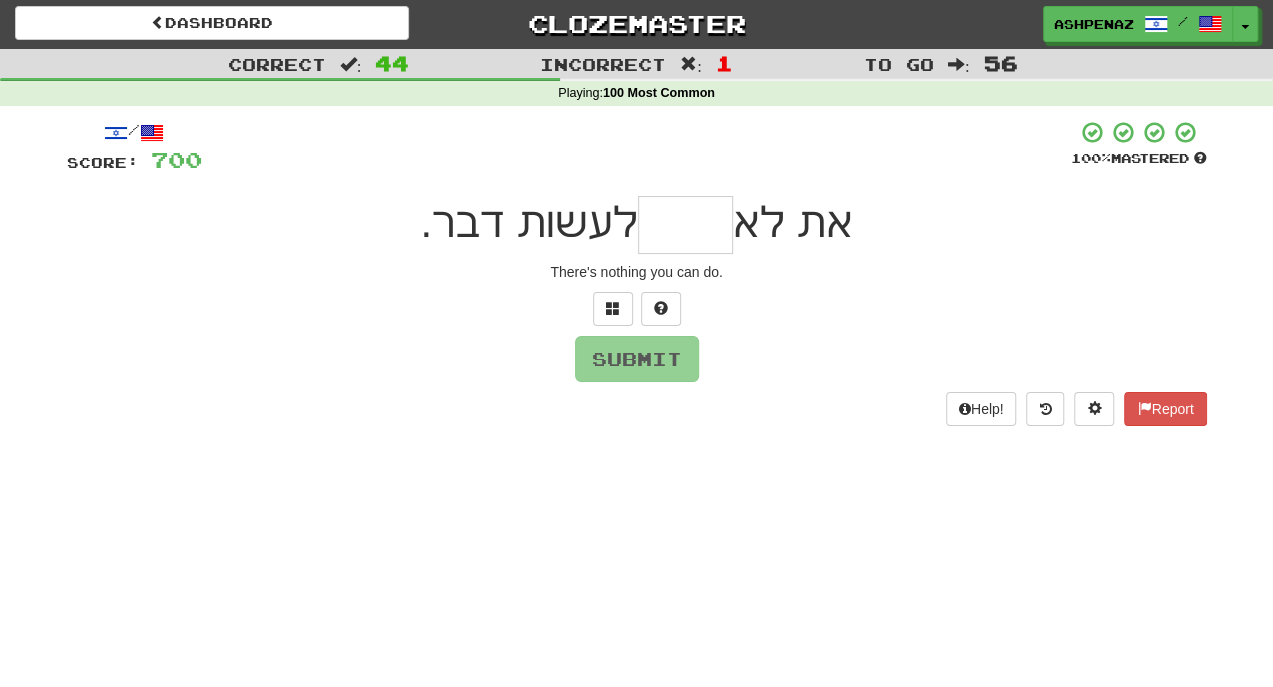 type on "*" 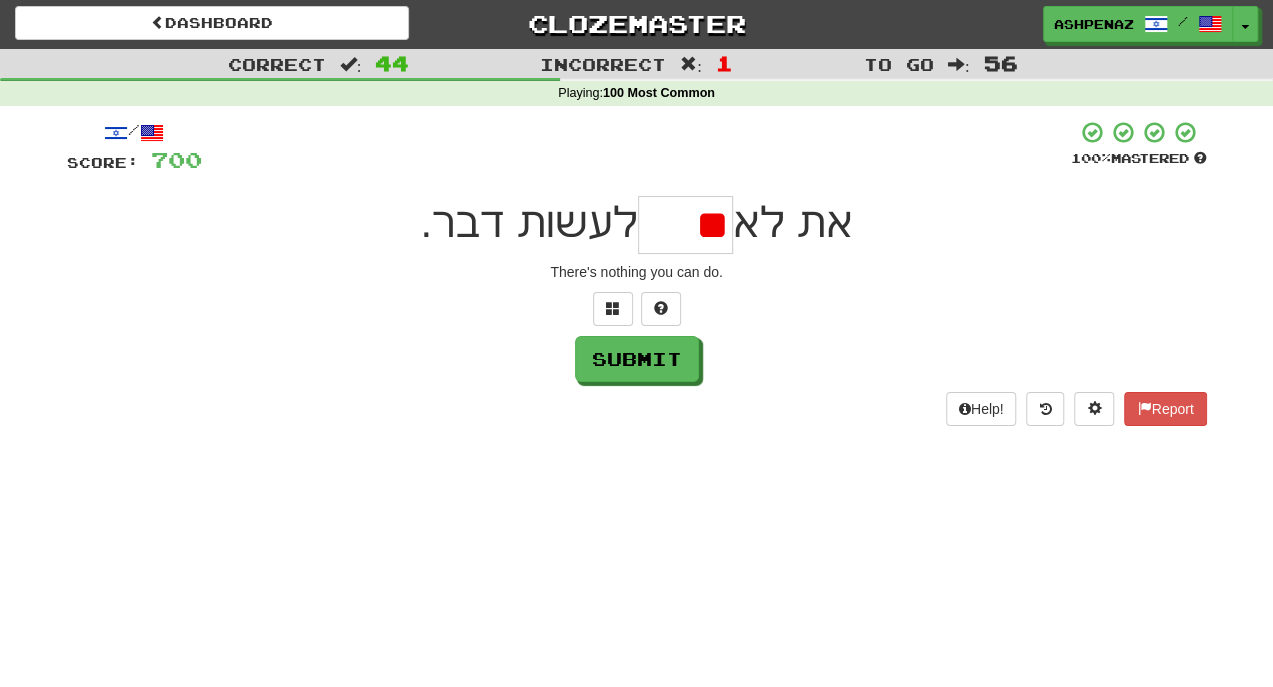 type on "*" 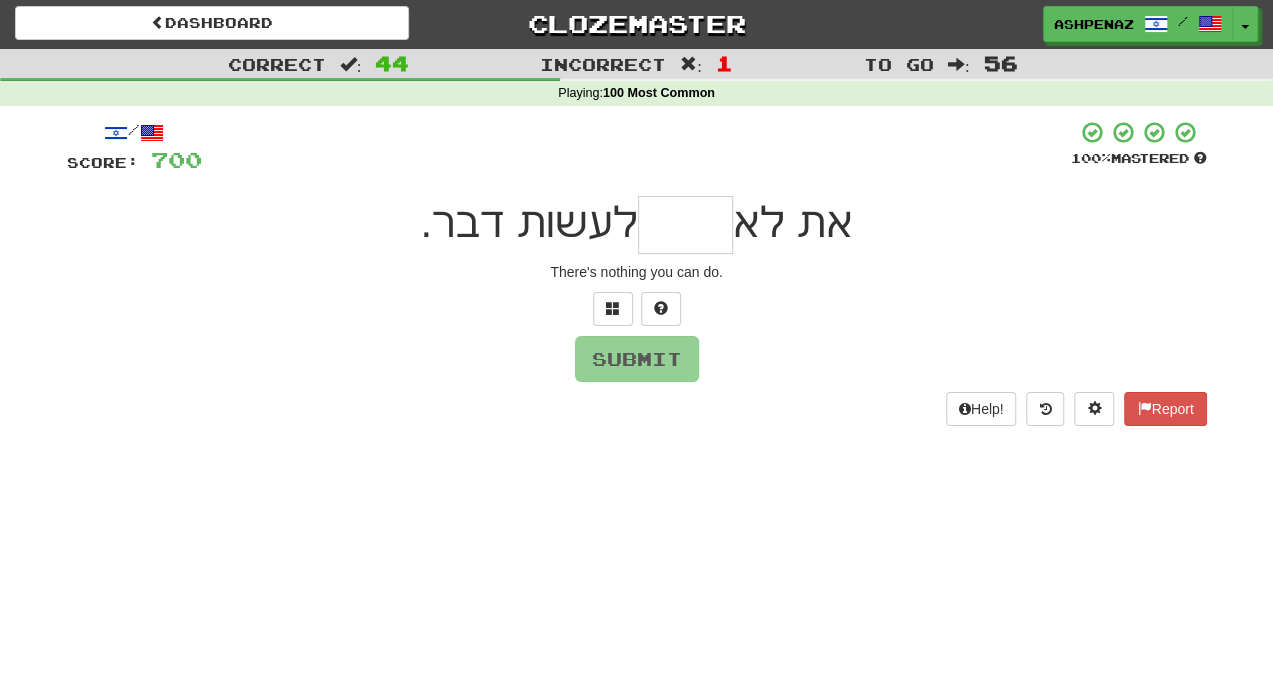 type on "*" 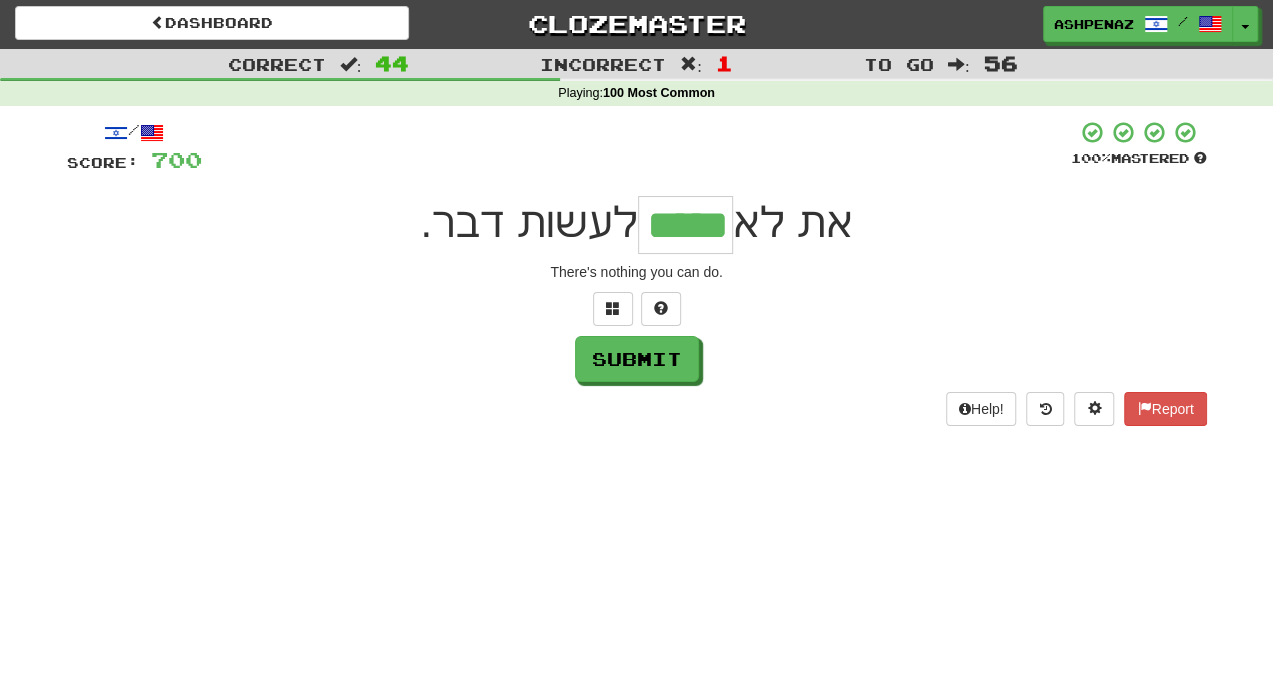 type on "*****" 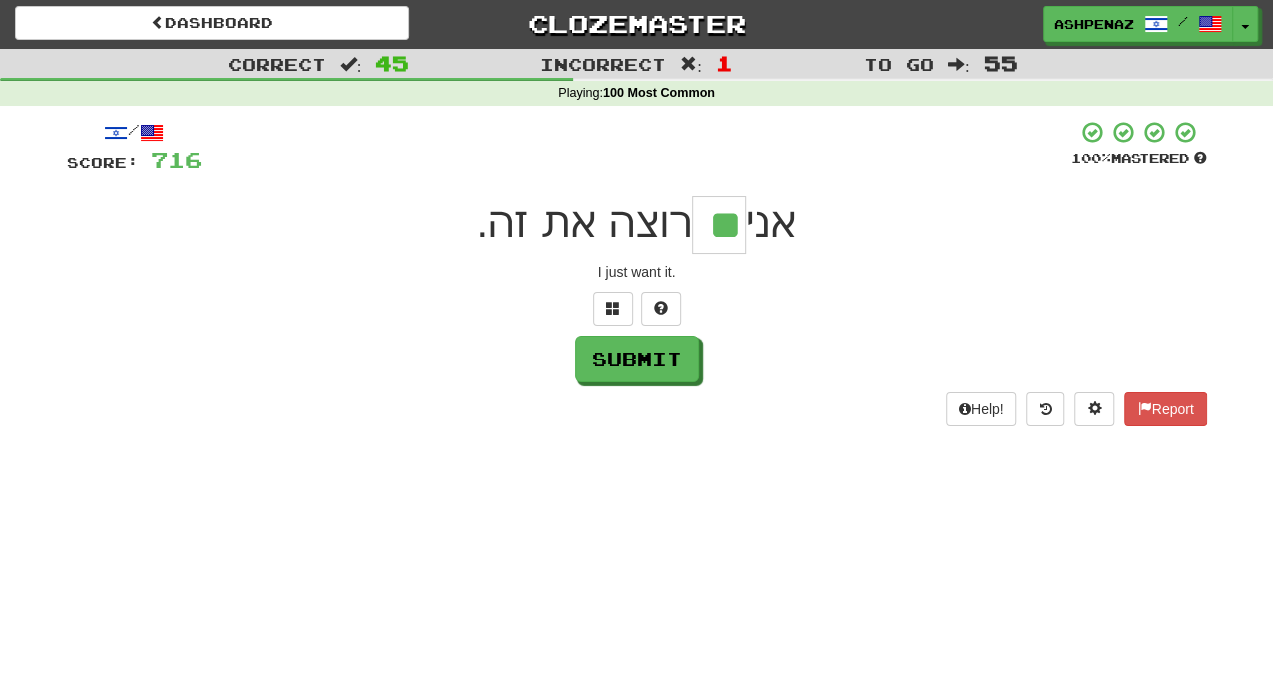 type on "**" 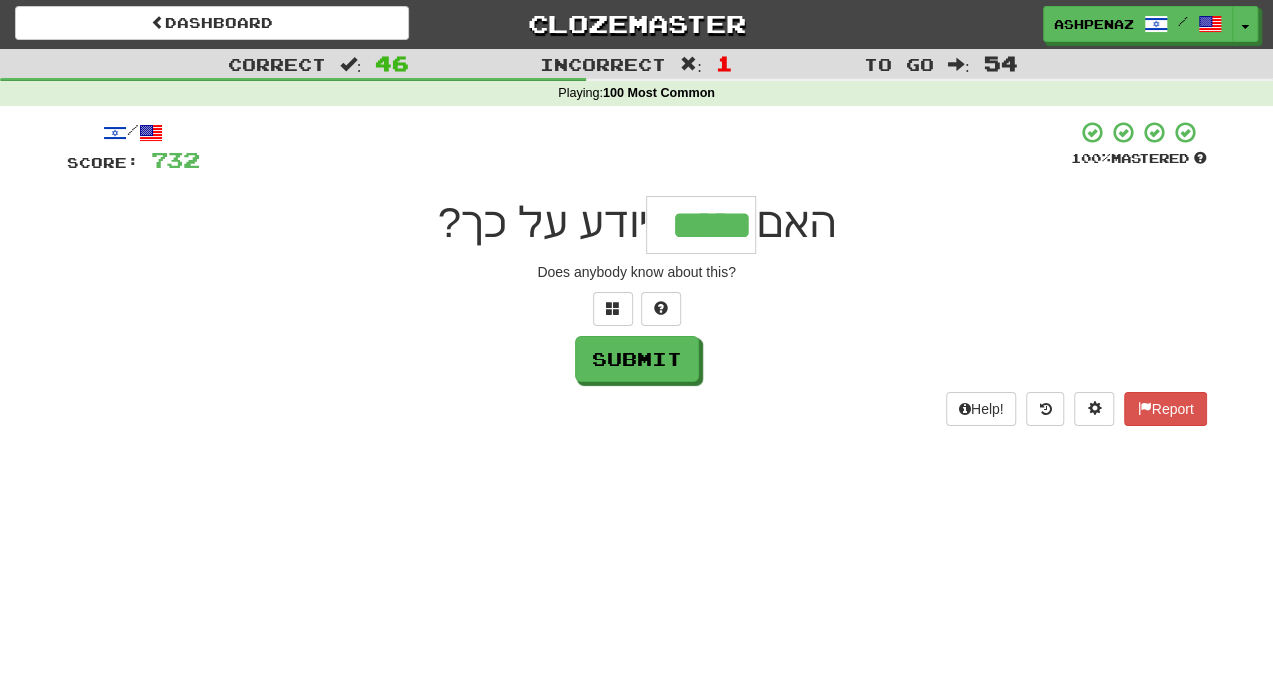 type on "*****" 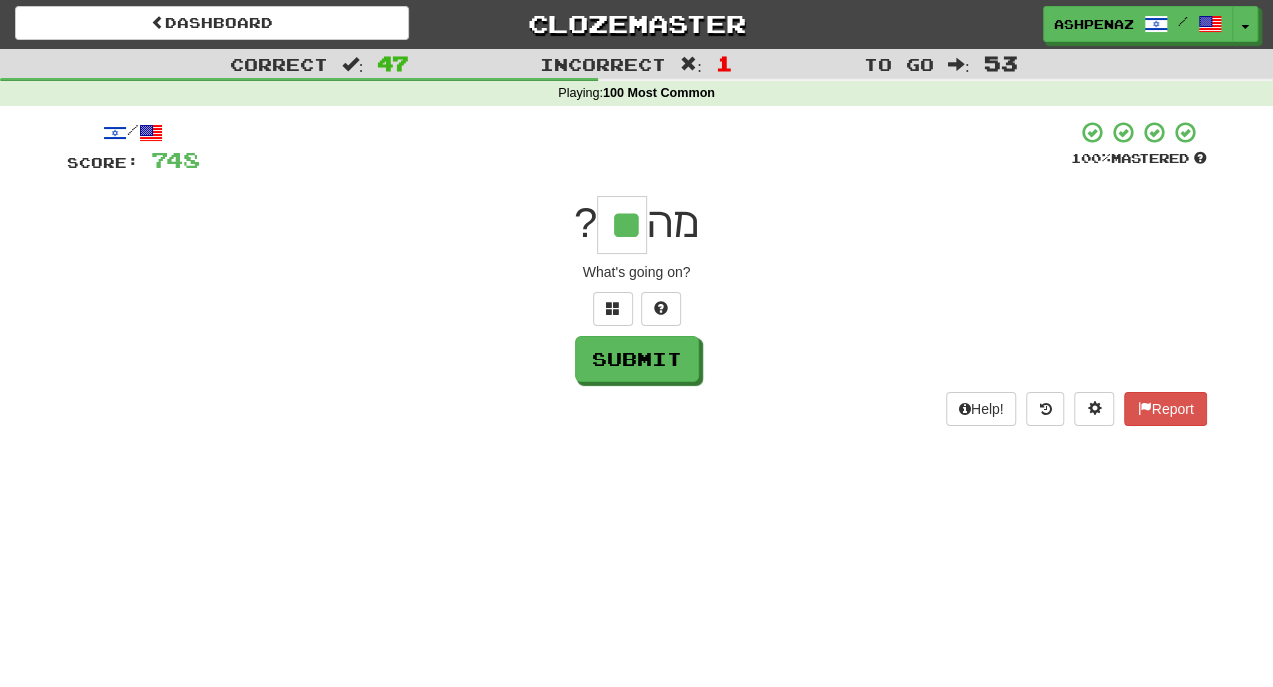 type on "**" 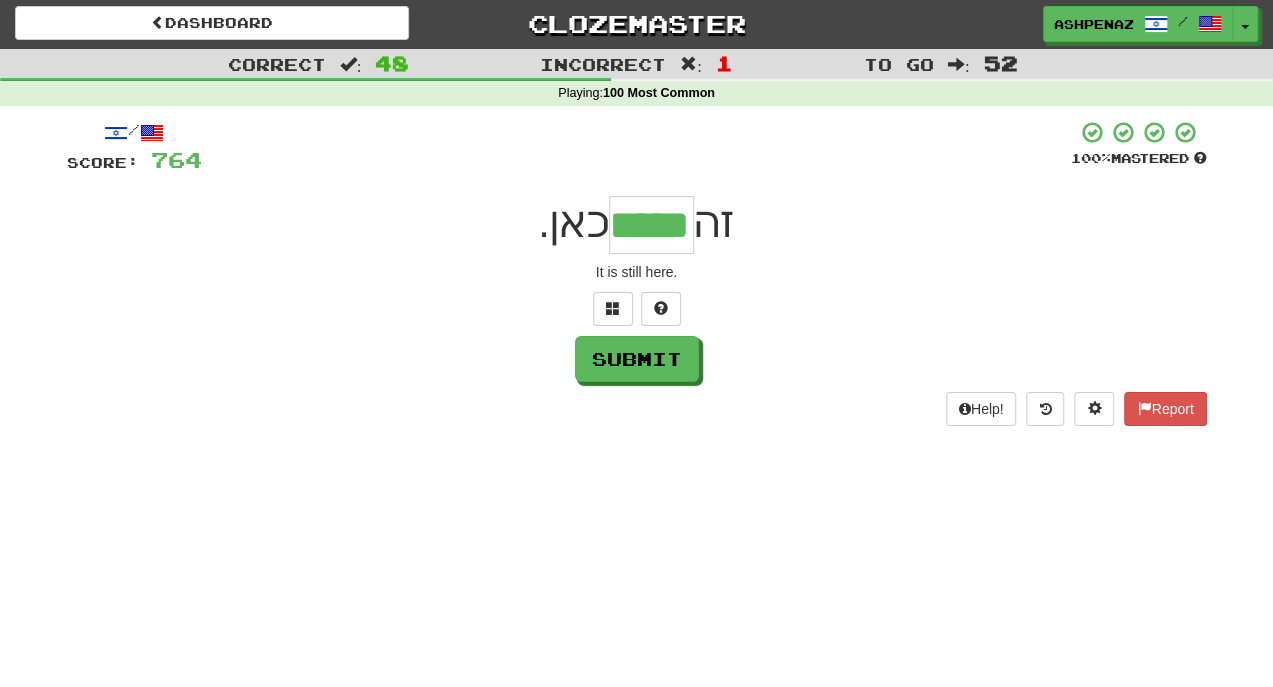 type on "*****" 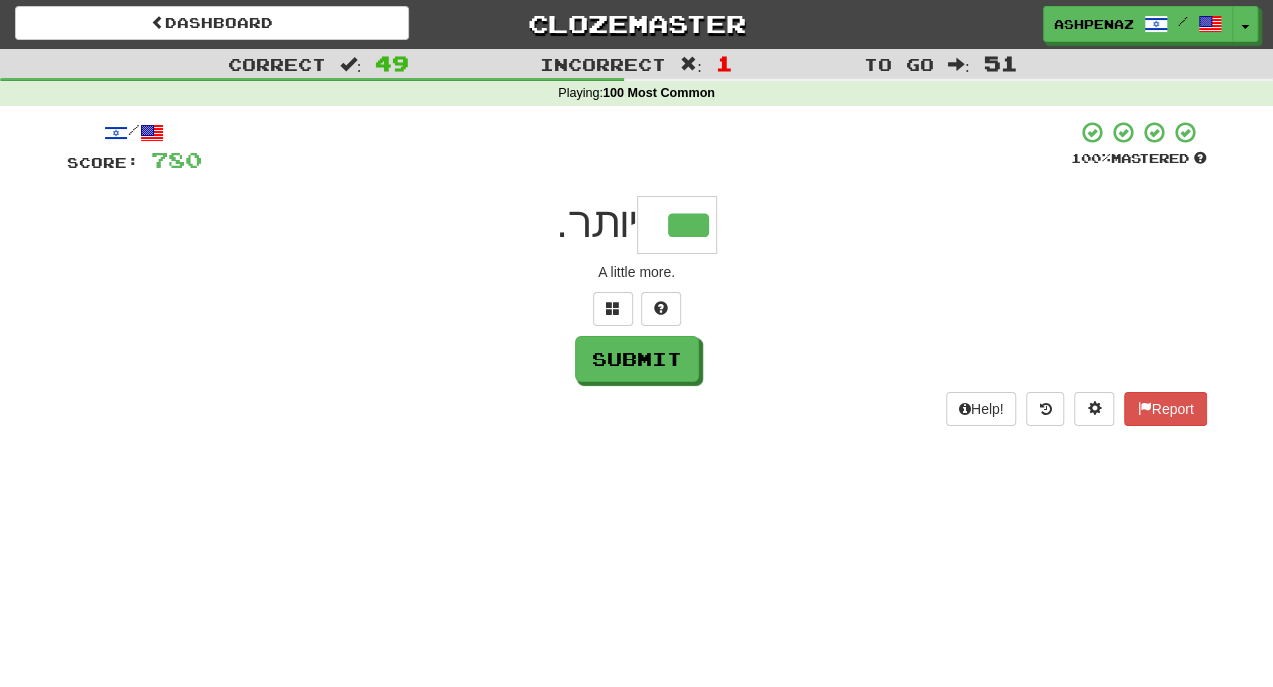 type on "***" 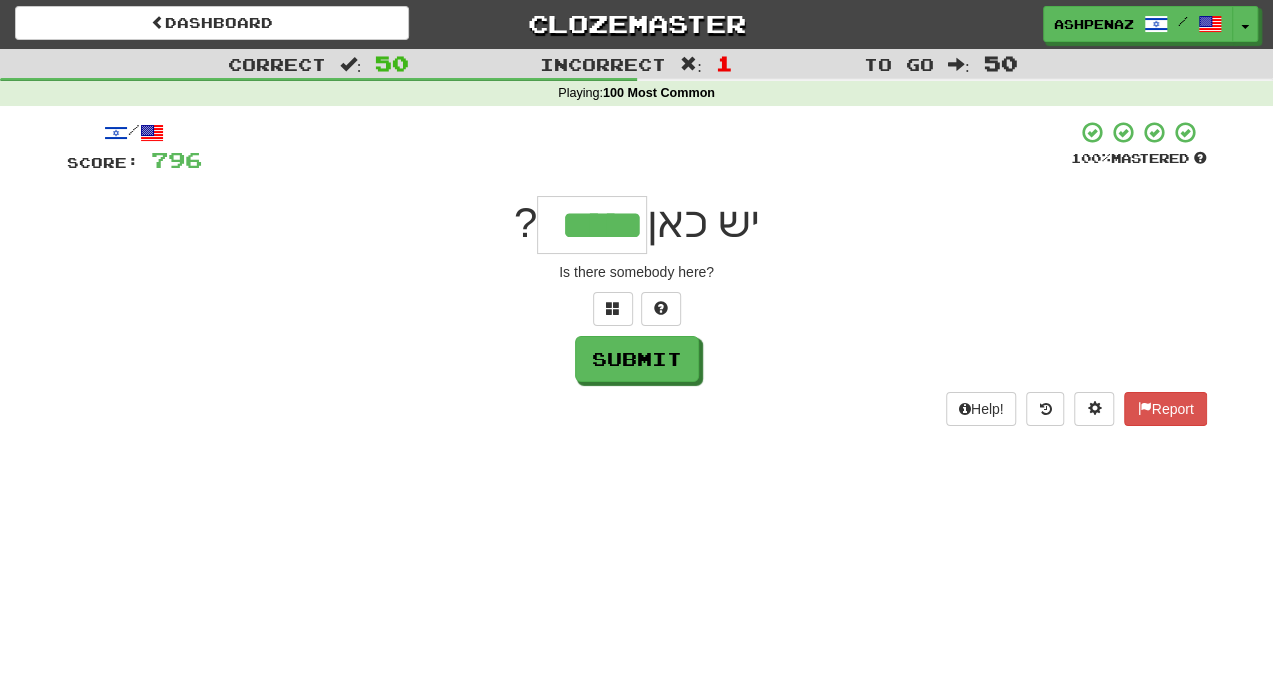 type on "*****" 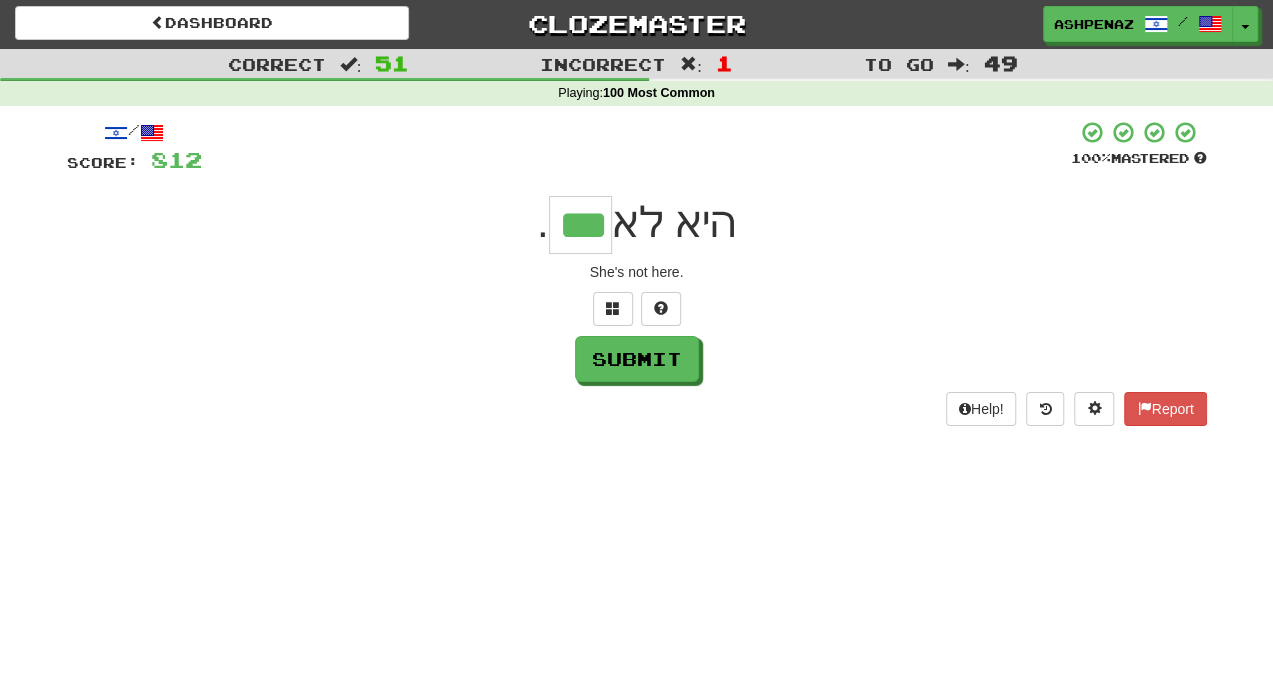 type on "***" 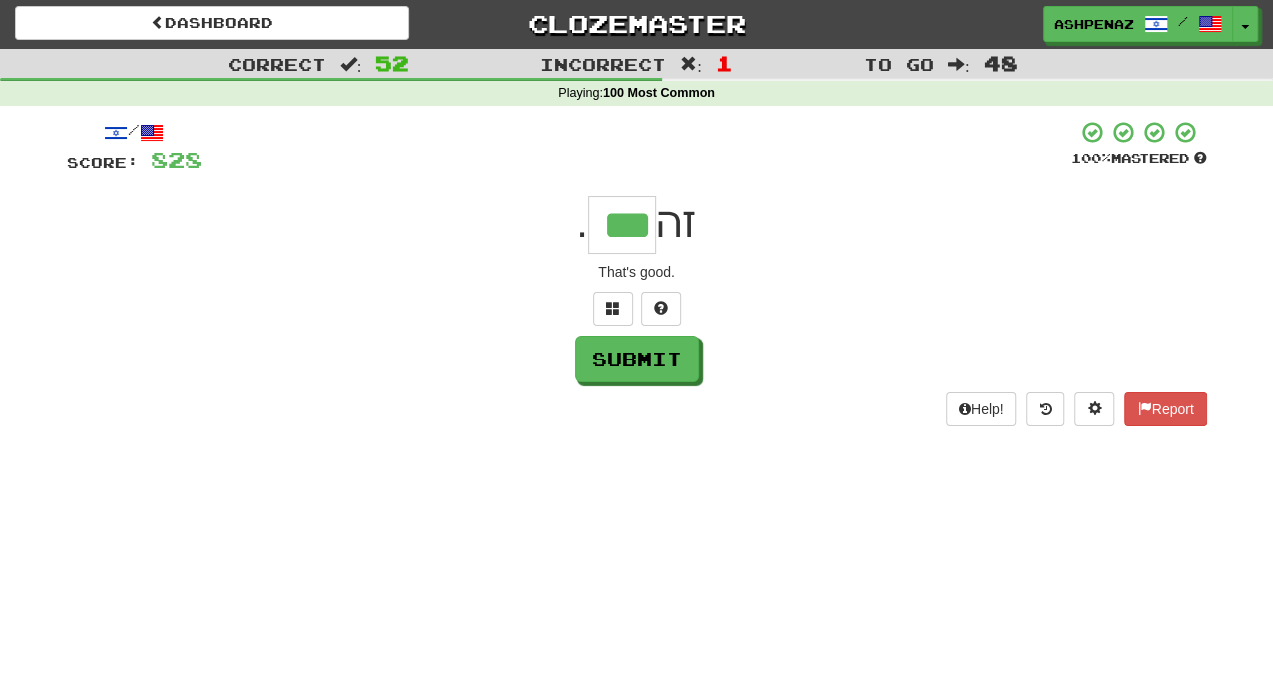 type on "***" 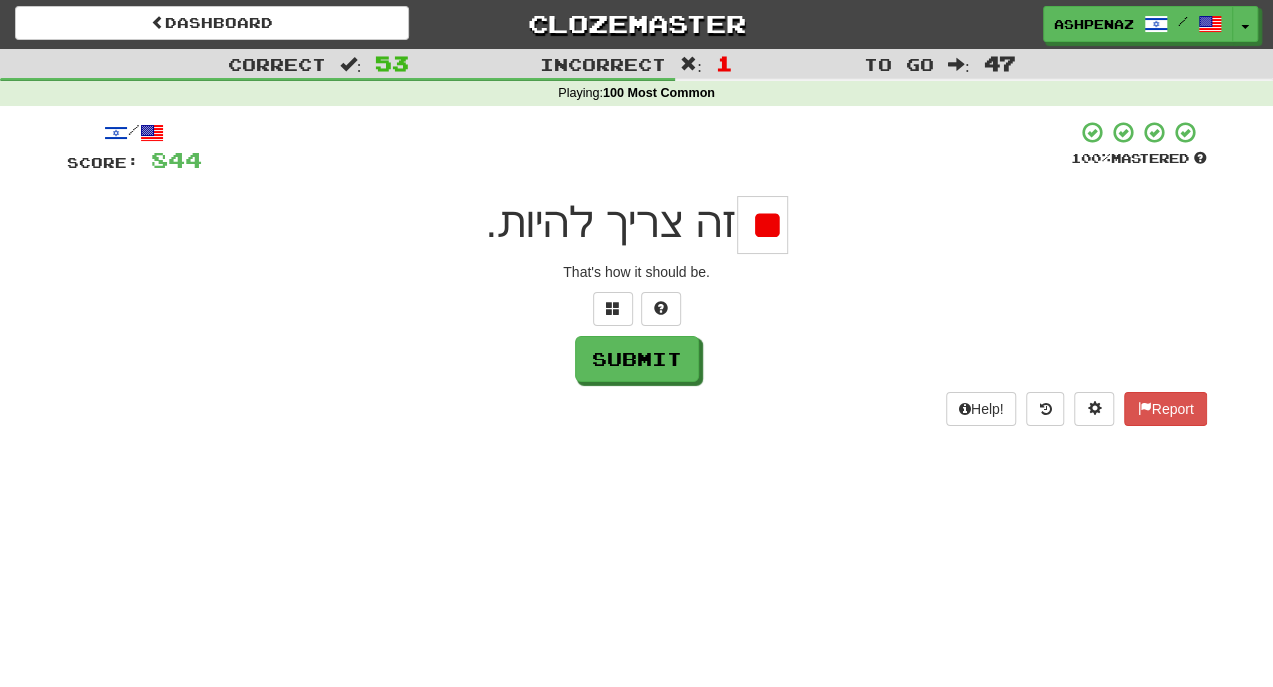 type on "*" 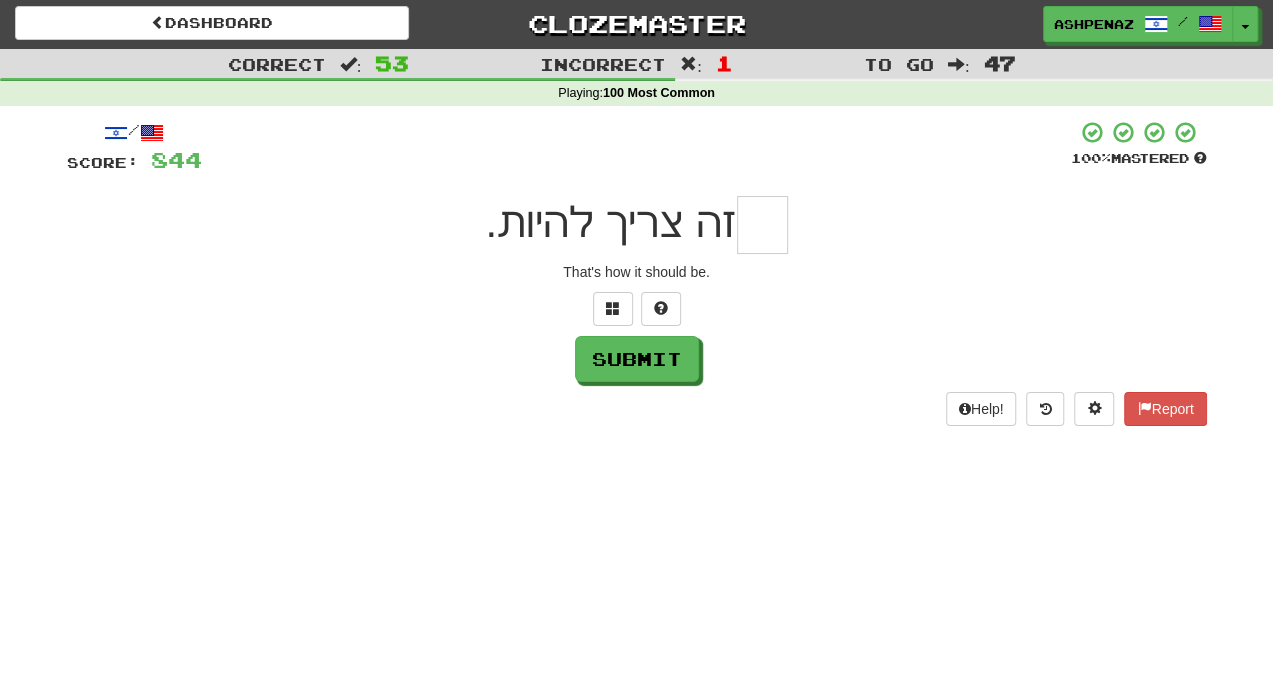 type on "*" 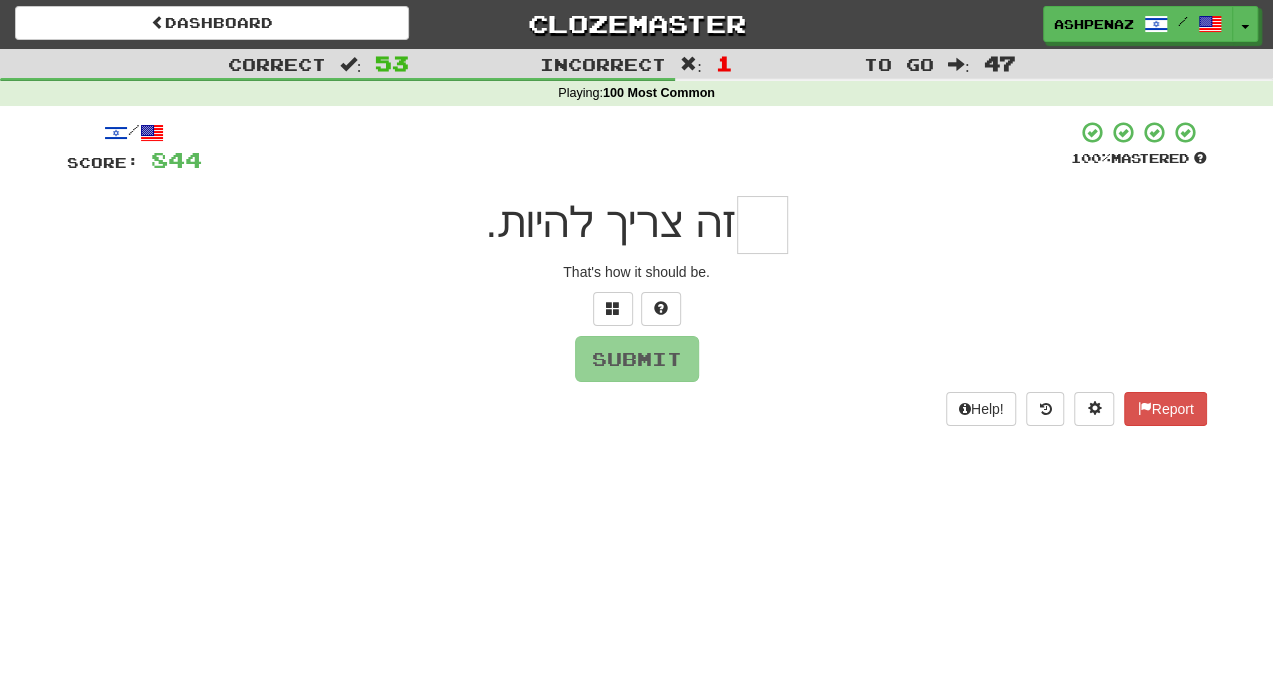 type on "*" 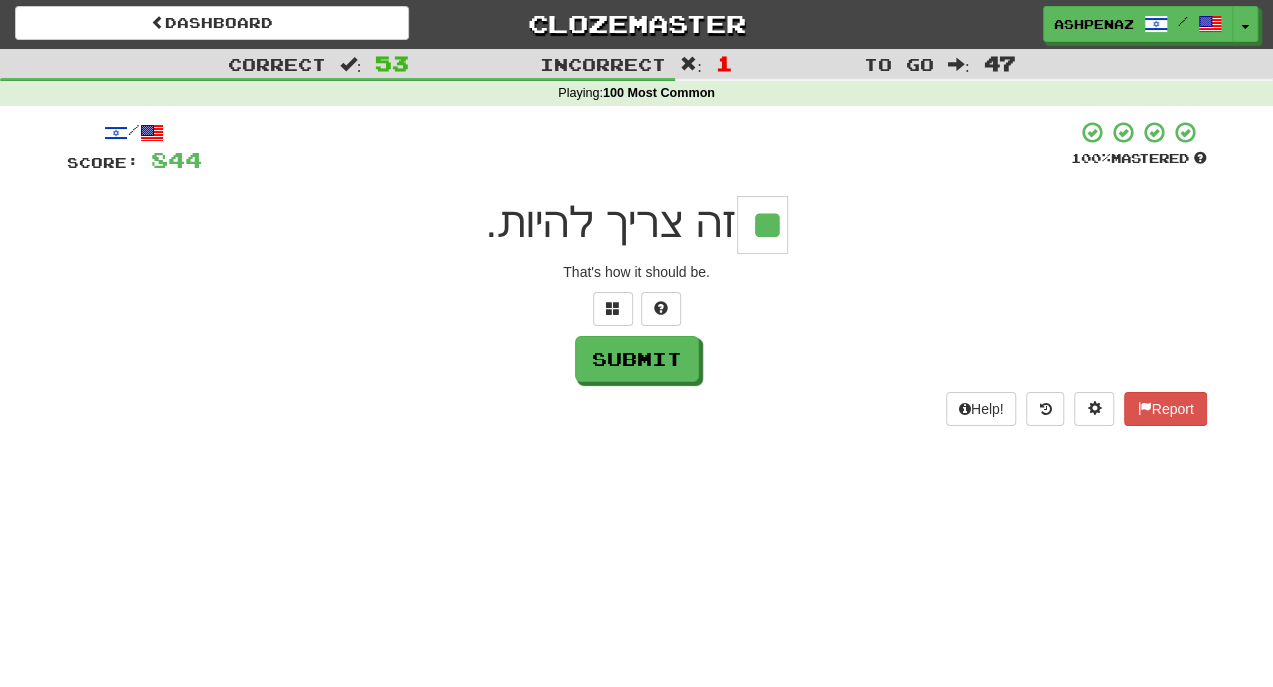 type on "**" 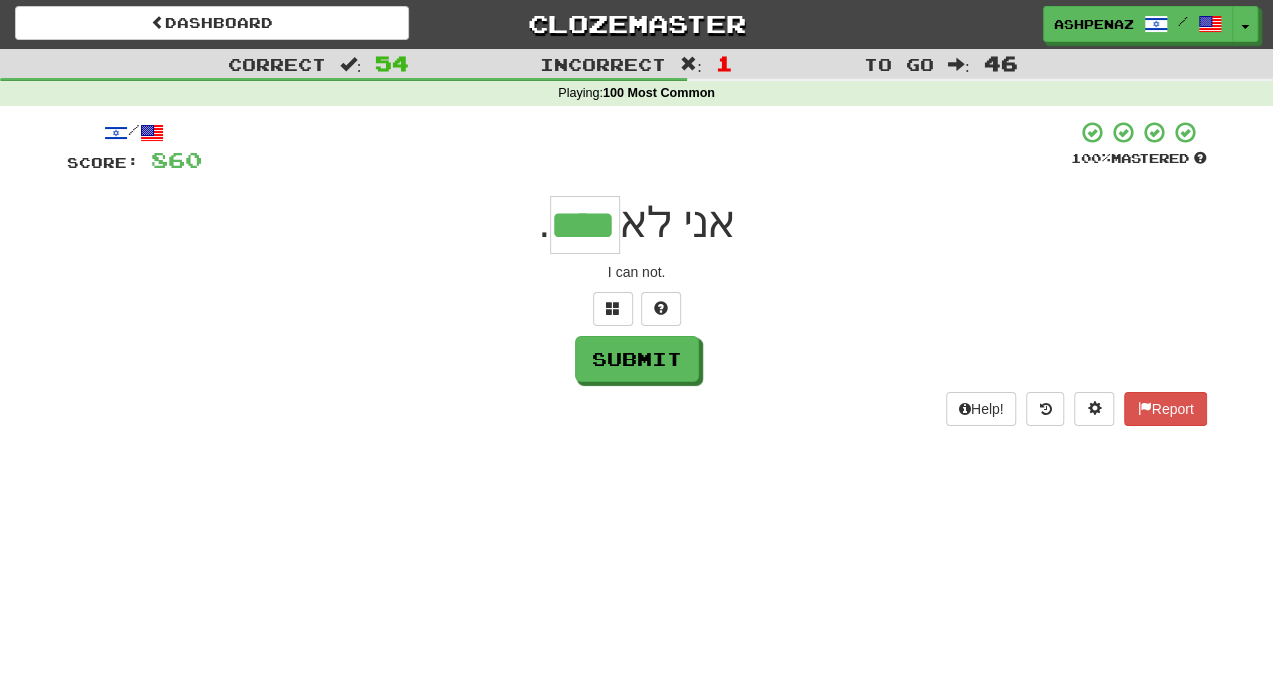 type on "****" 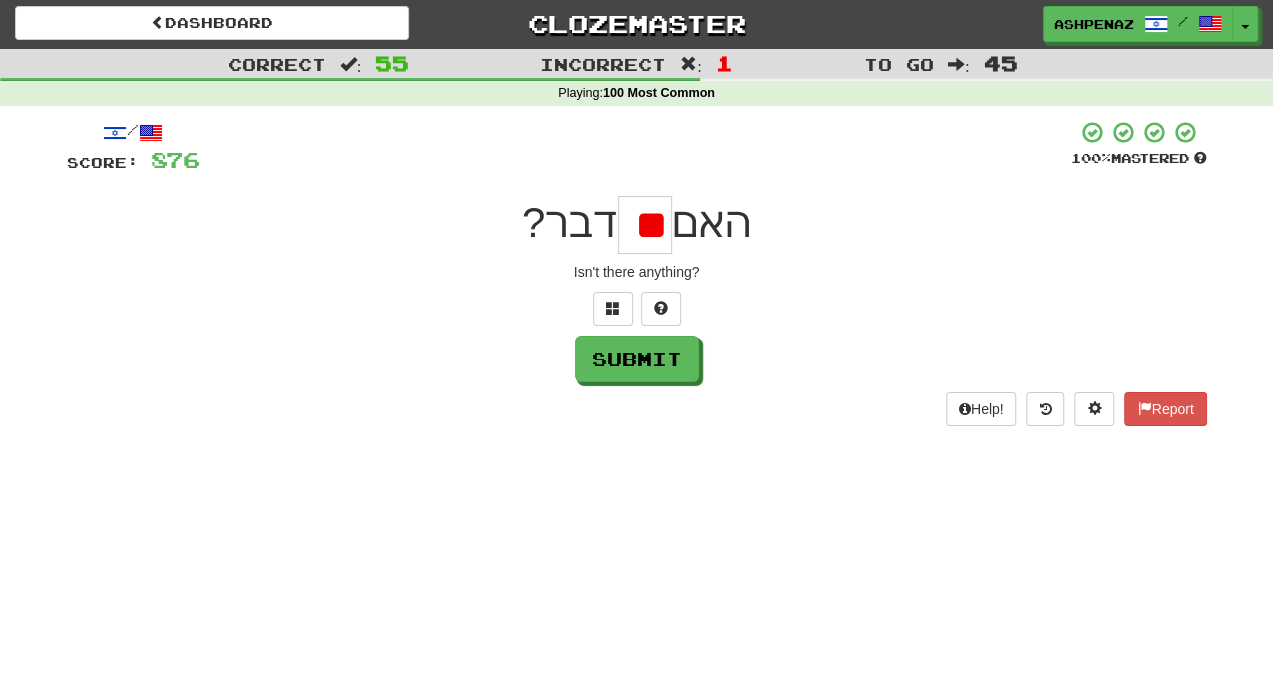 type on "*" 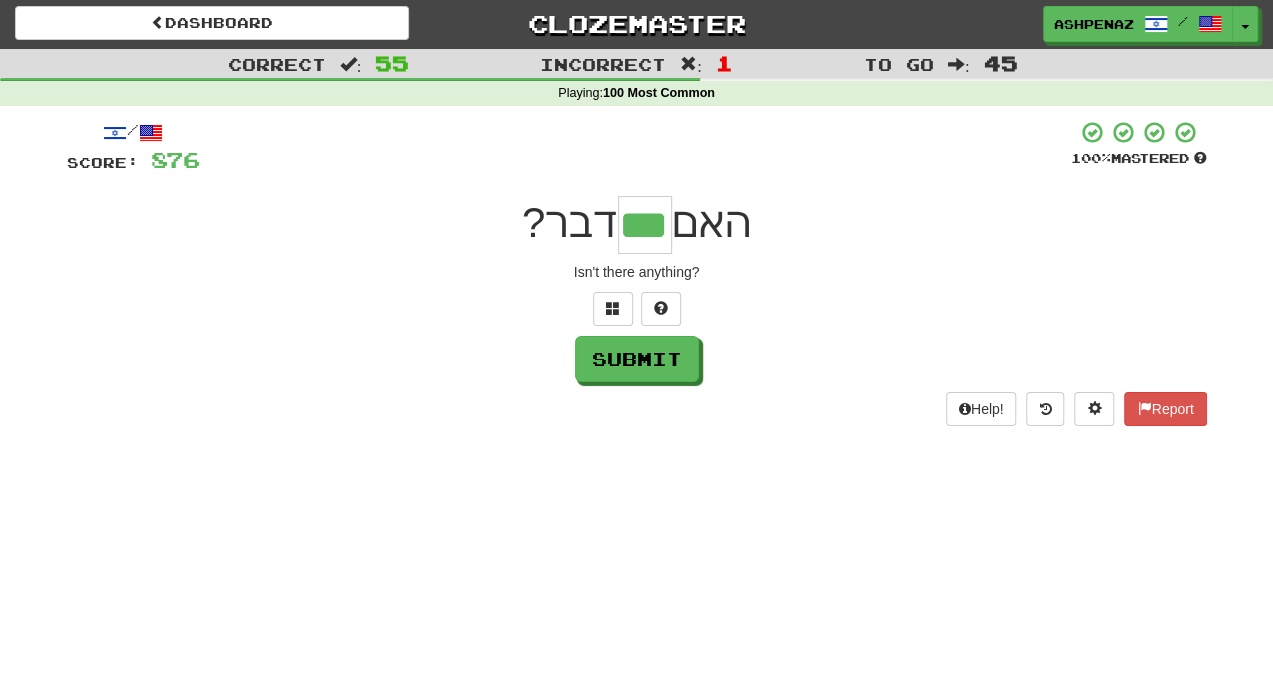 type on "***" 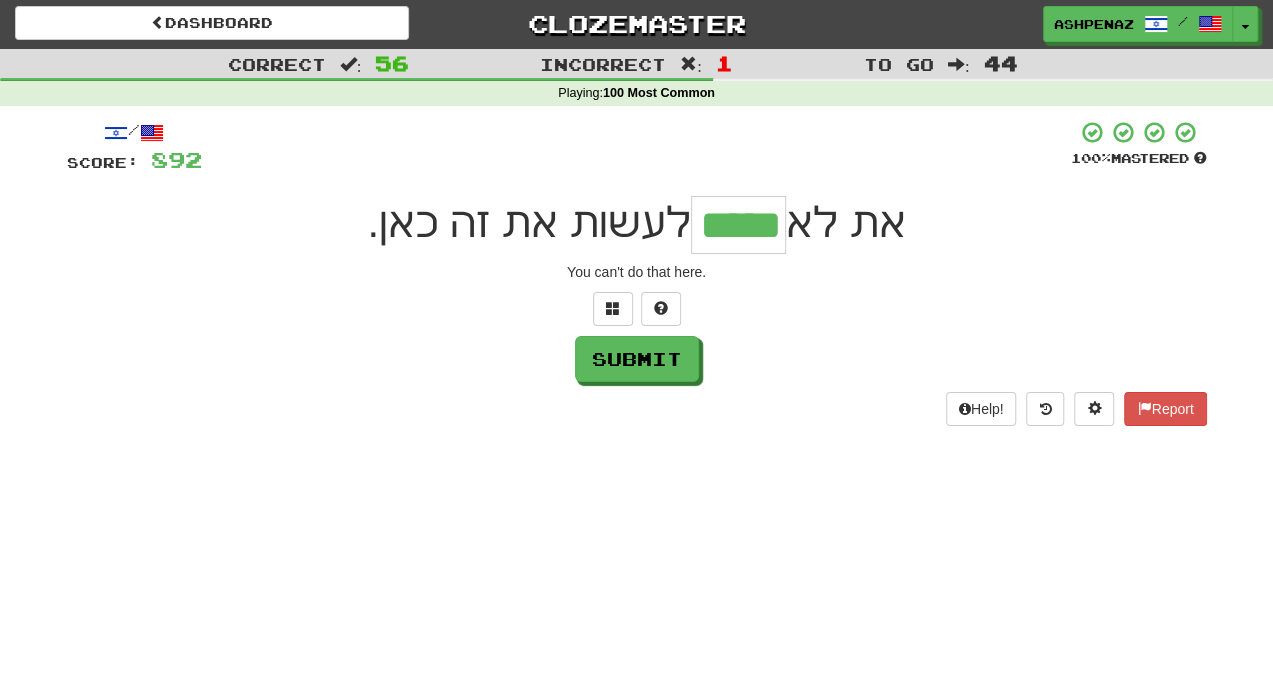 type on "*****" 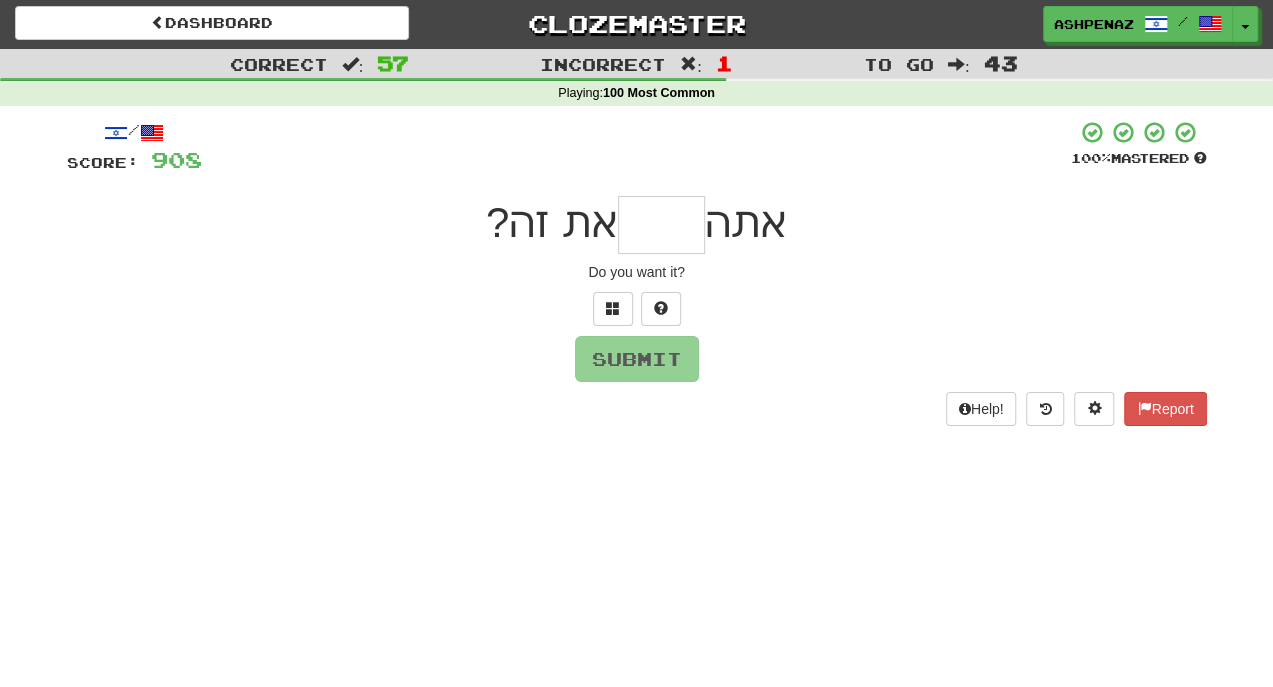 type on "*" 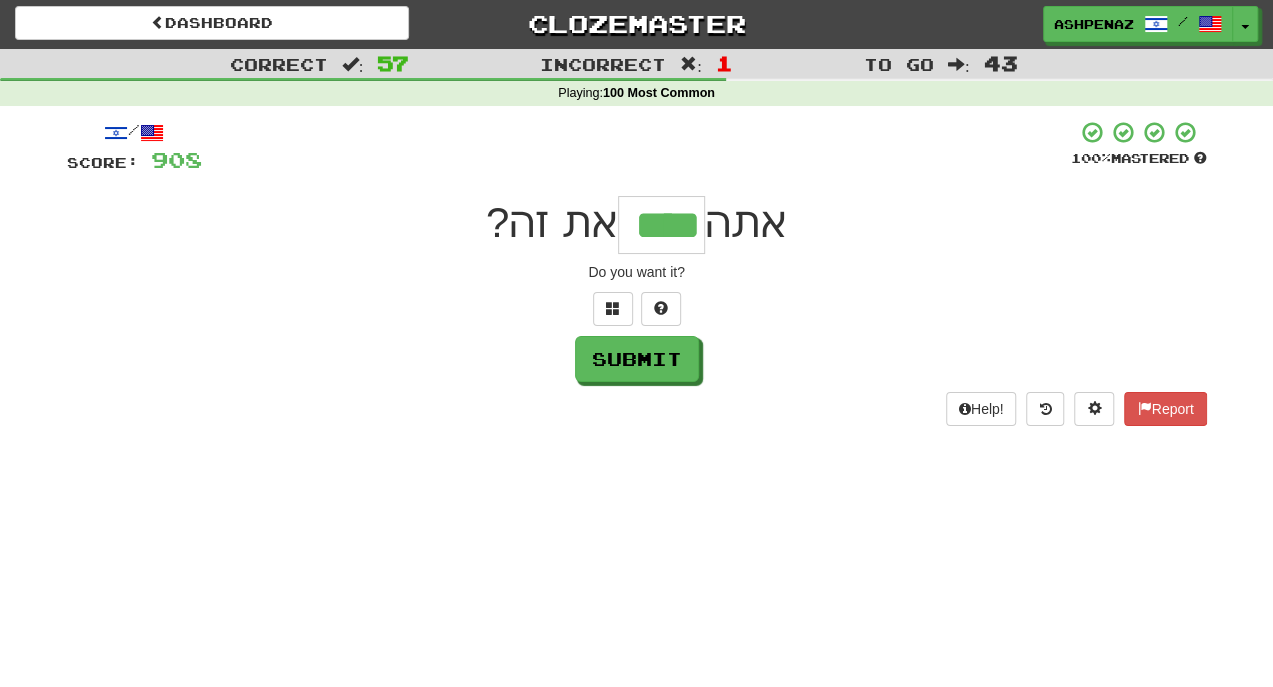 type on "****" 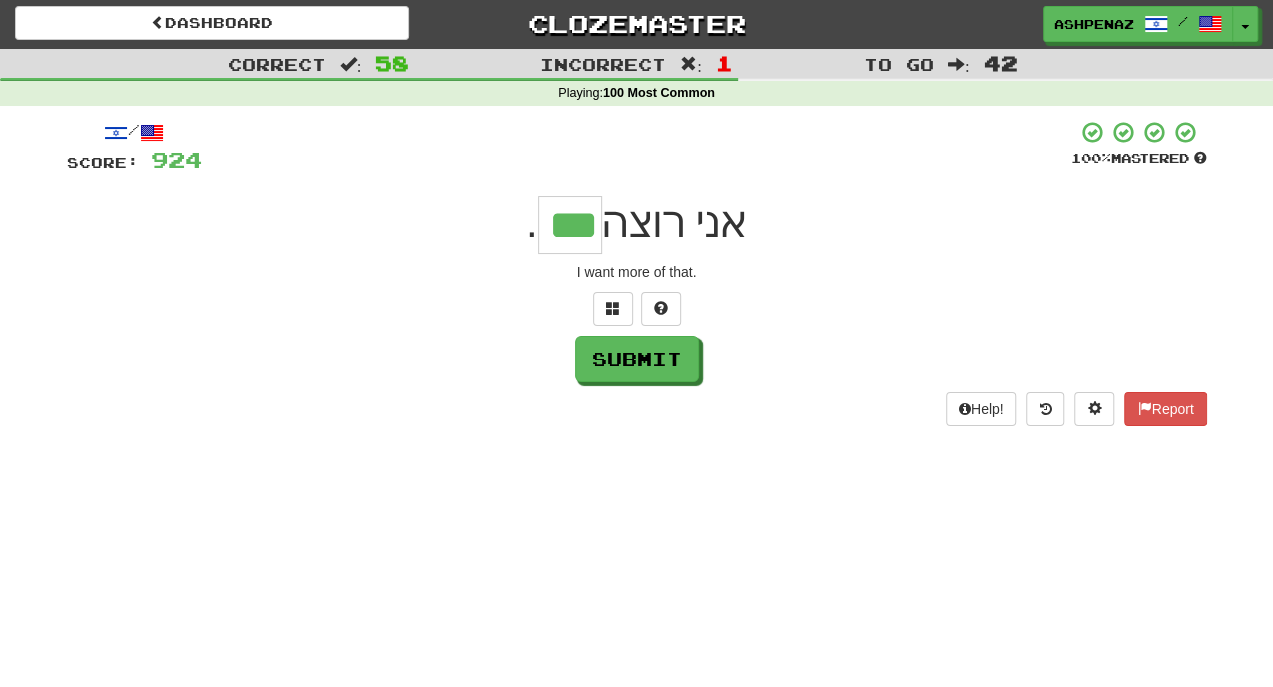 type on "***" 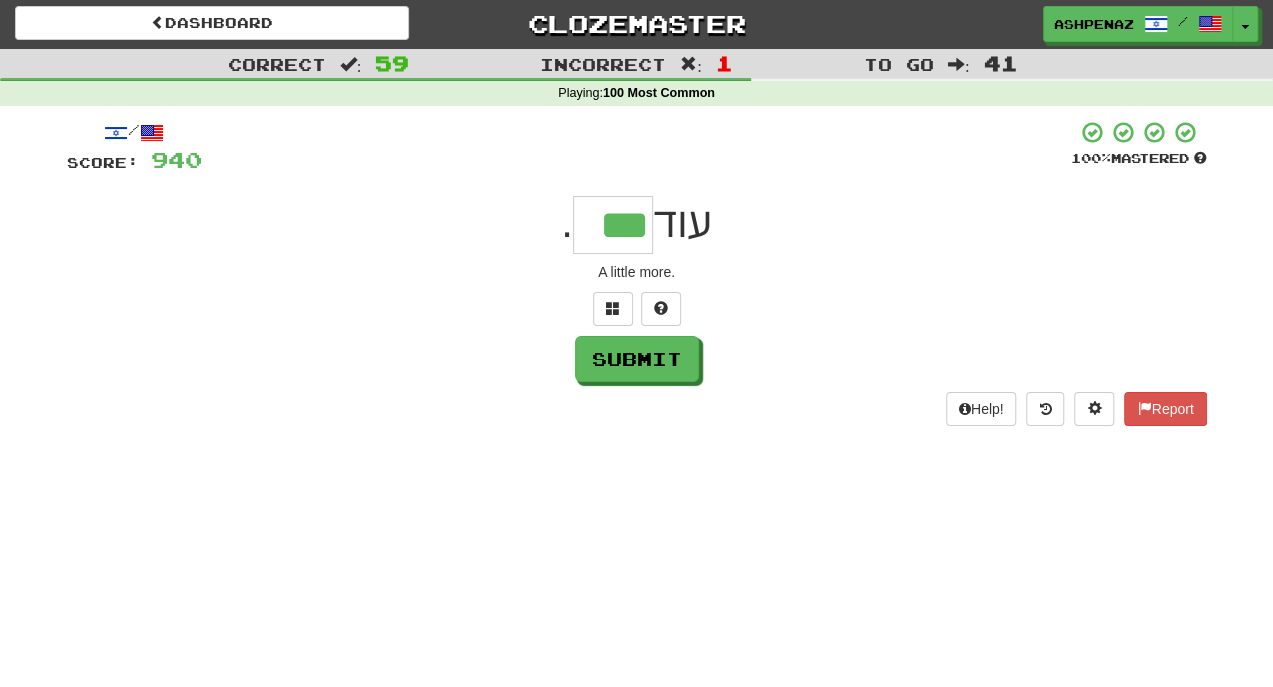 type on "***" 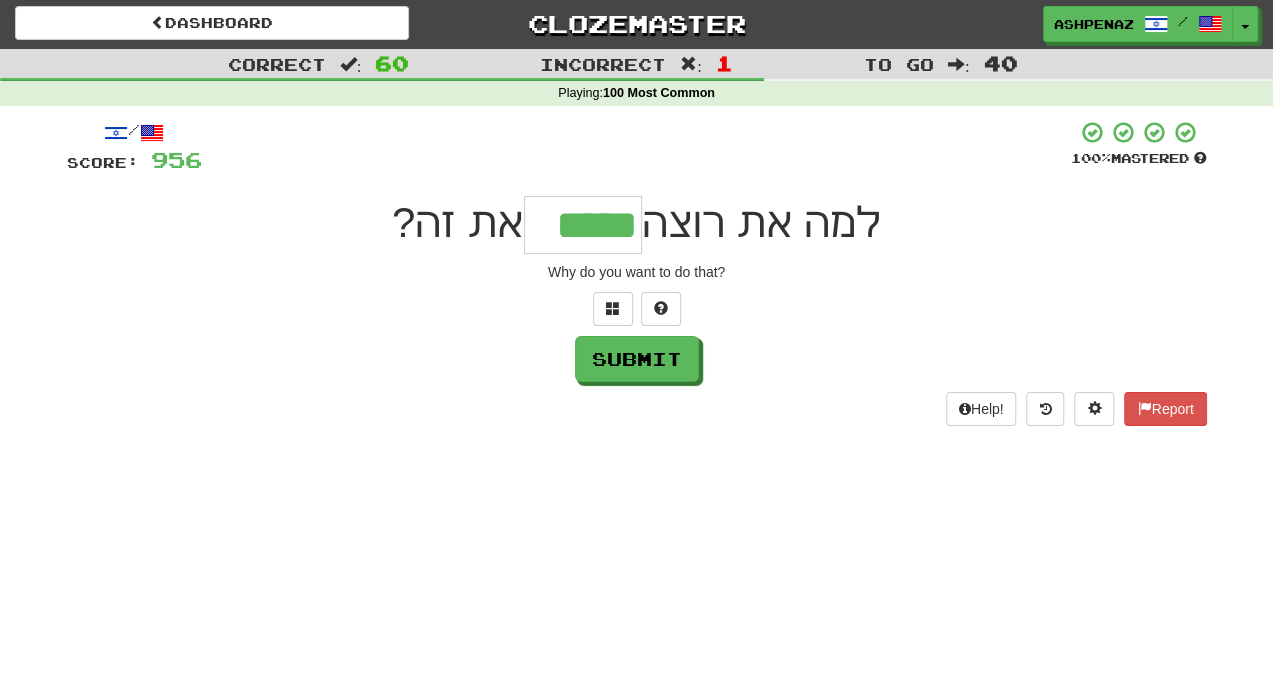 type on "*****" 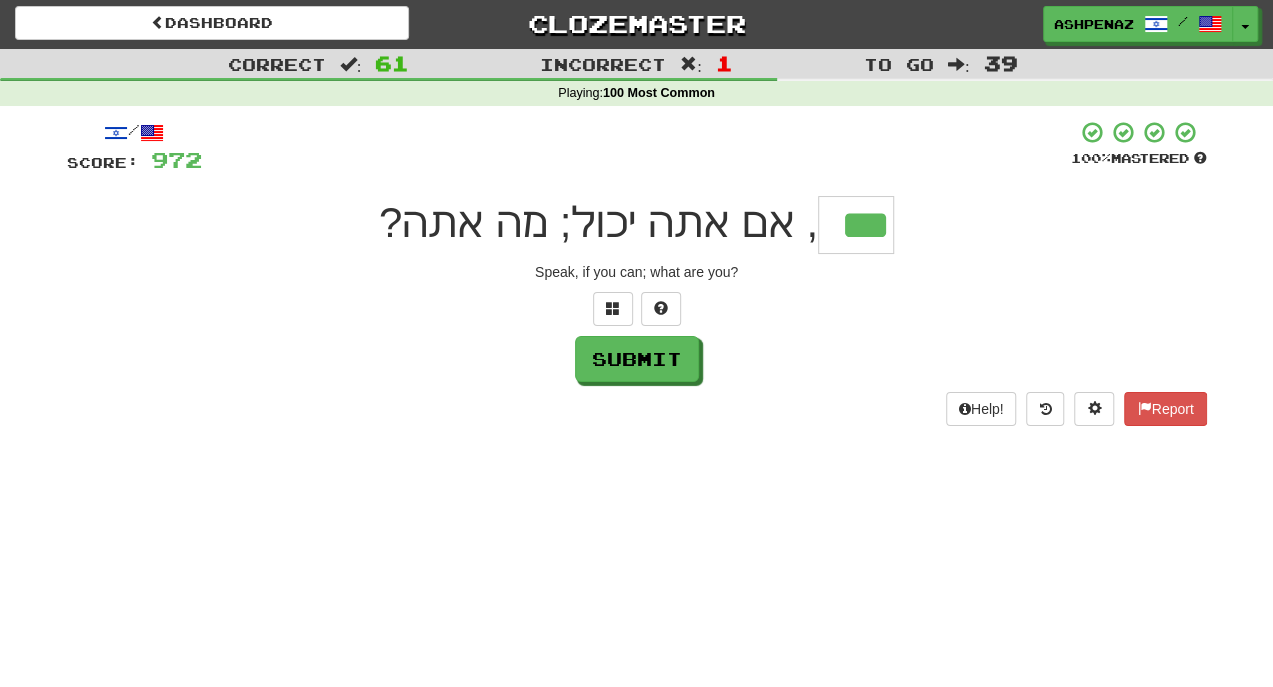type on "***" 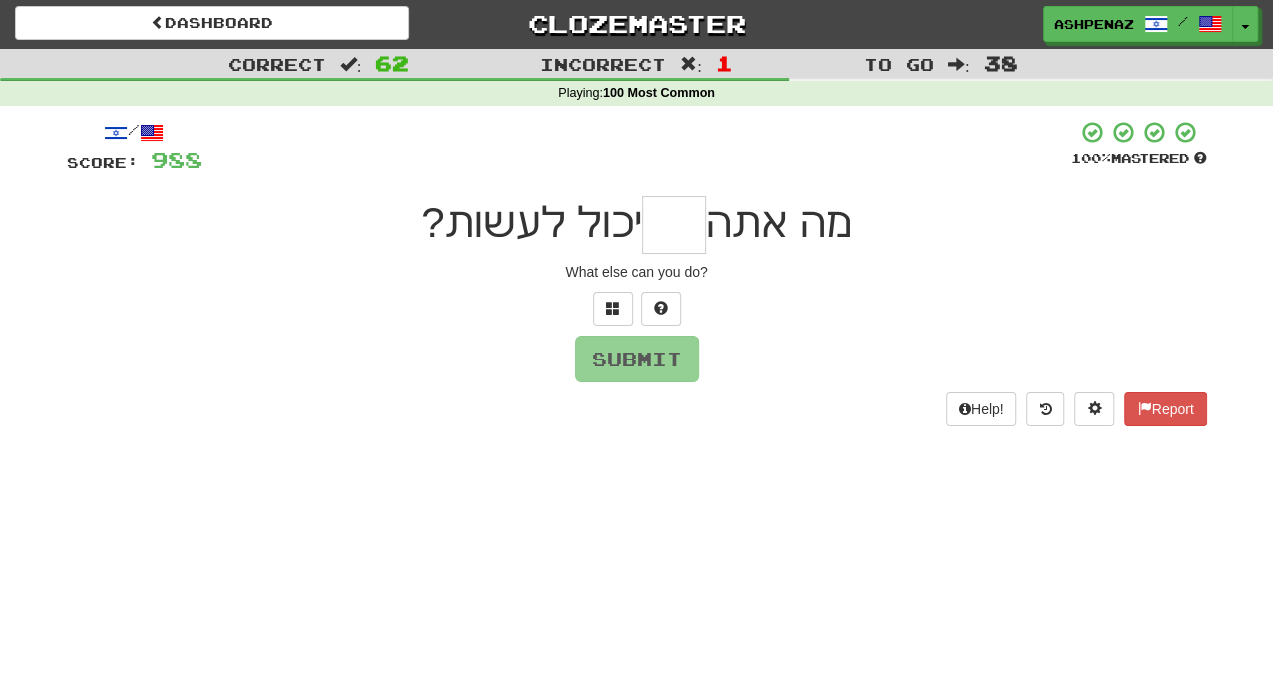 type on "*" 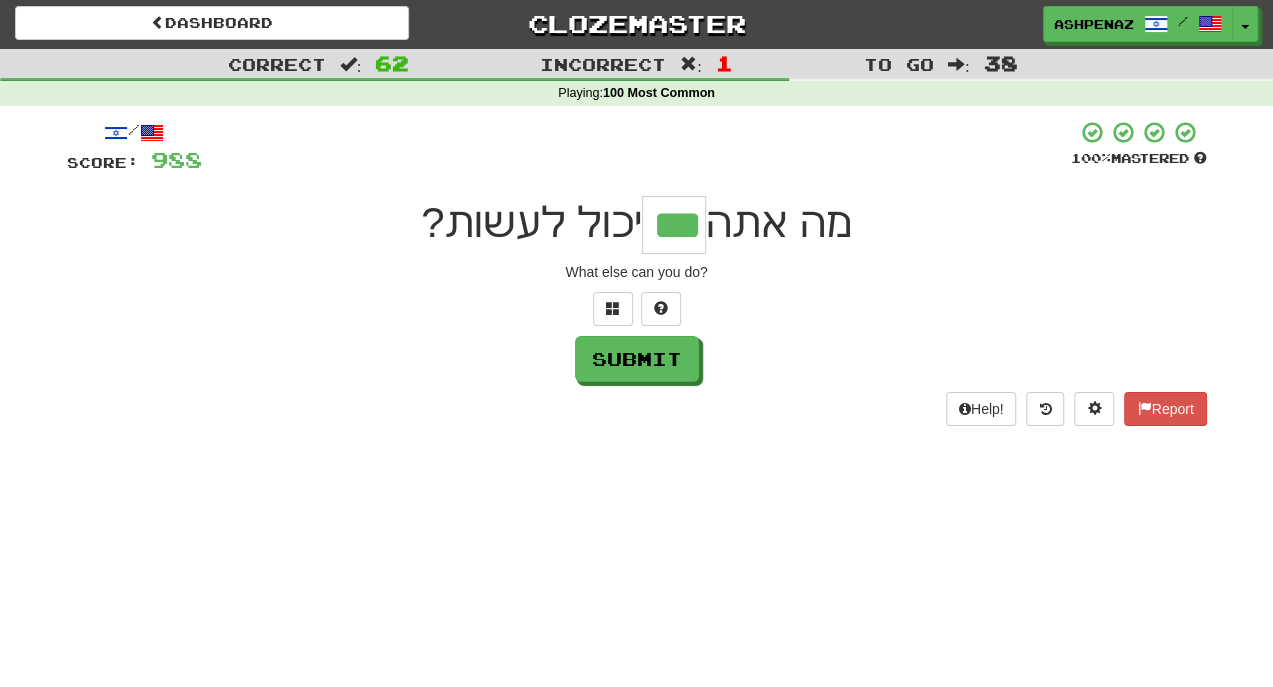 type on "***" 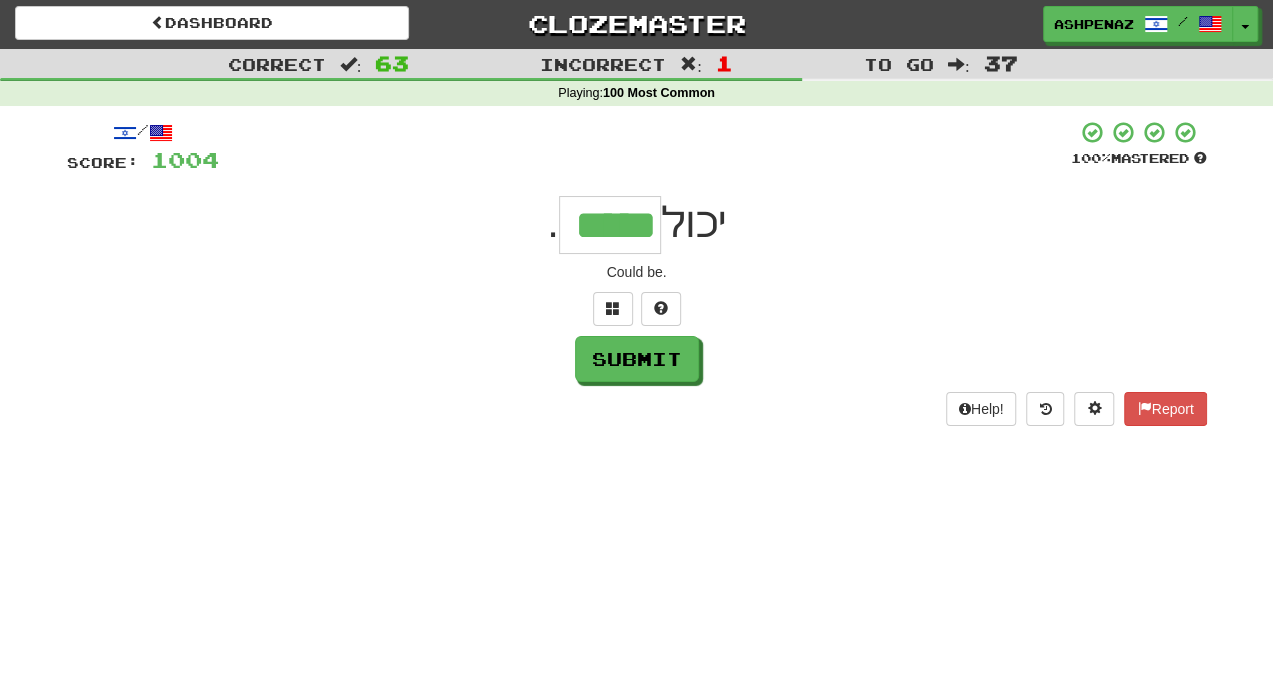 type on "*****" 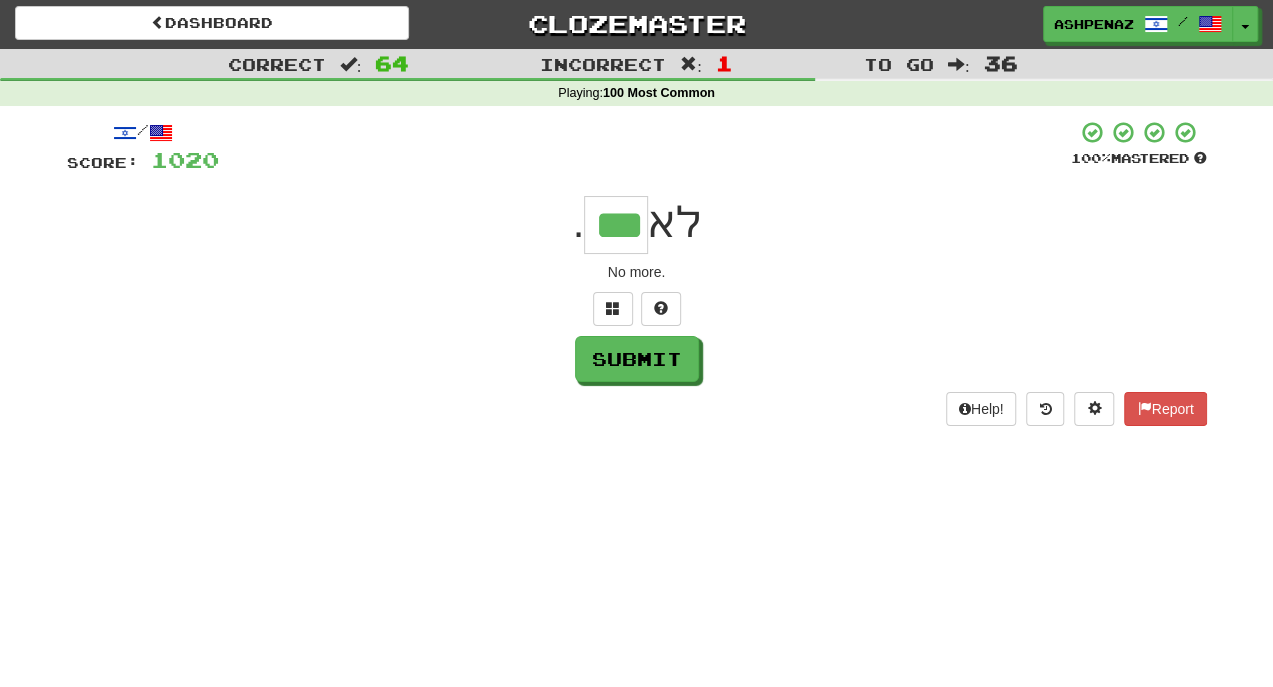type on "***" 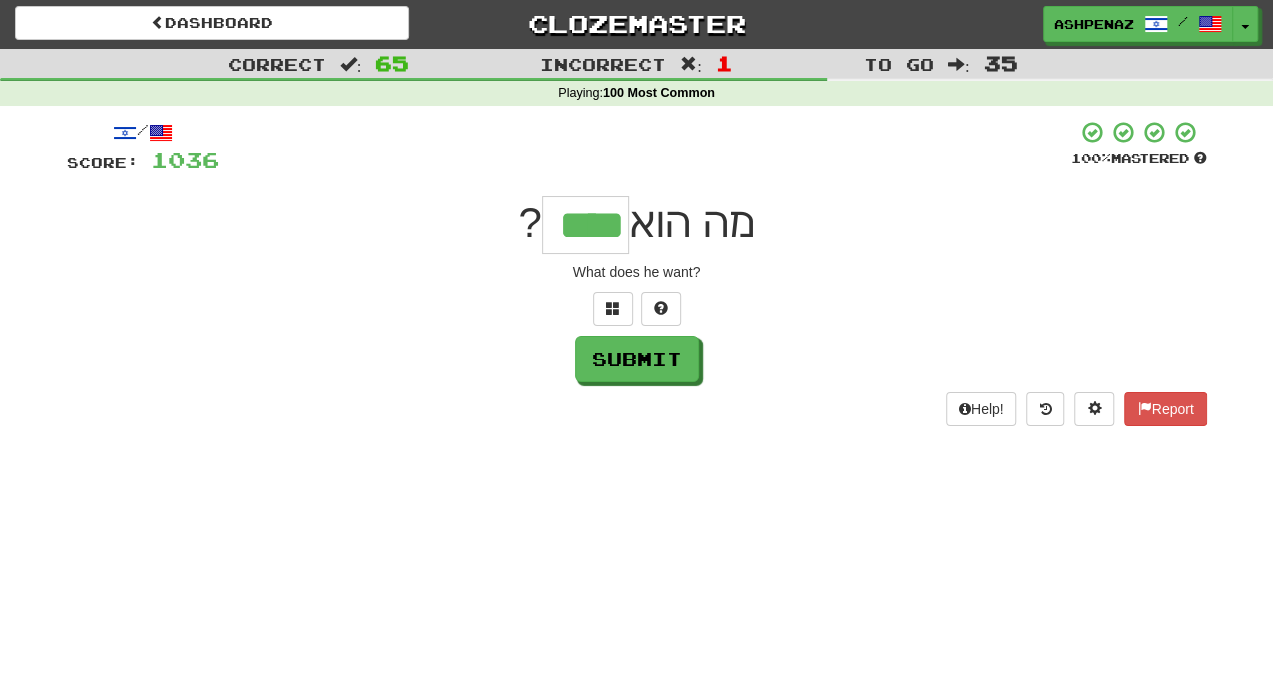 type on "****" 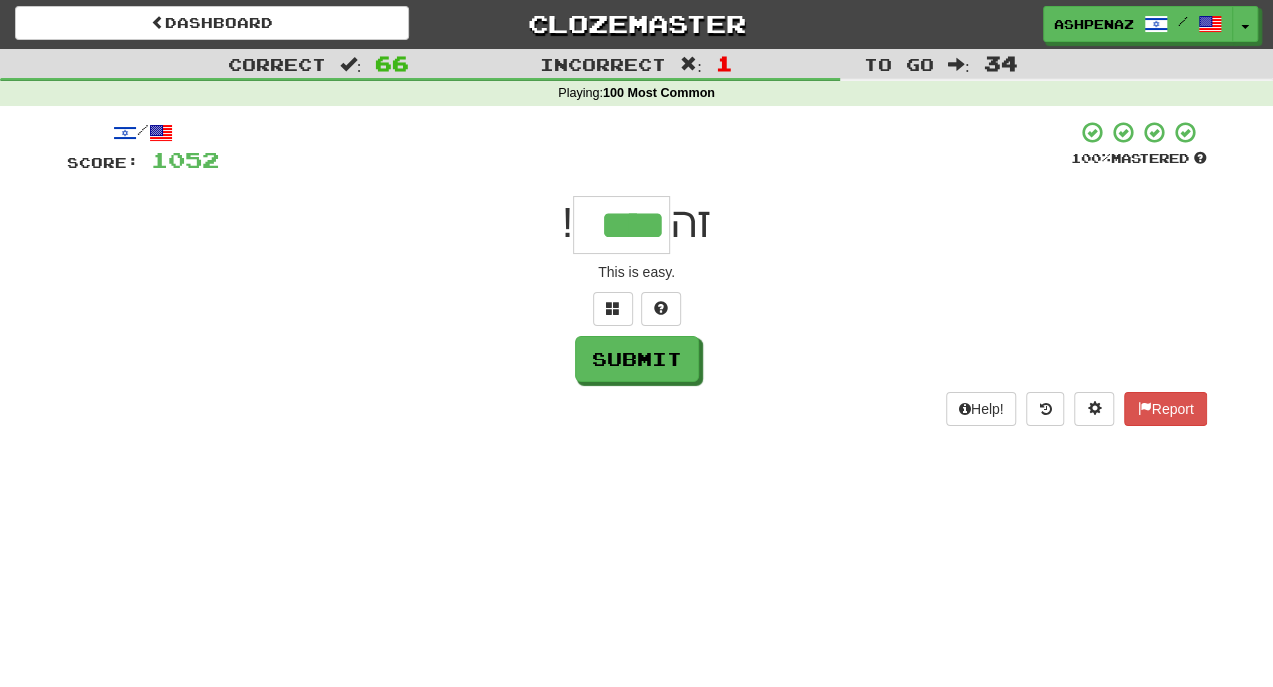 type on "****" 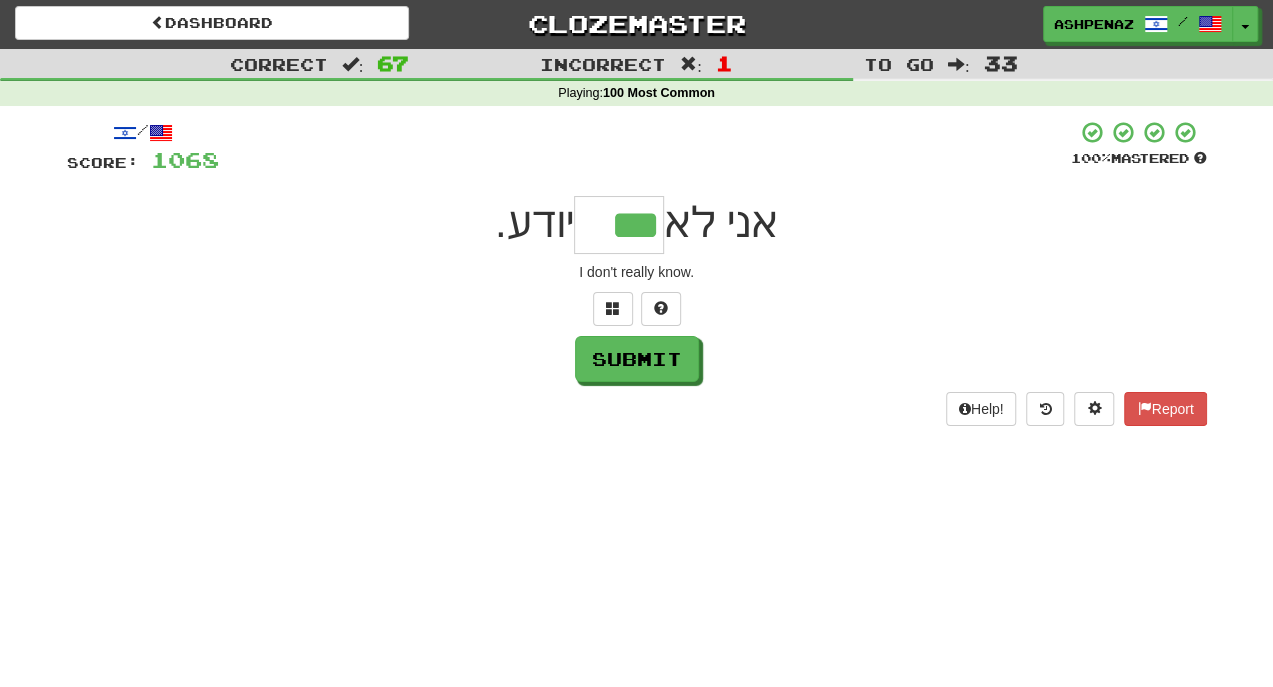 type on "***" 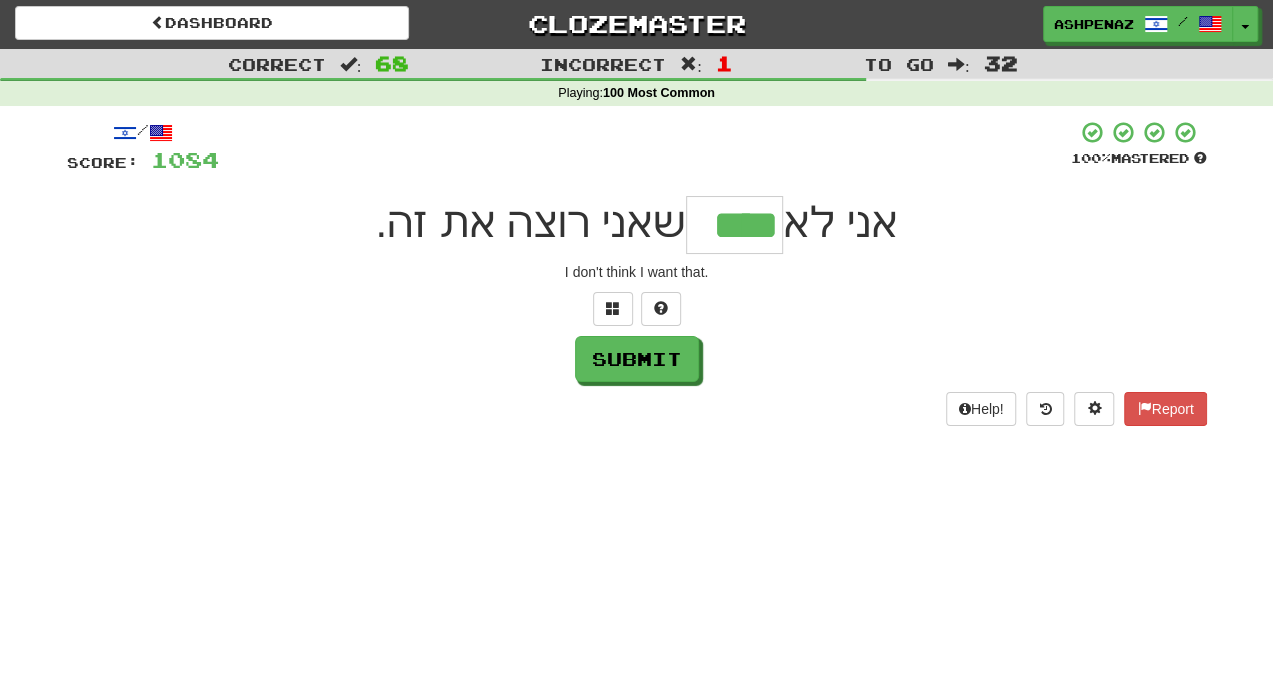 type on "****" 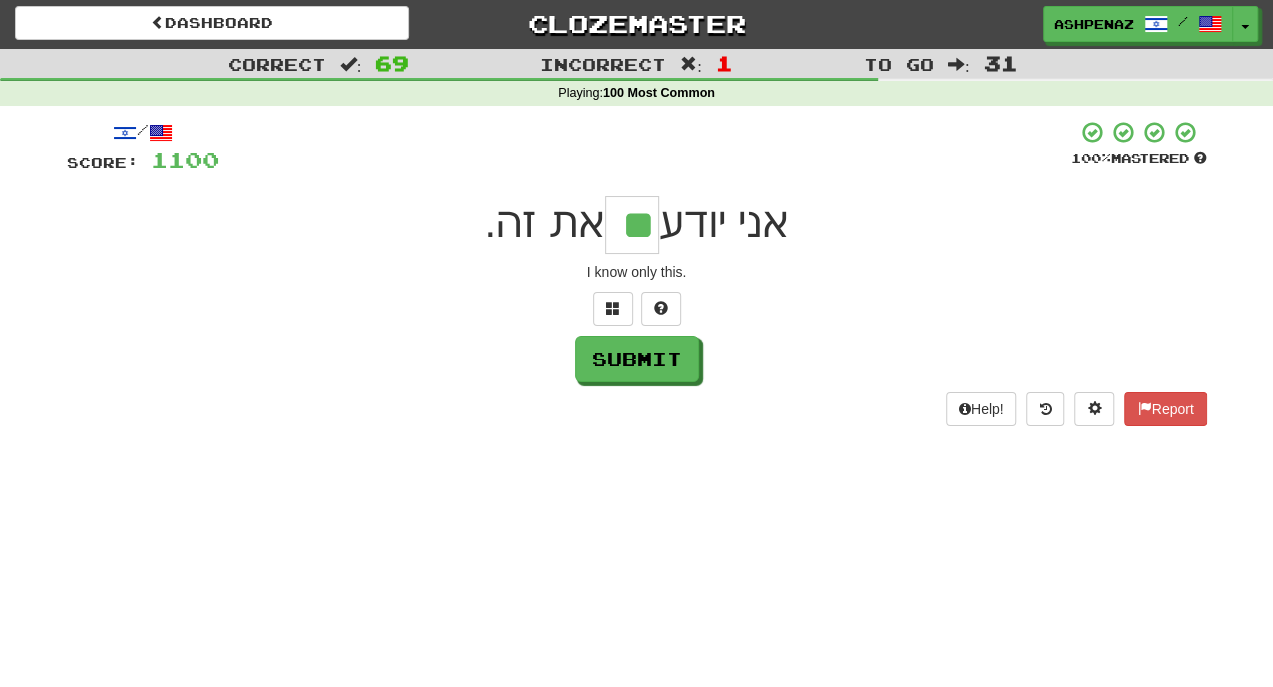 type on "**" 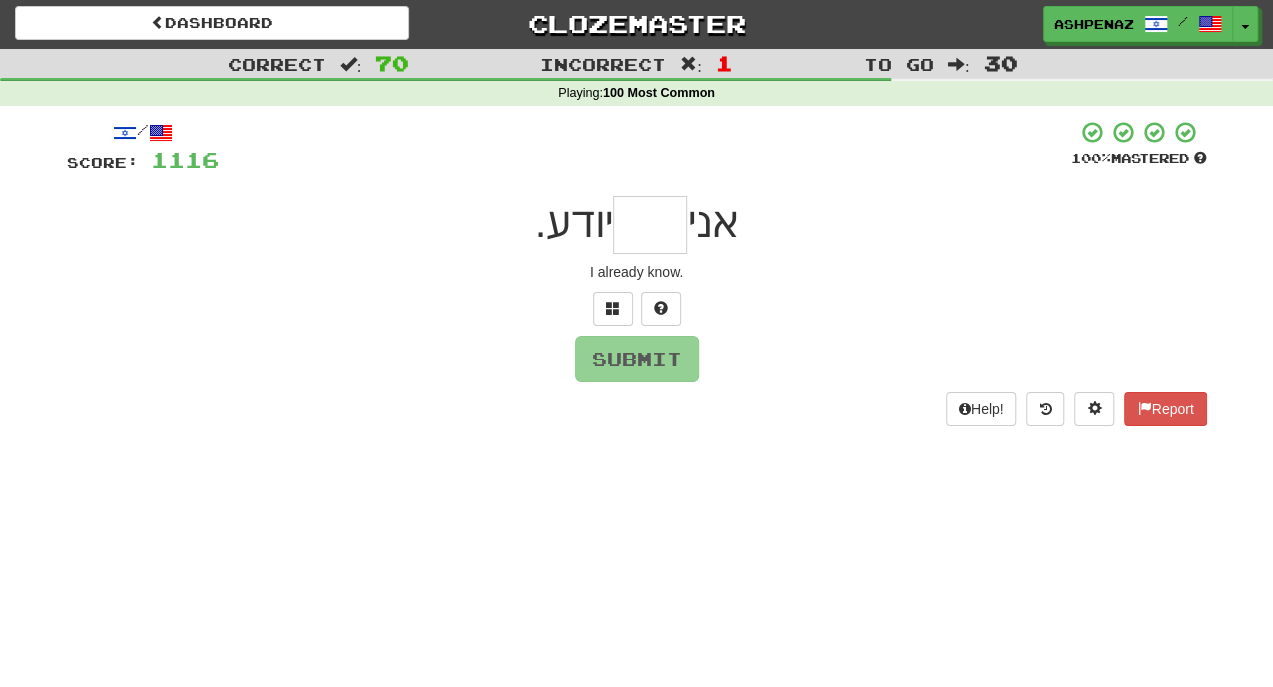 type on "*" 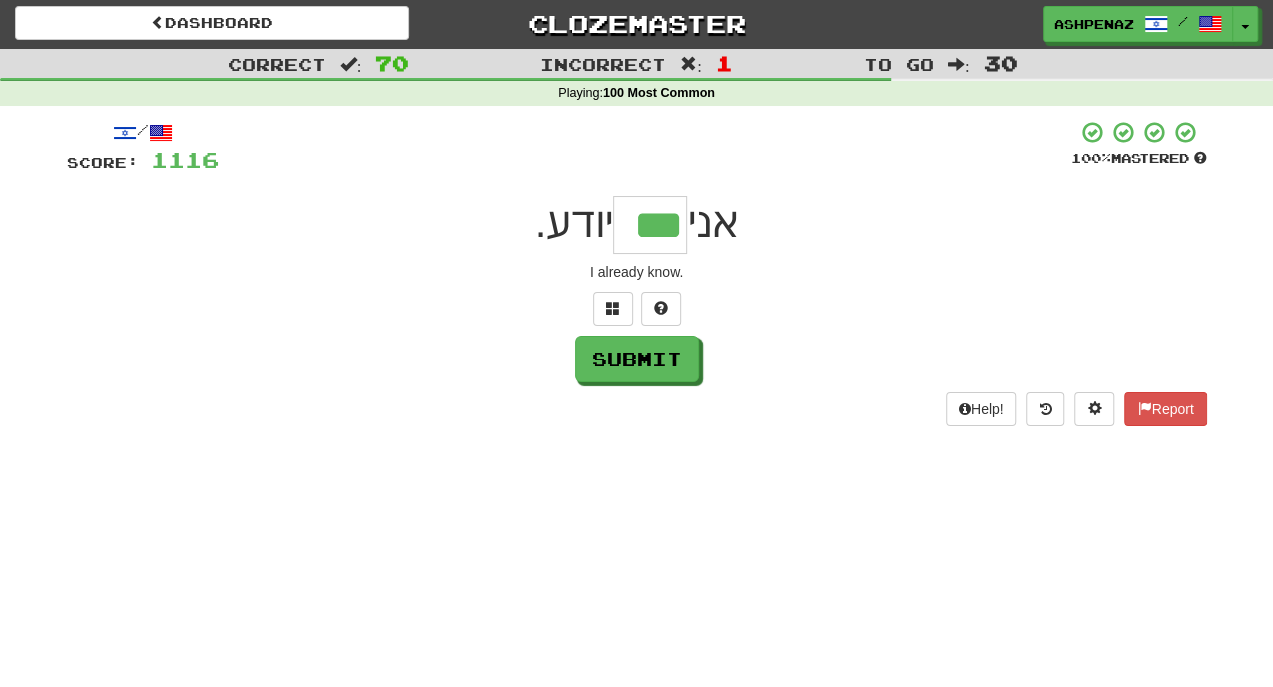 type on "***" 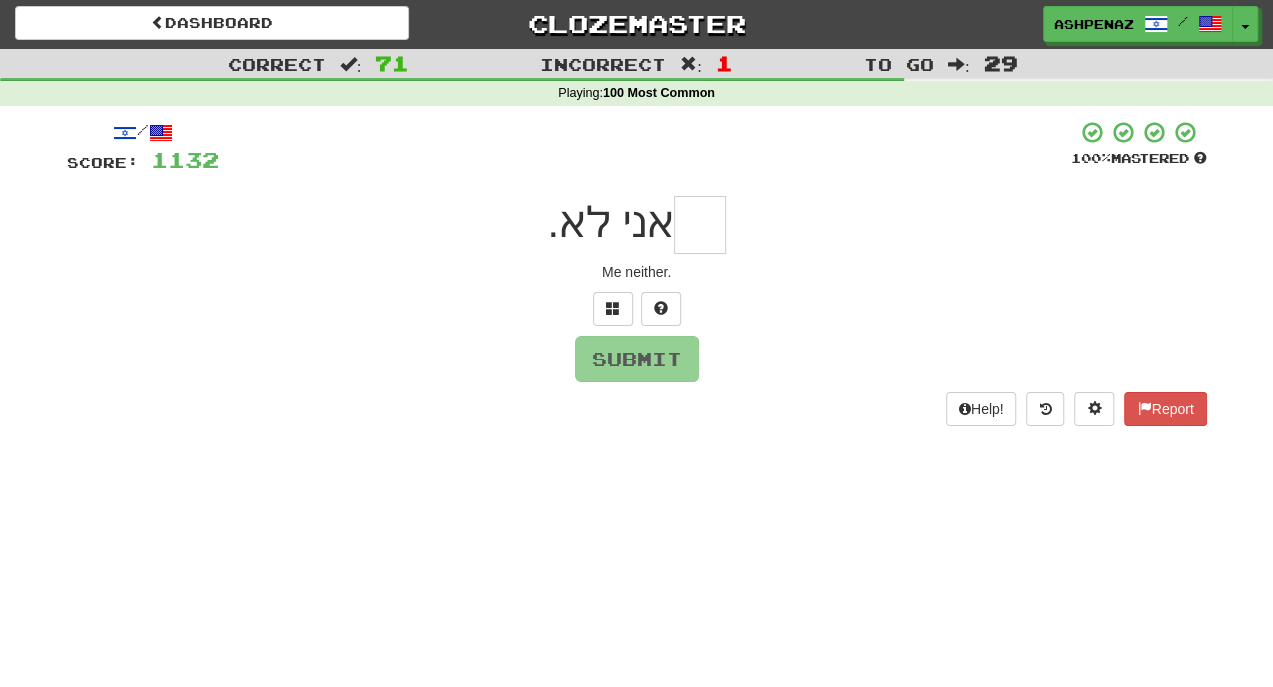 type on "*" 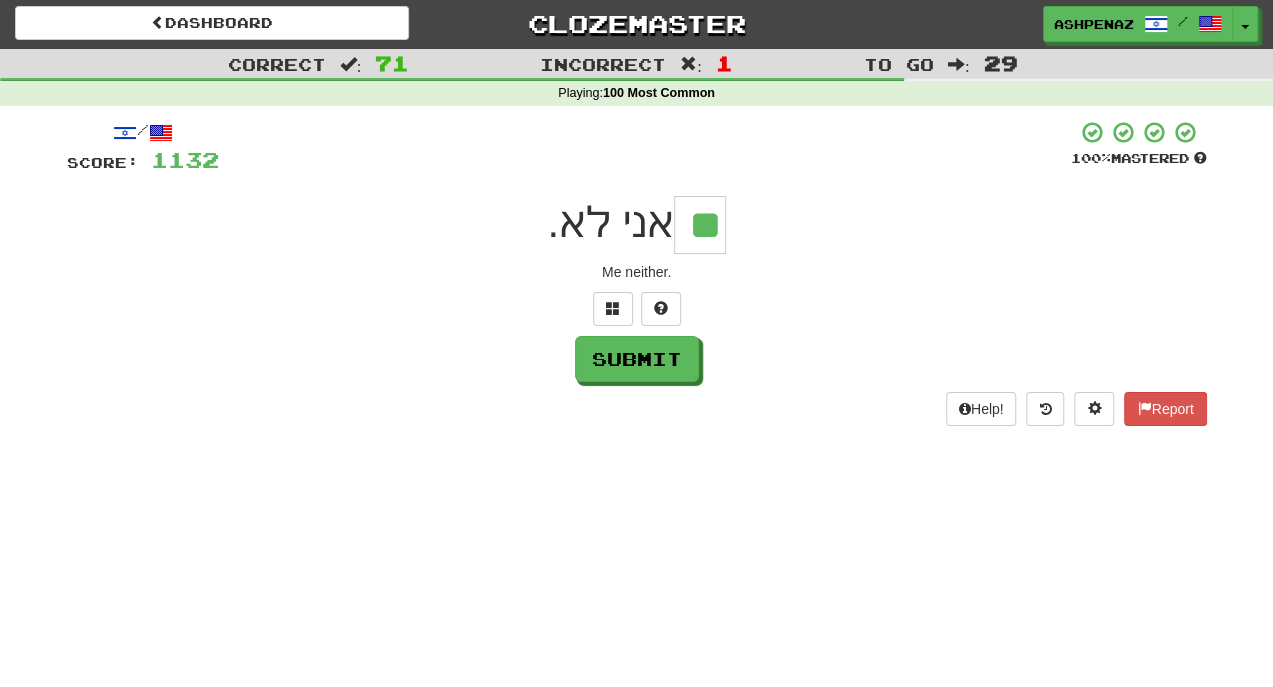 type on "**" 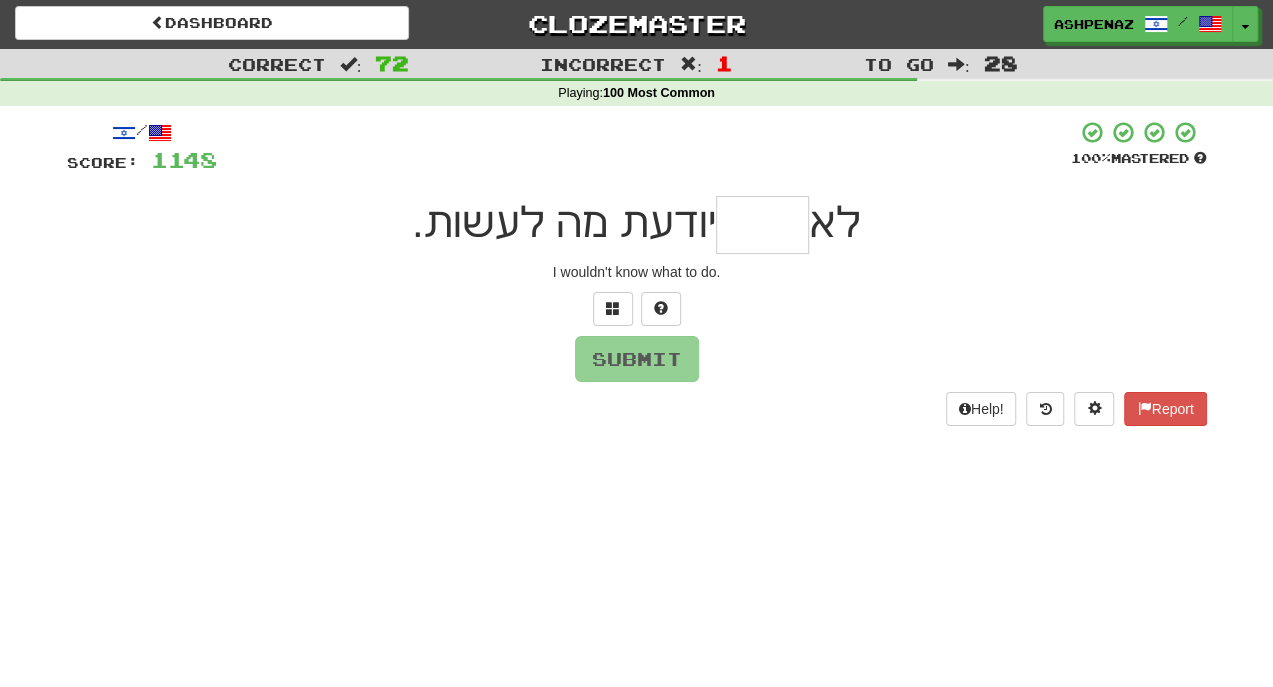 type on "*" 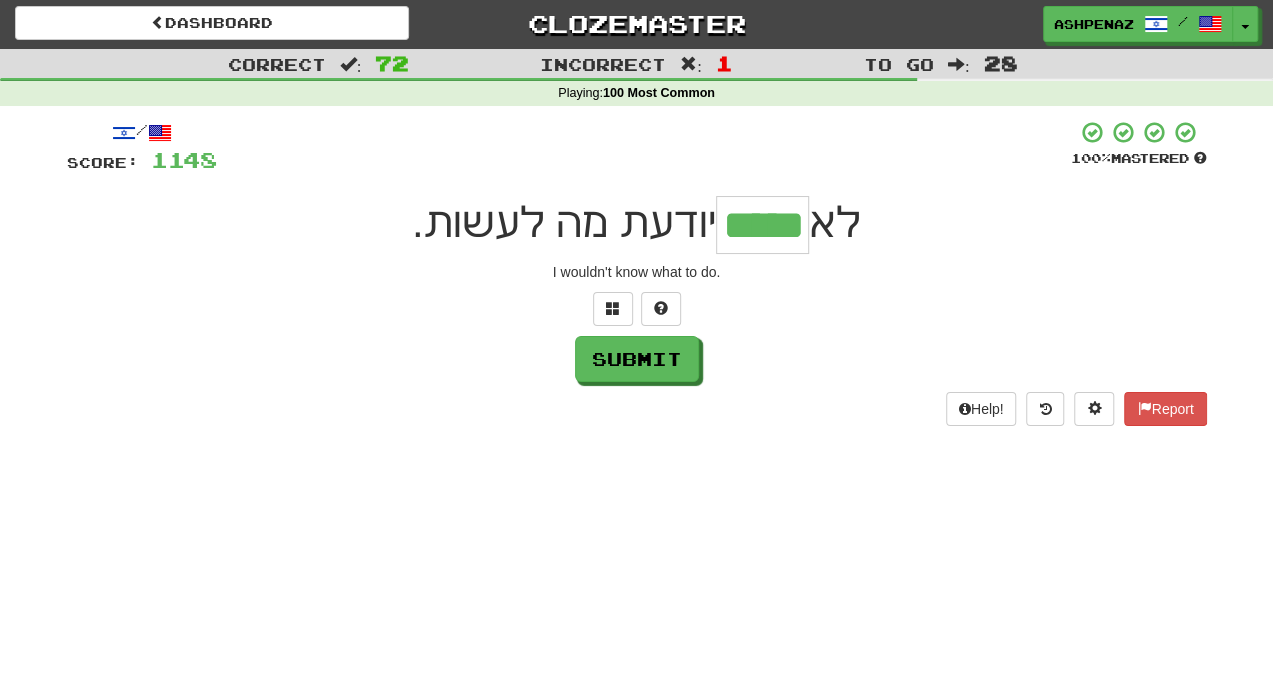 type on "*****" 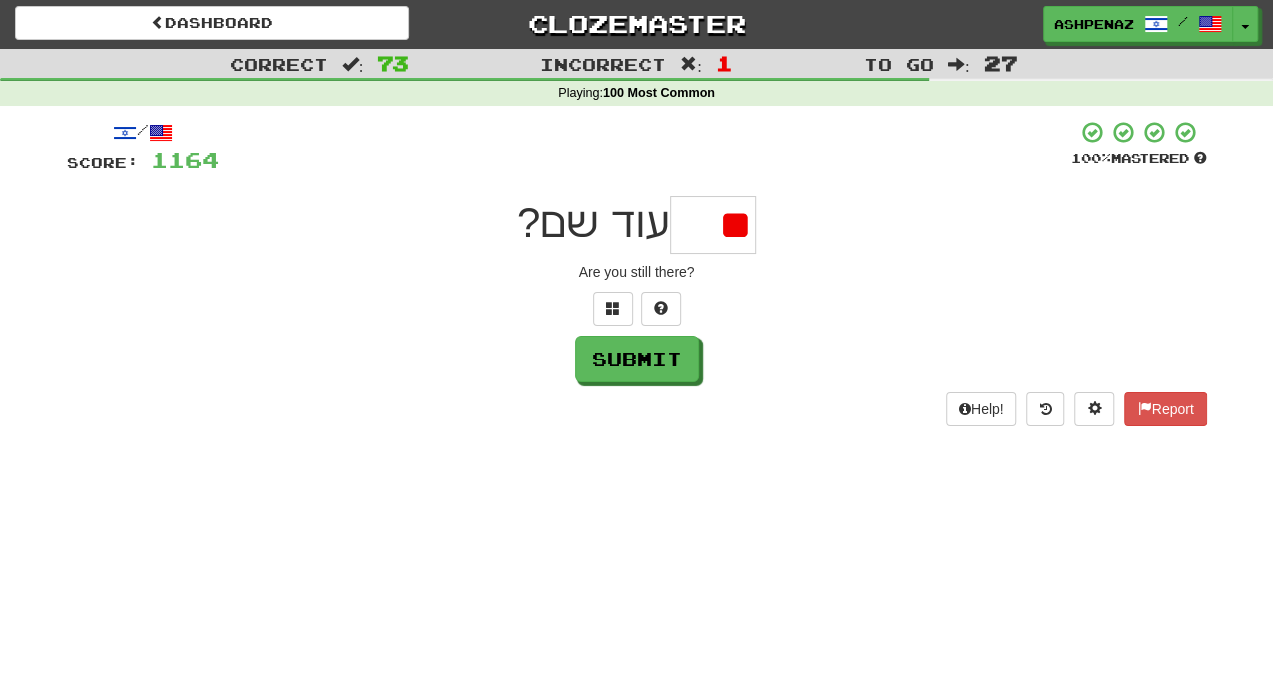 type on "*" 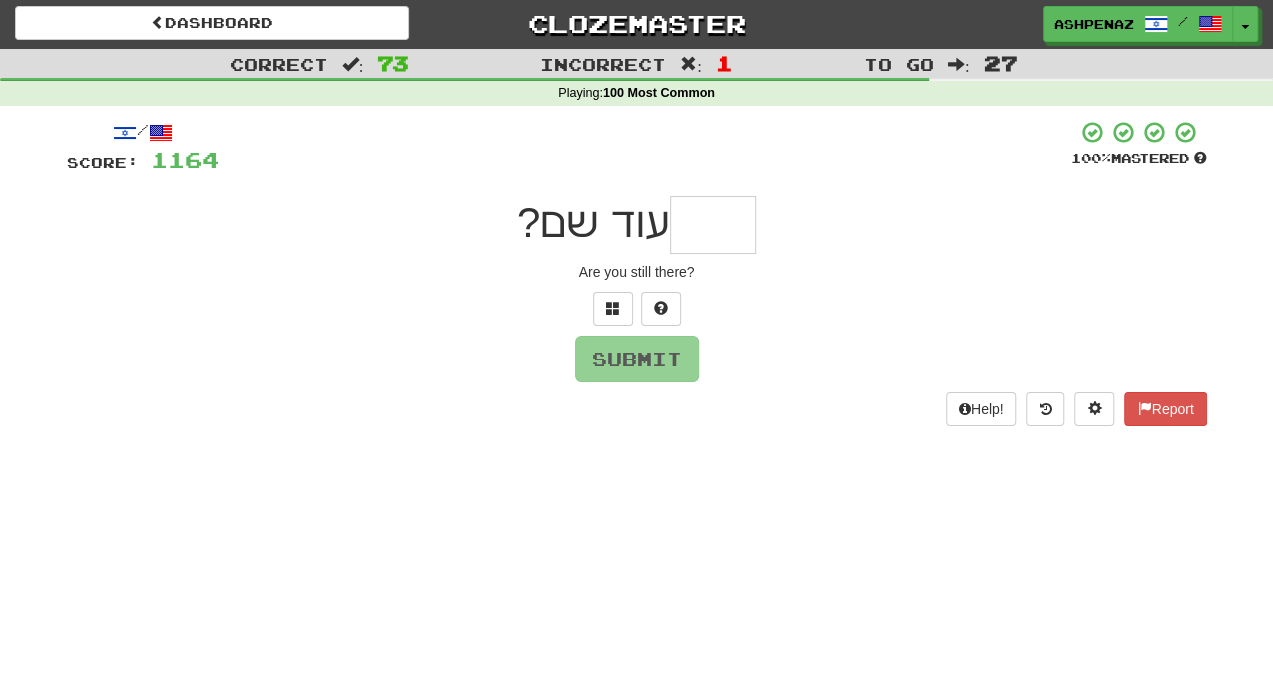 type on "*" 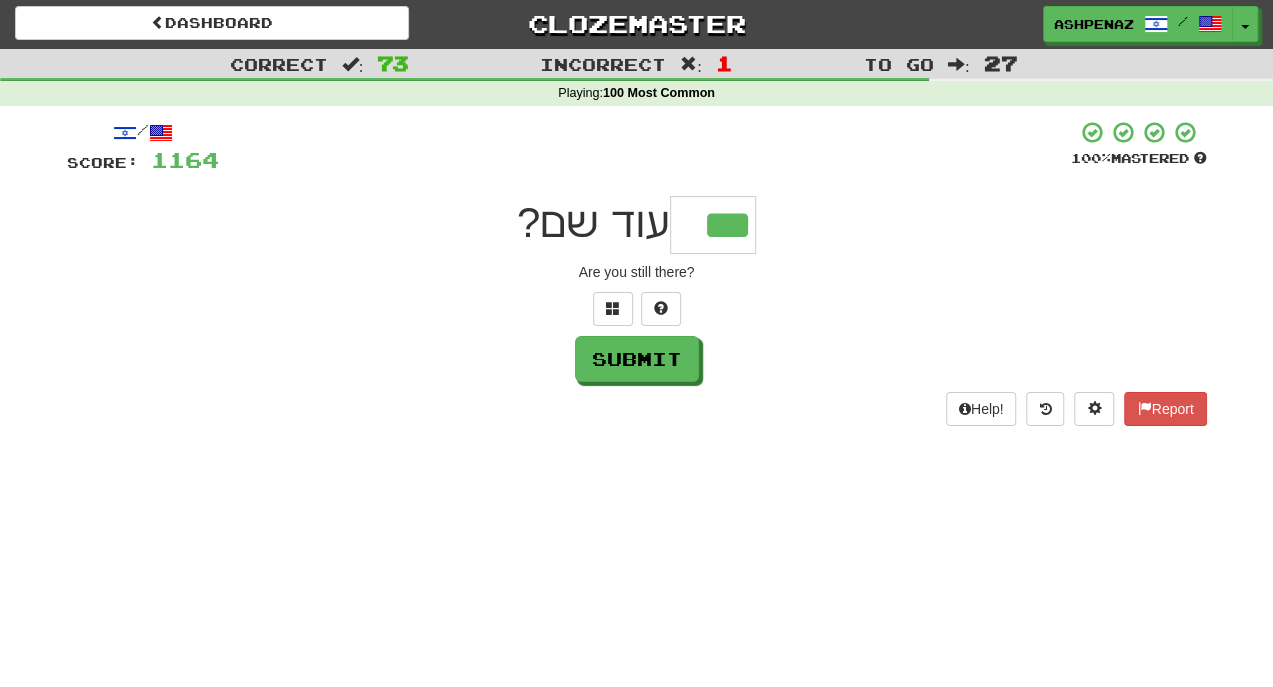 type on "***" 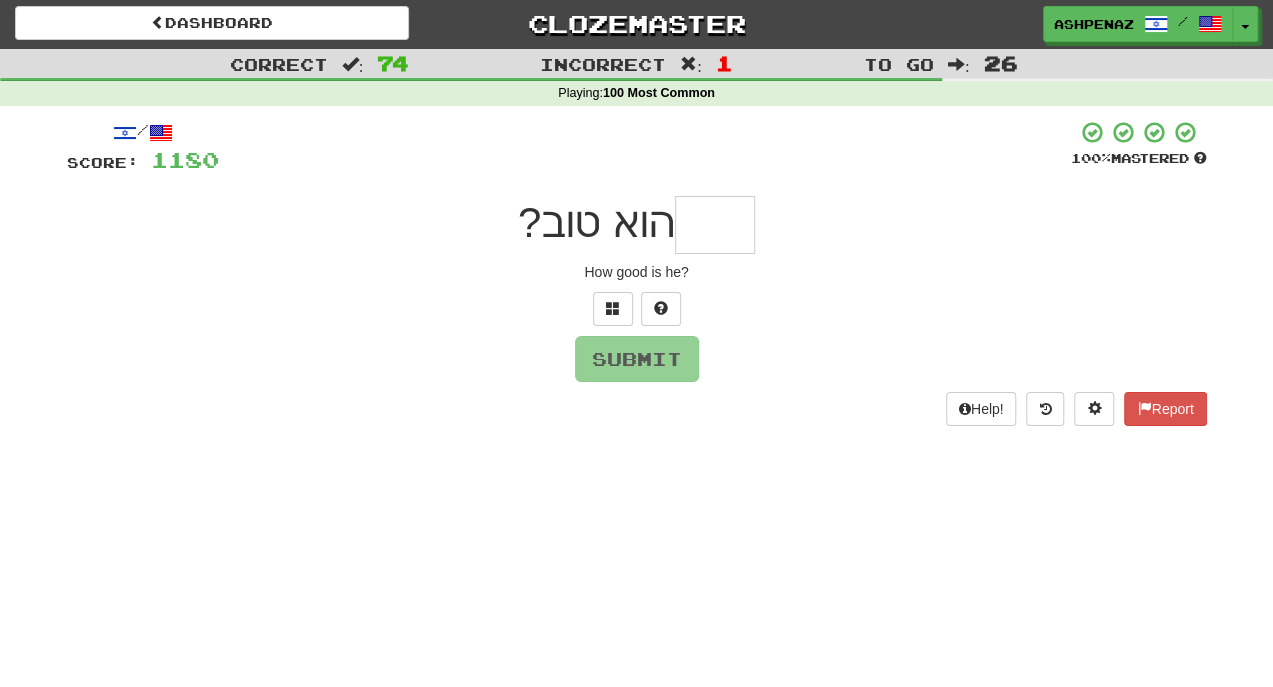 type on "*" 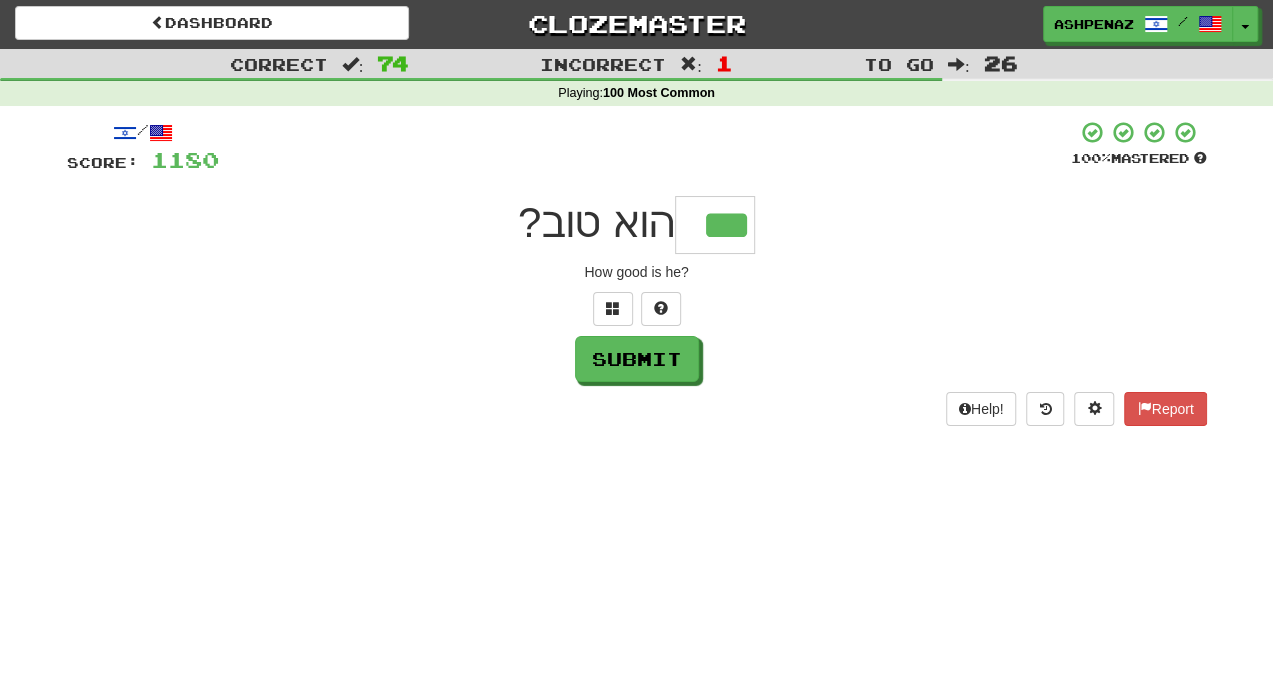 type on "***" 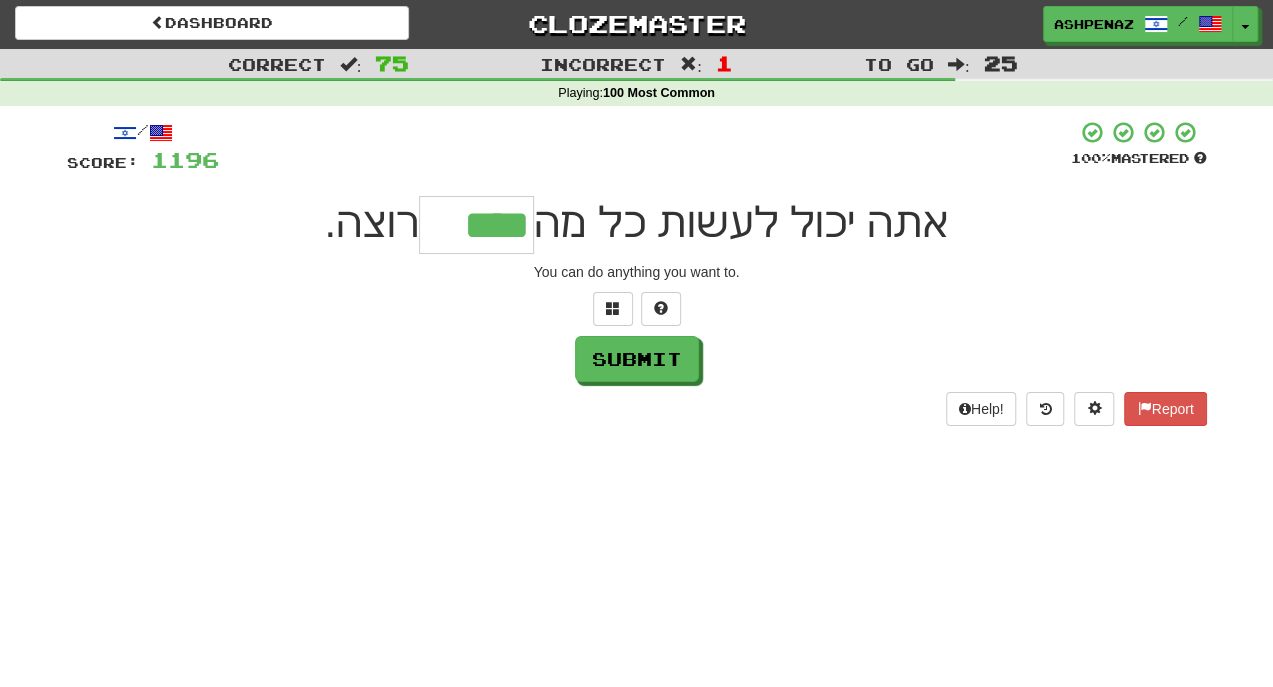 type on "****" 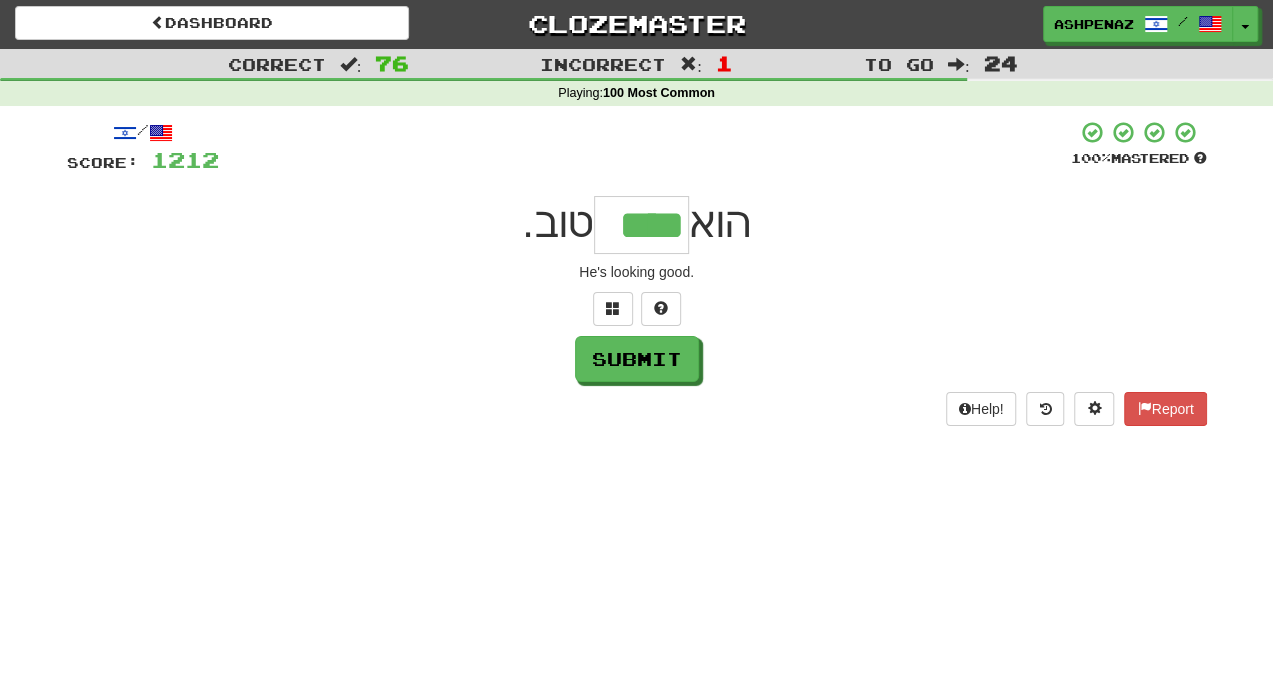 type on "****" 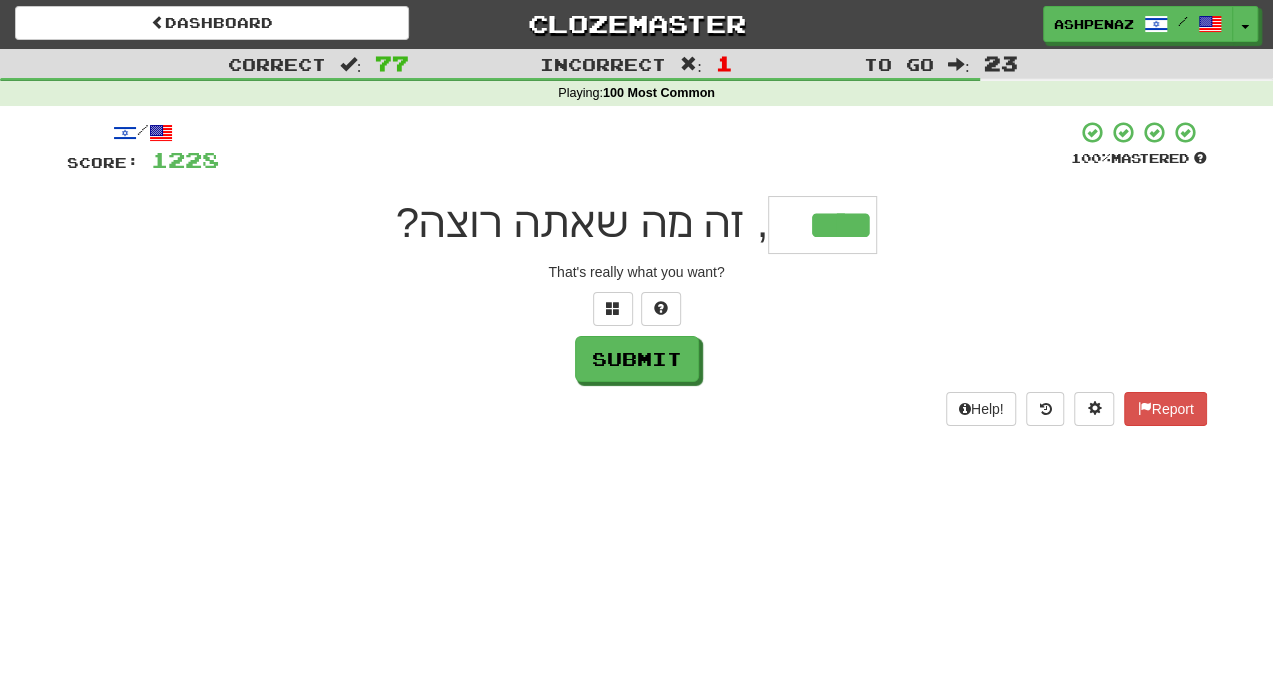 type on "****" 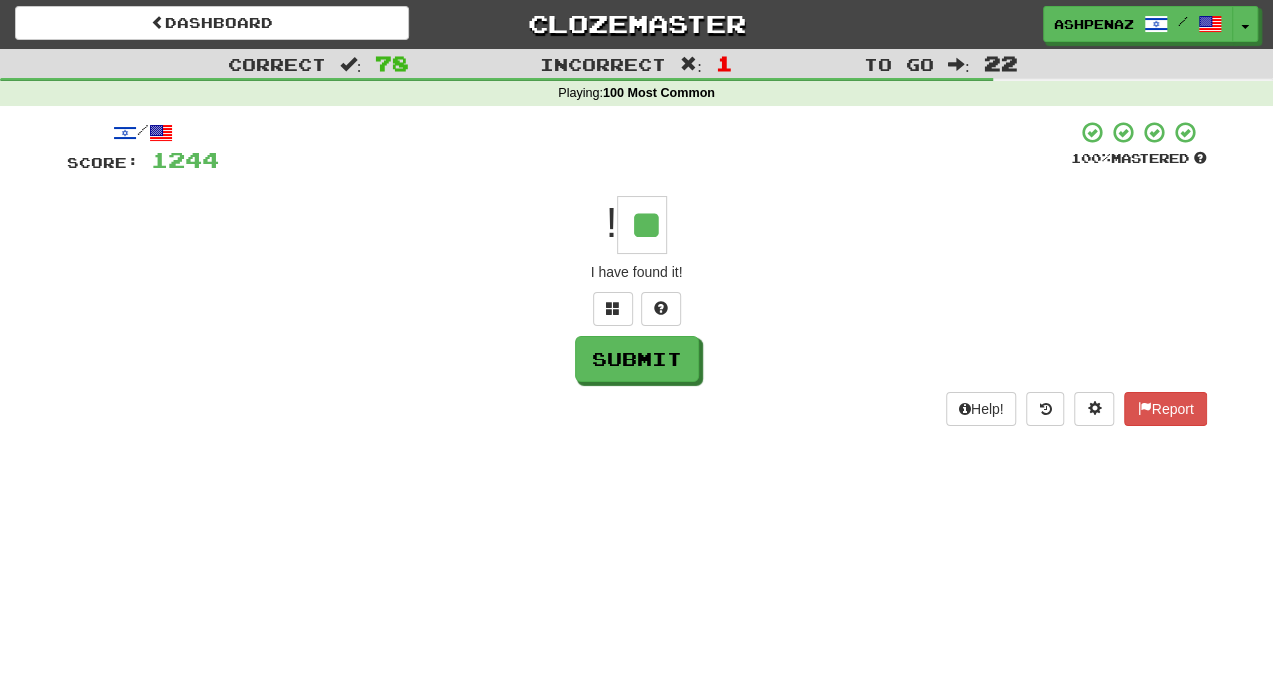 type on "**" 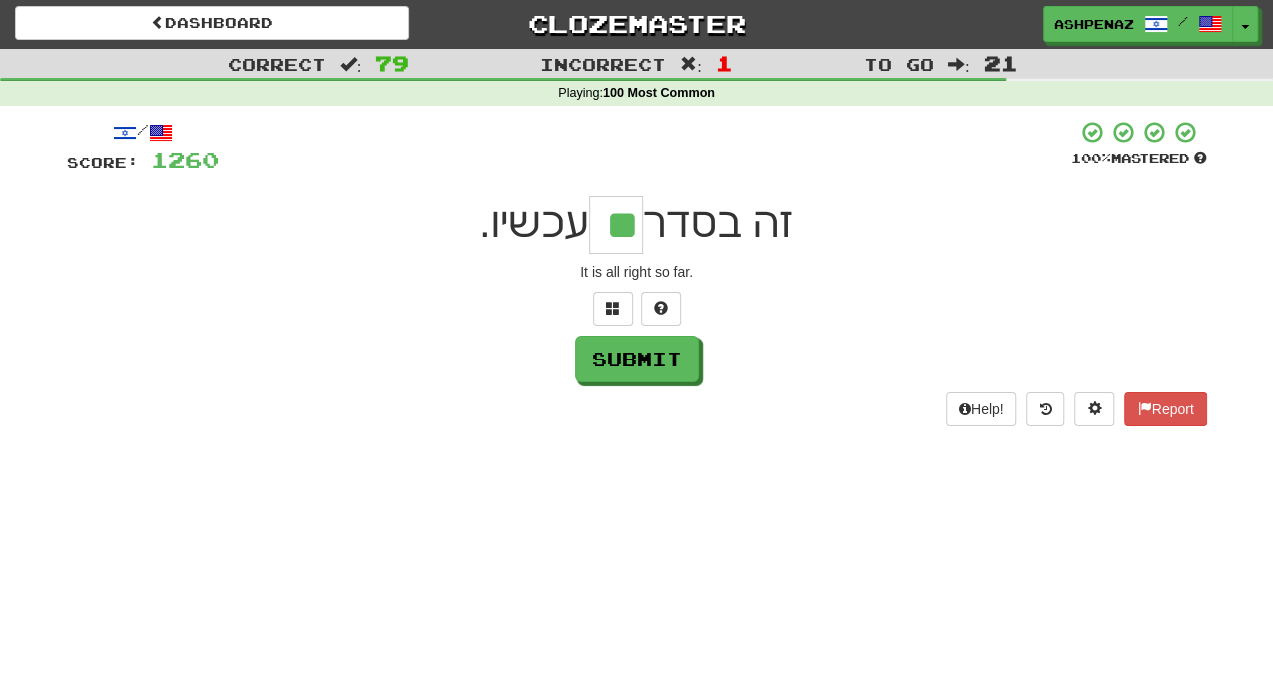 type on "**" 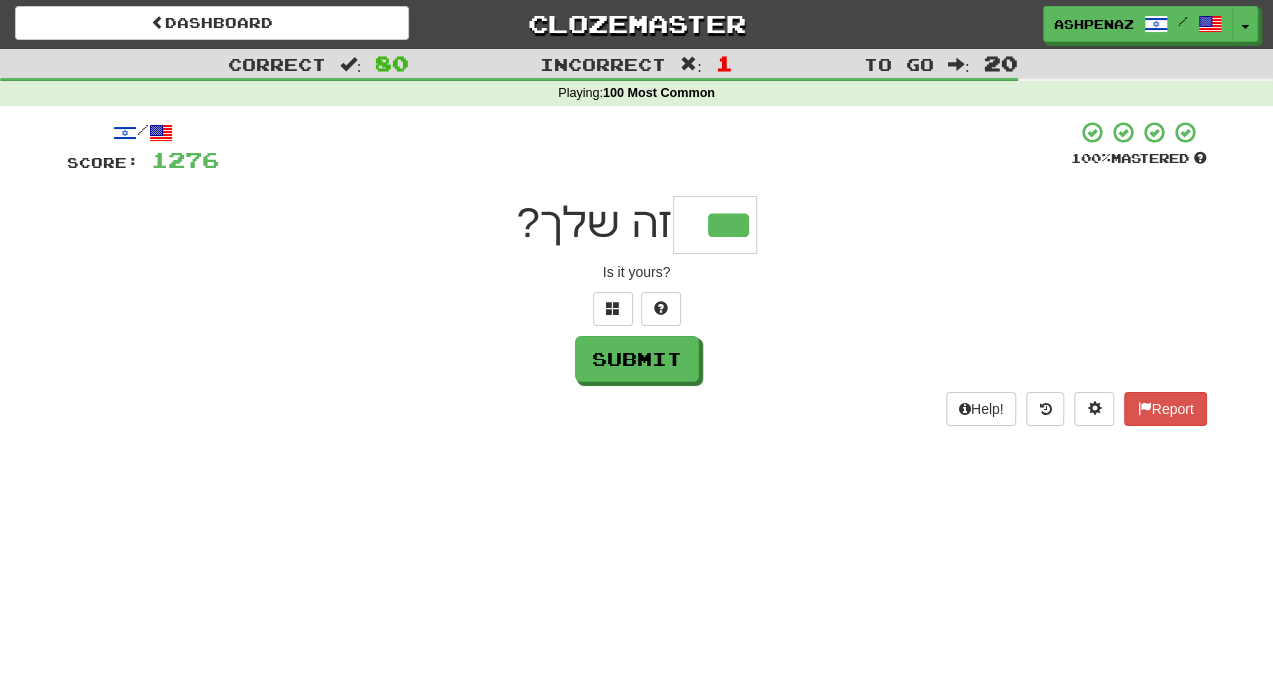 type on "***" 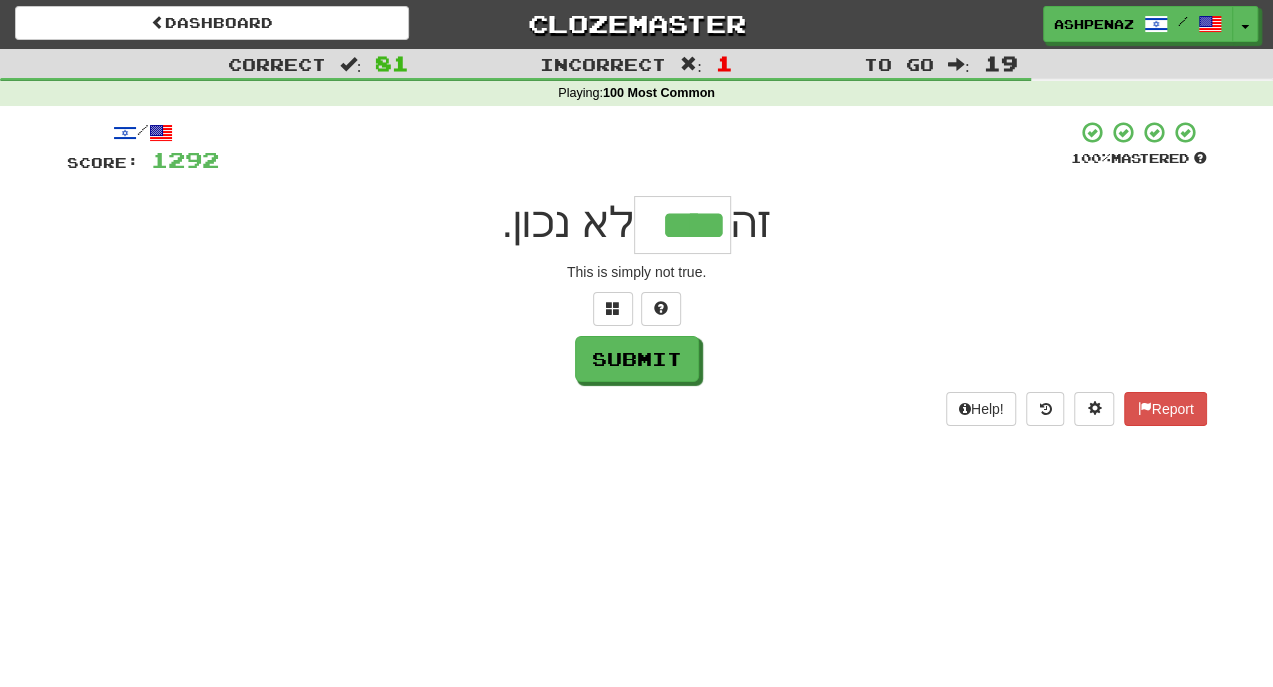 type on "****" 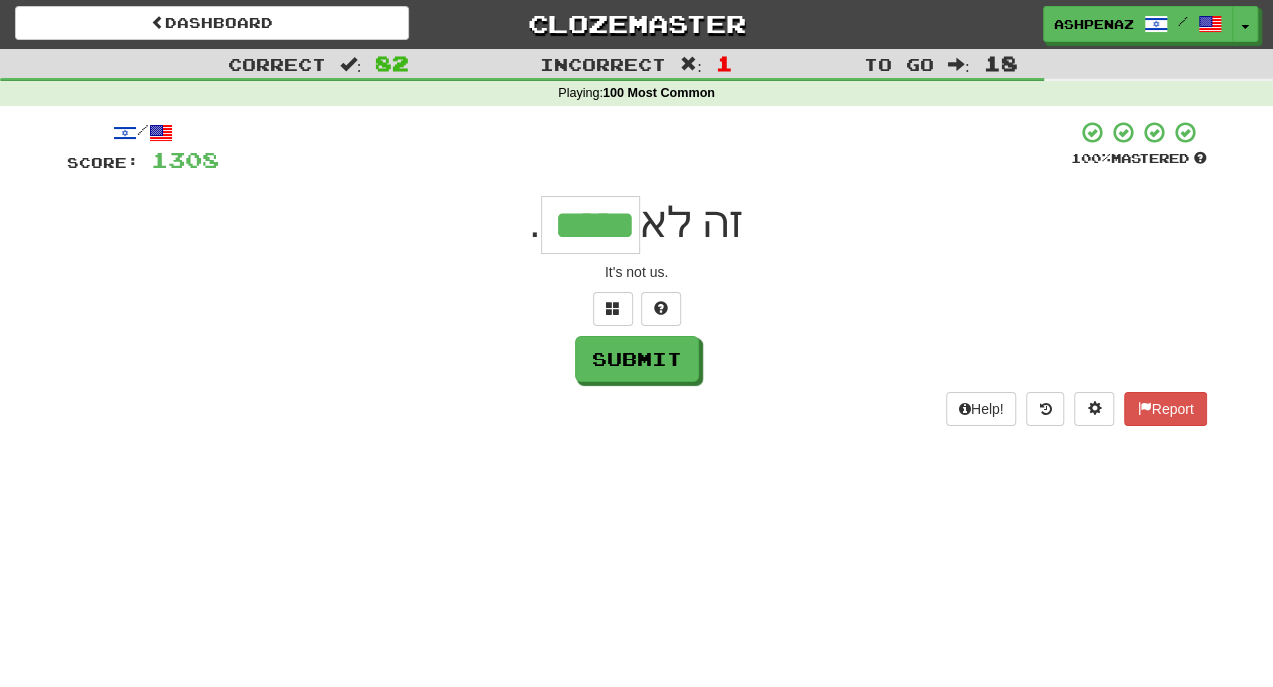 type on "*****" 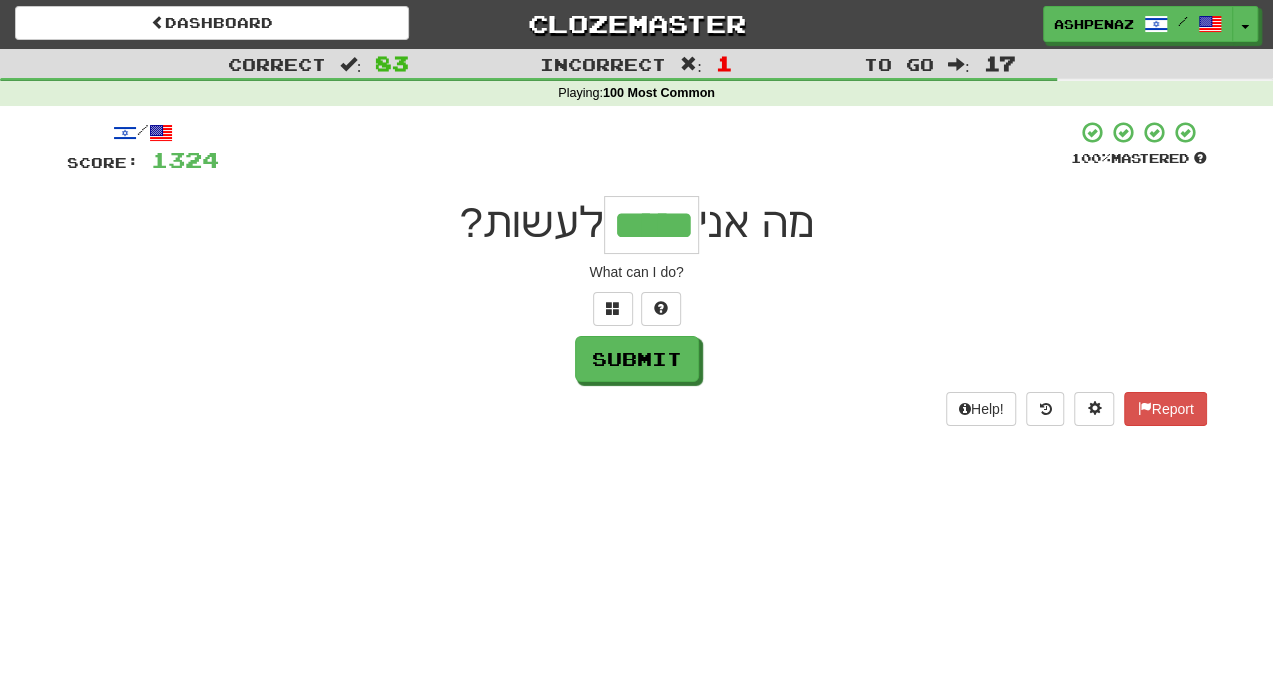 type on "*****" 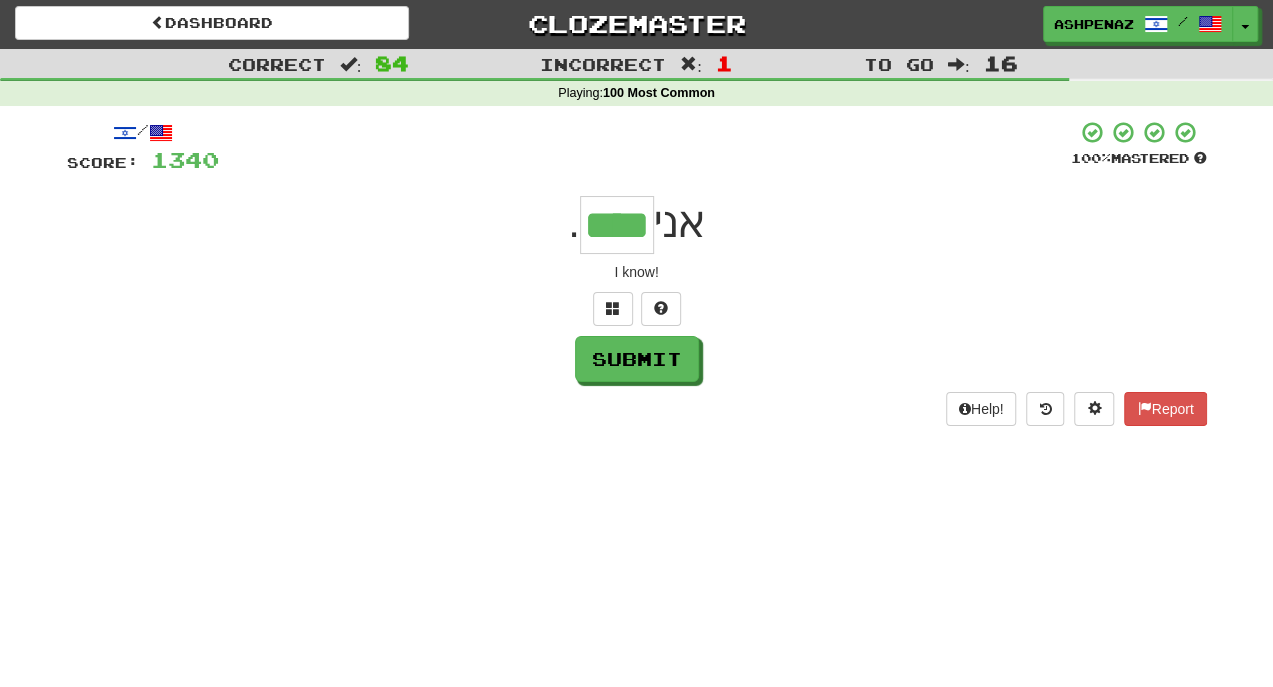 type on "****" 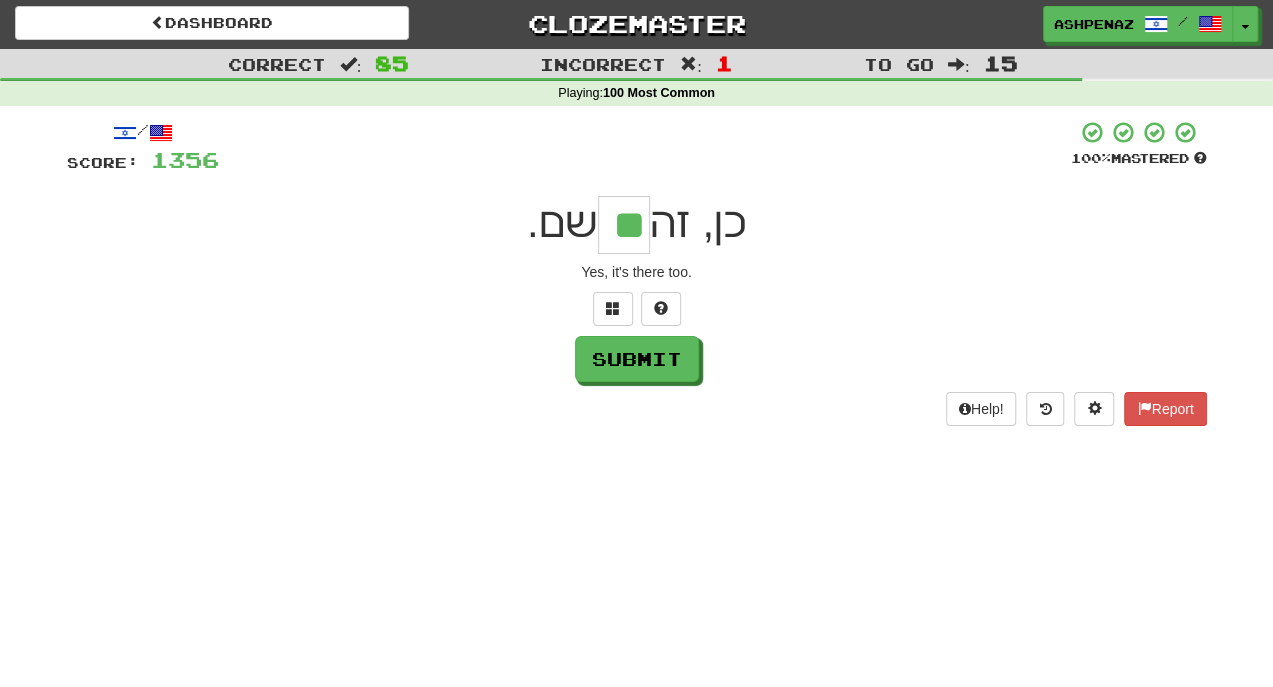 type on "**" 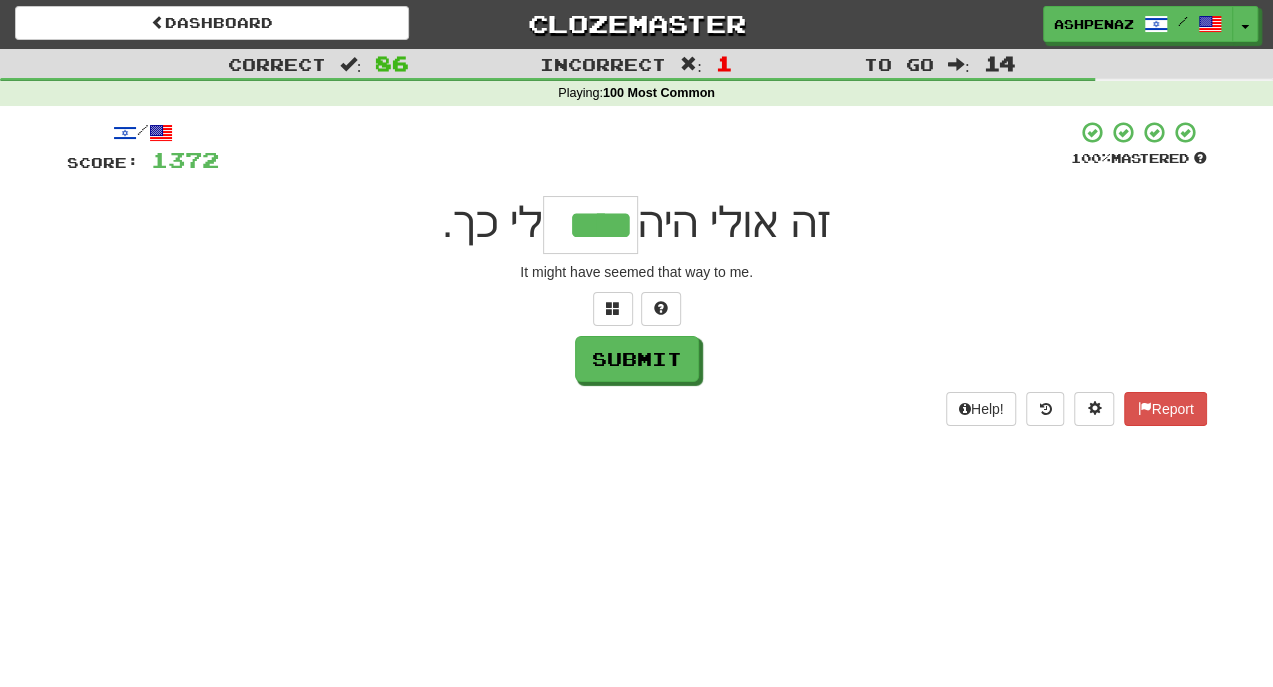 type on "****" 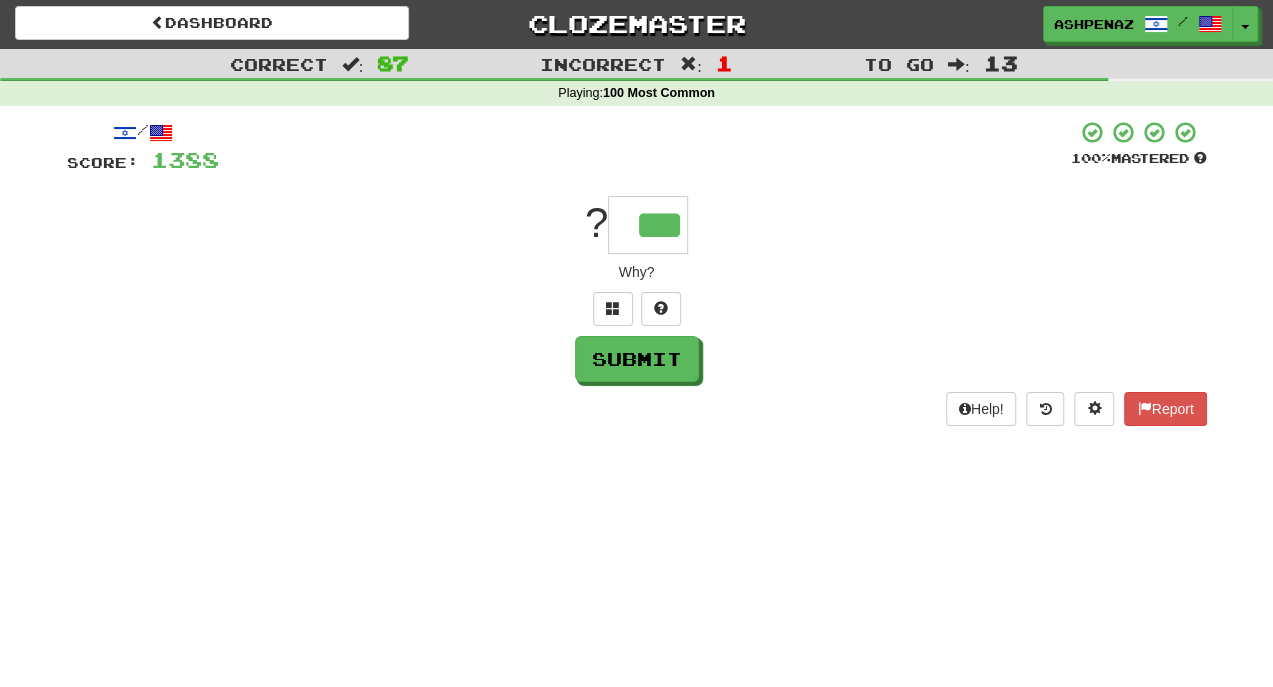 type on "***" 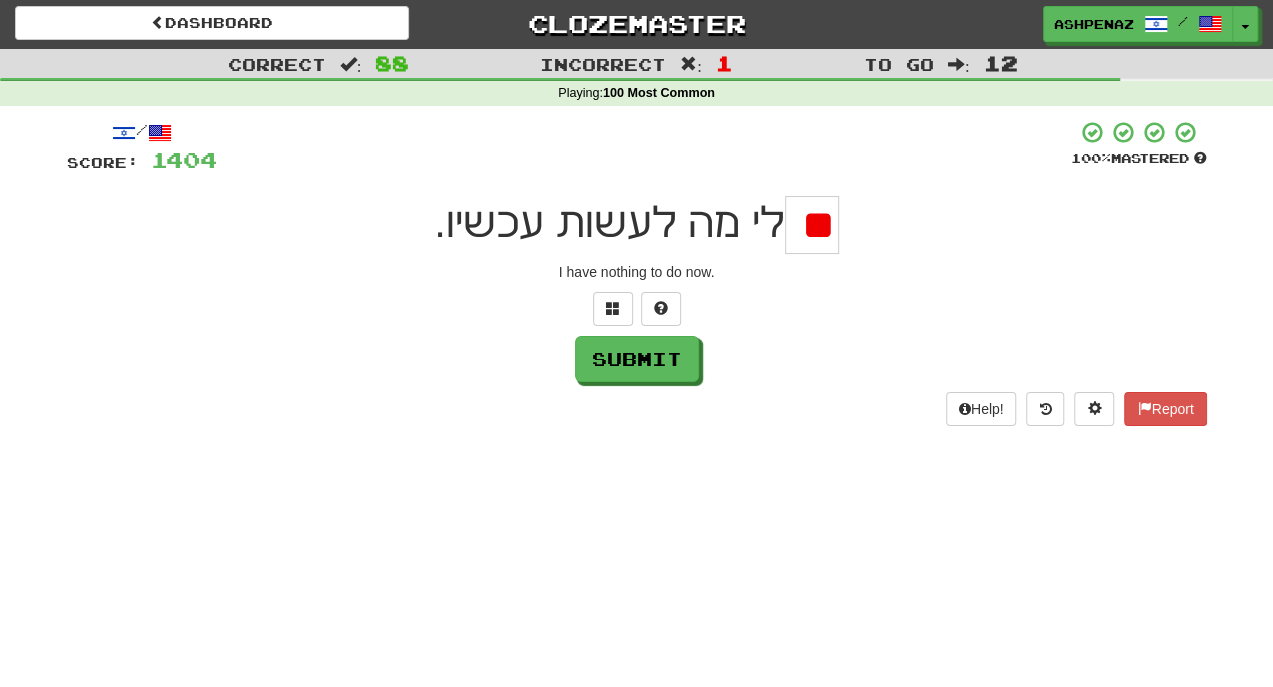 type on "*" 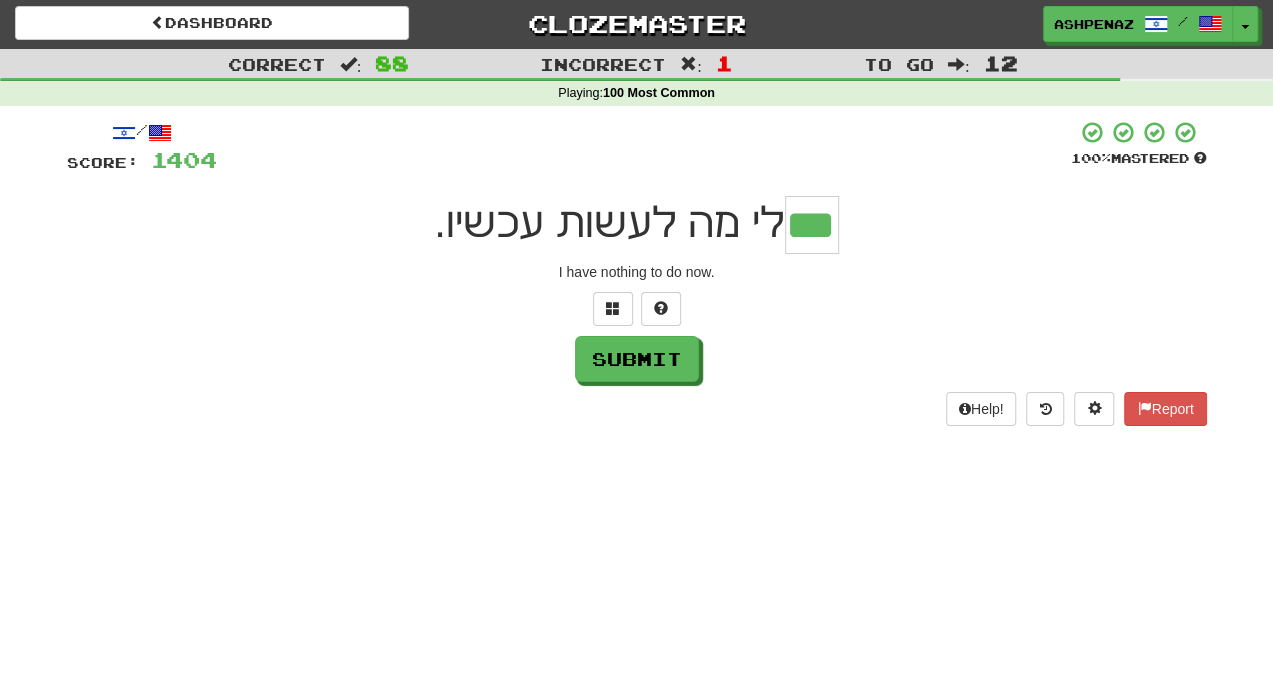 type on "***" 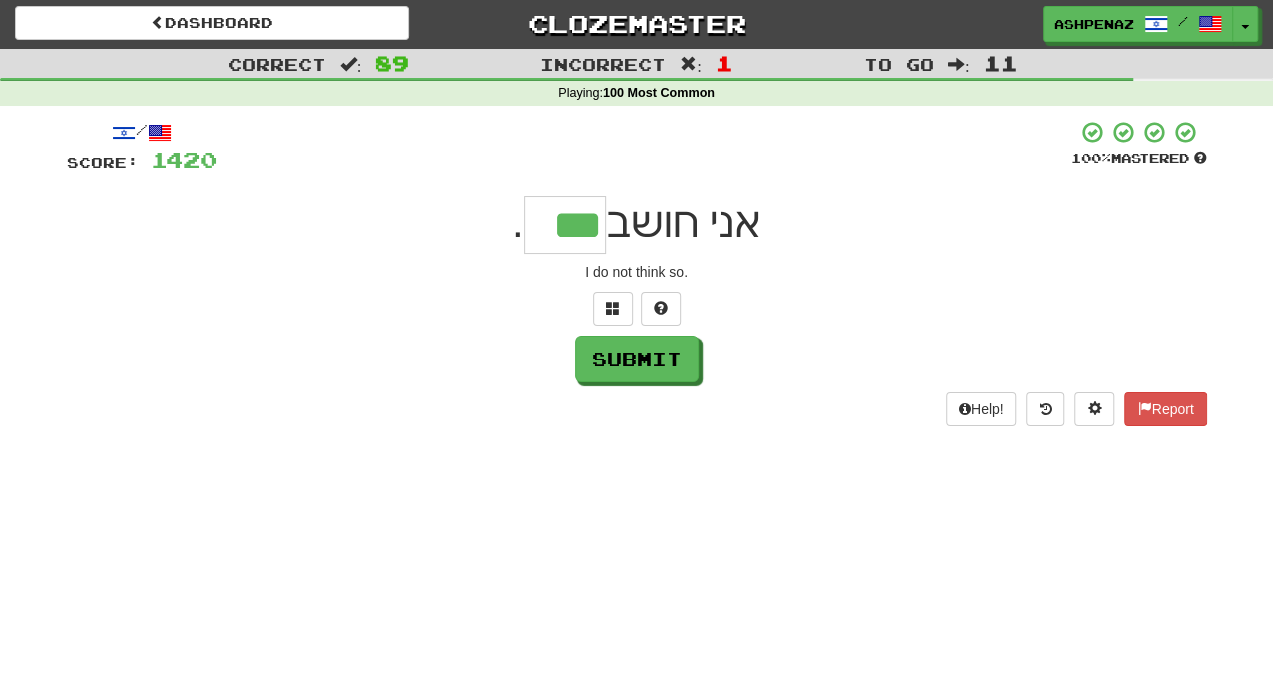 type on "***" 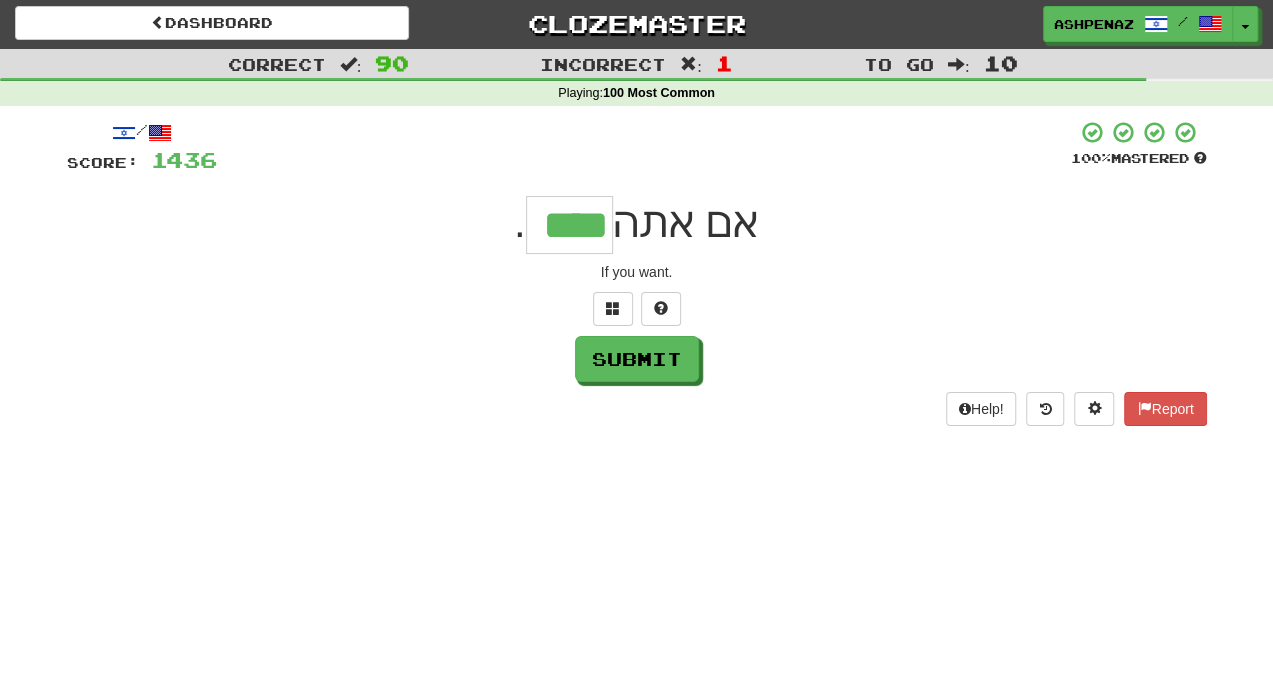 type on "****" 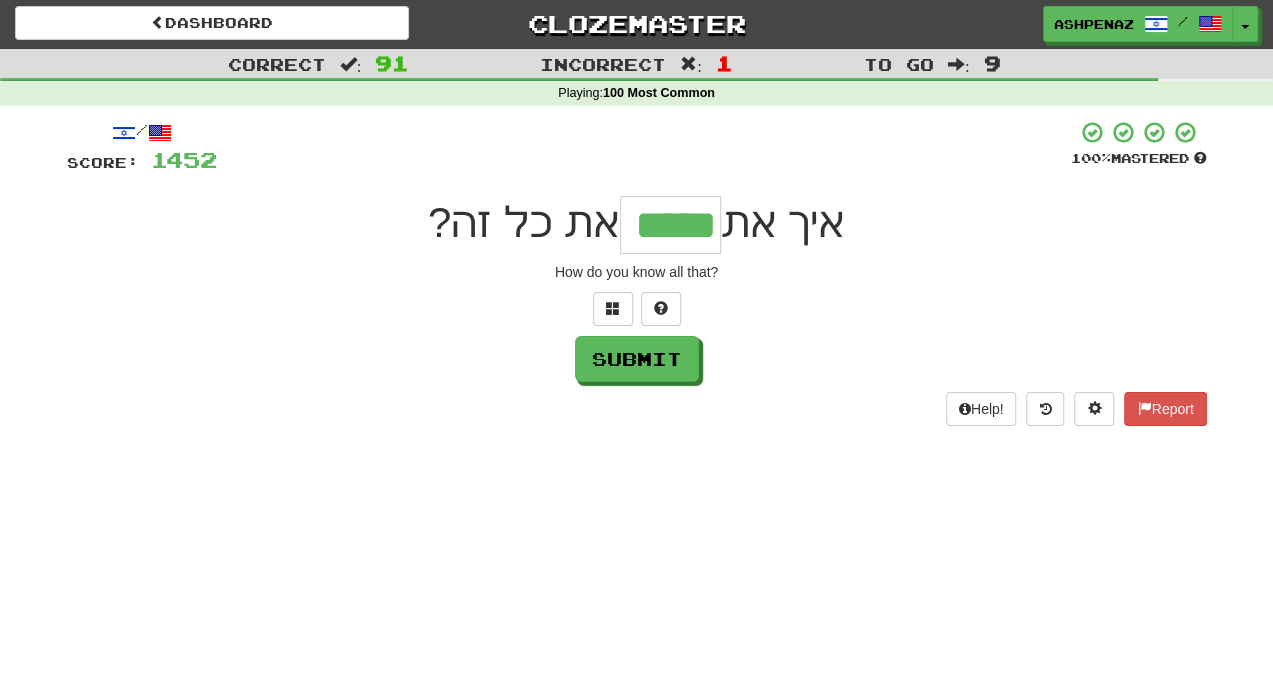 type on "*****" 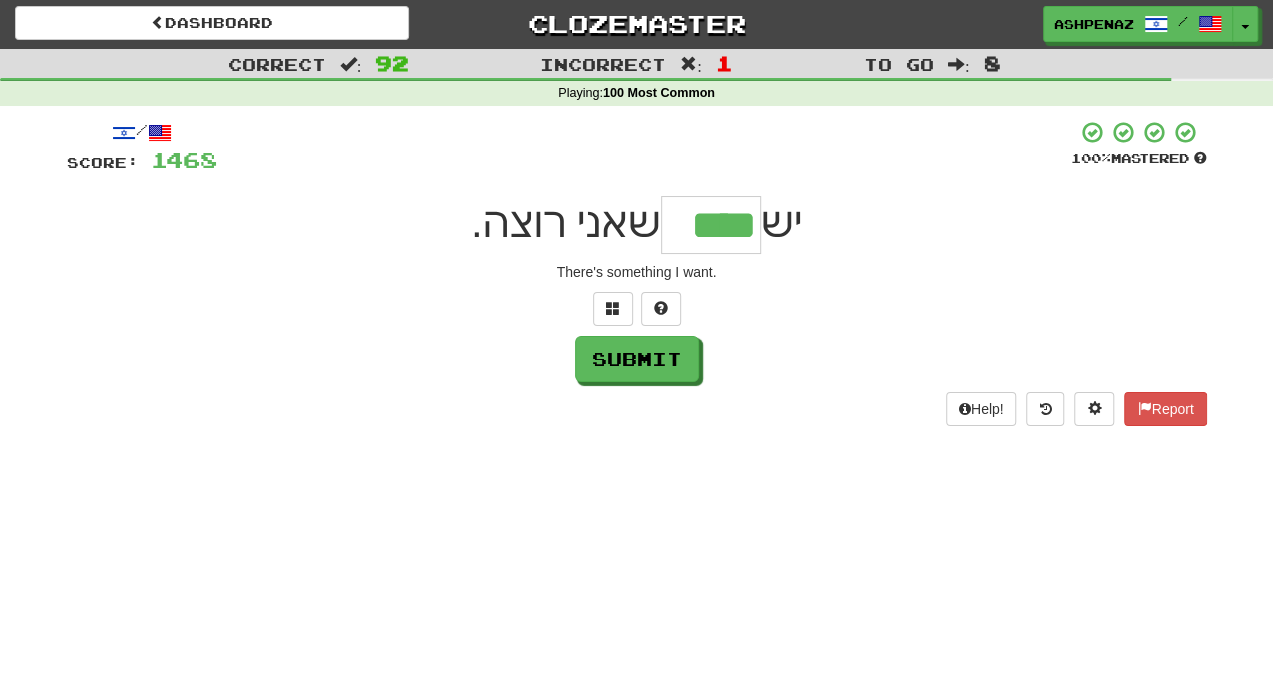 type on "****" 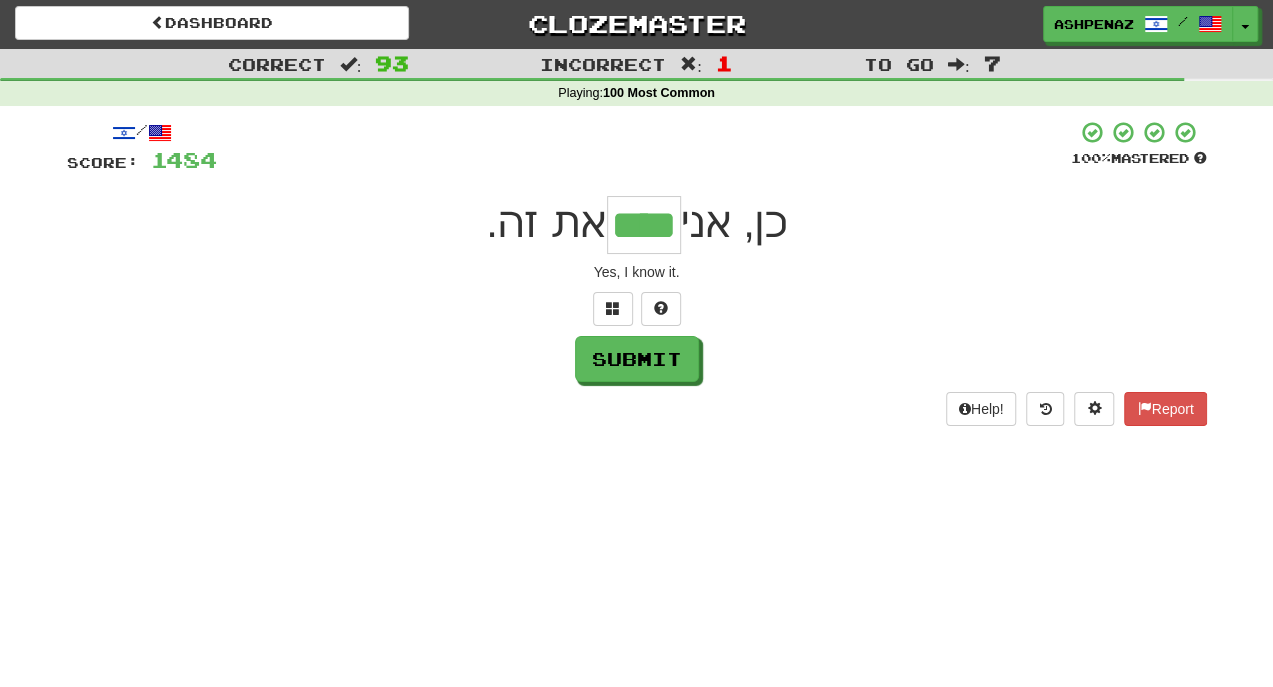 type on "****" 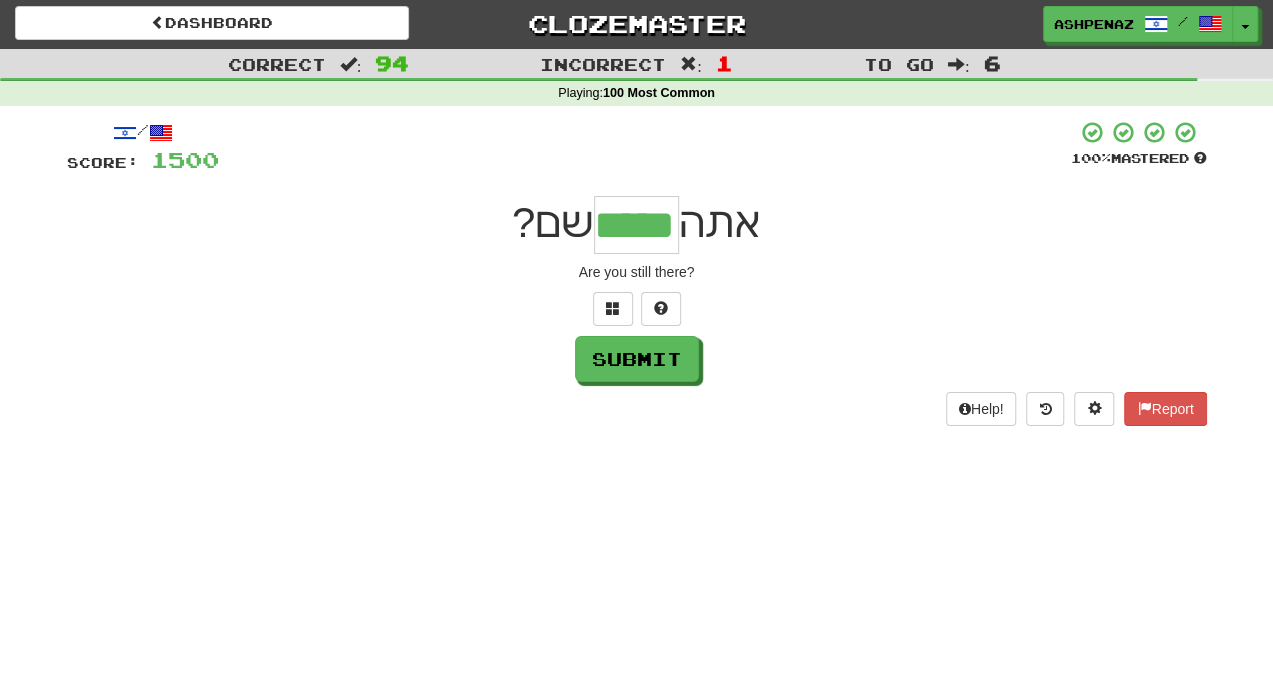 type on "*****" 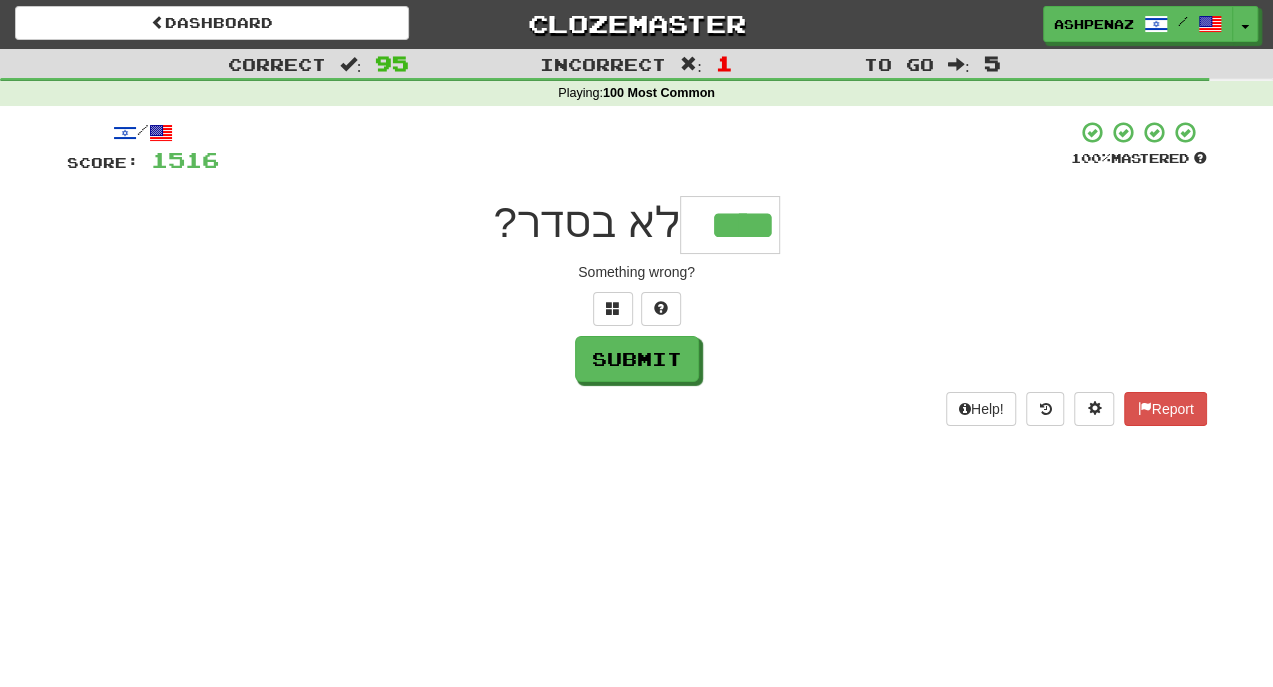 type on "****" 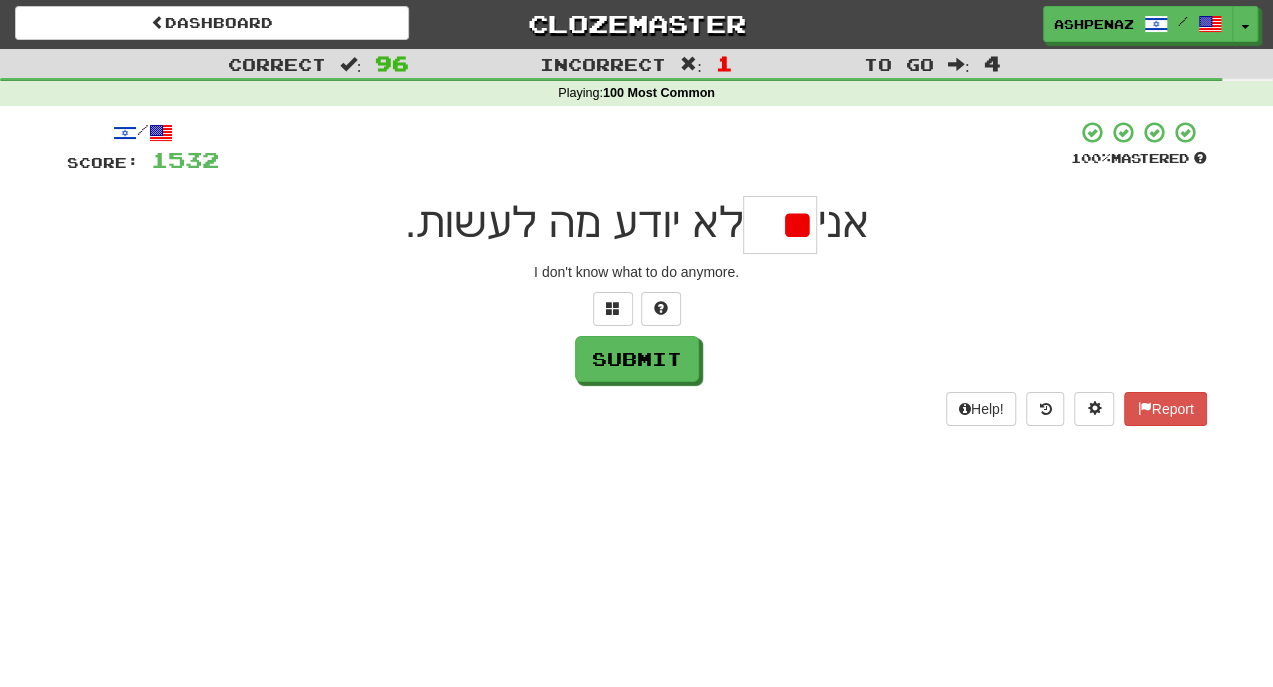 type on "*" 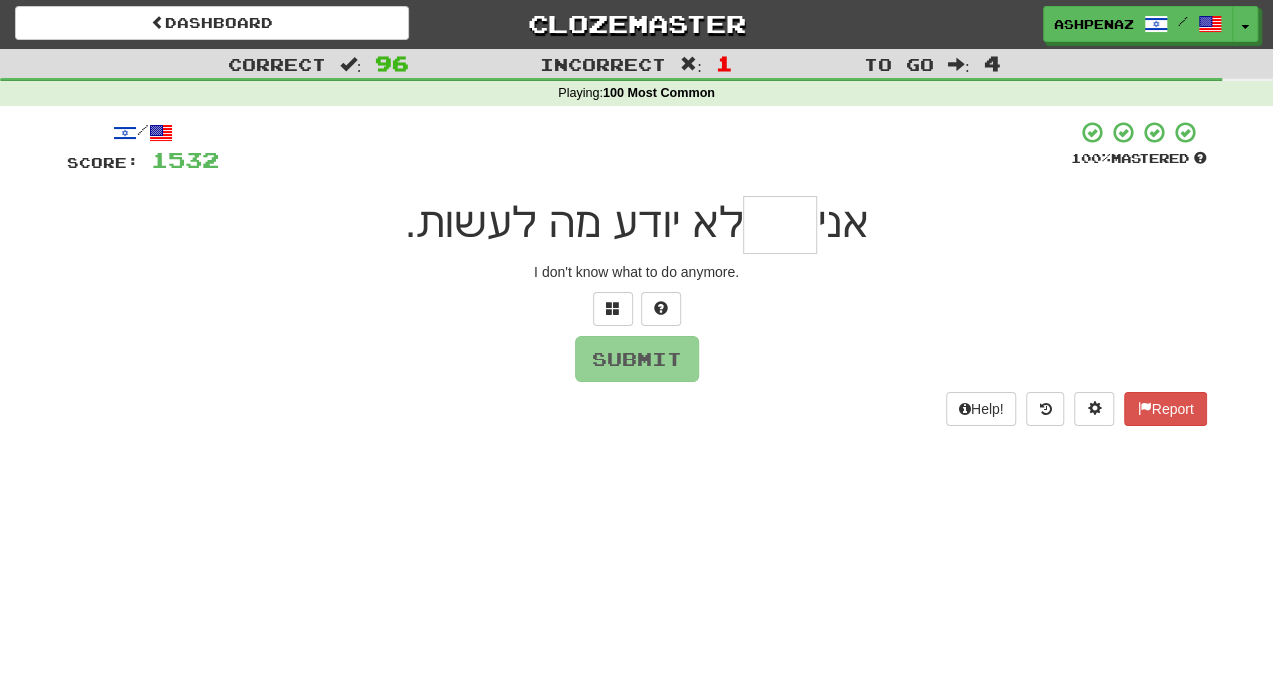 type on "*" 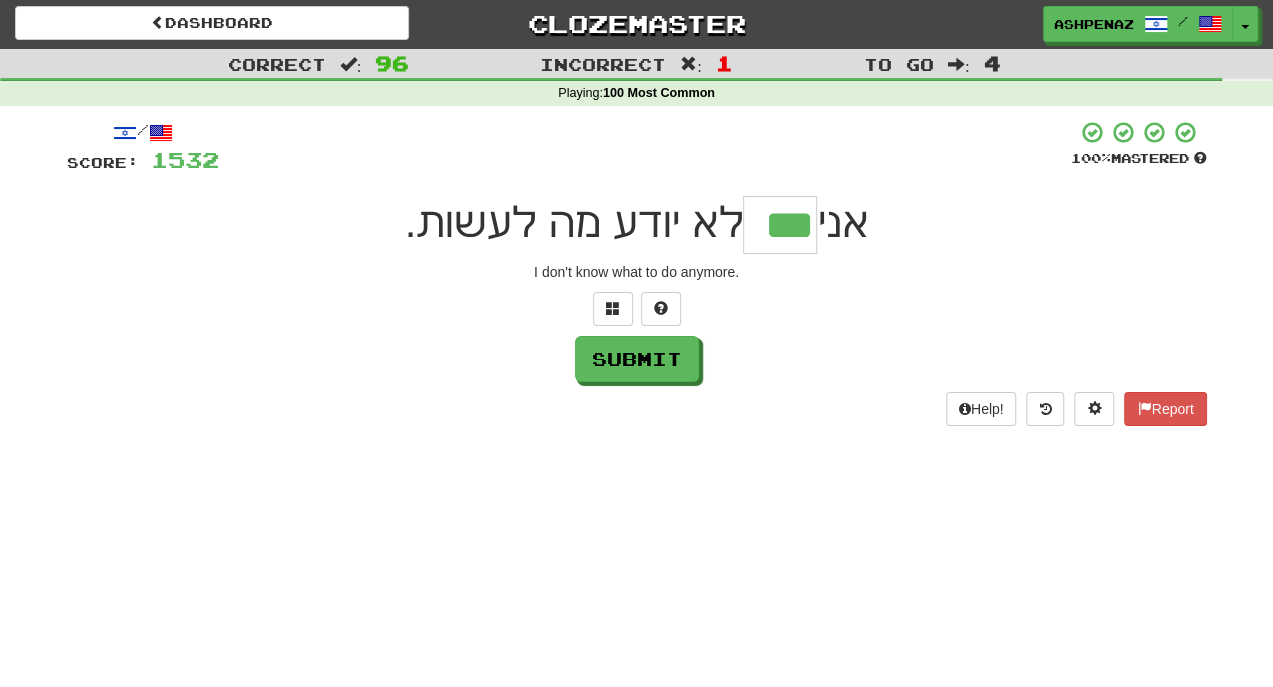 type on "***" 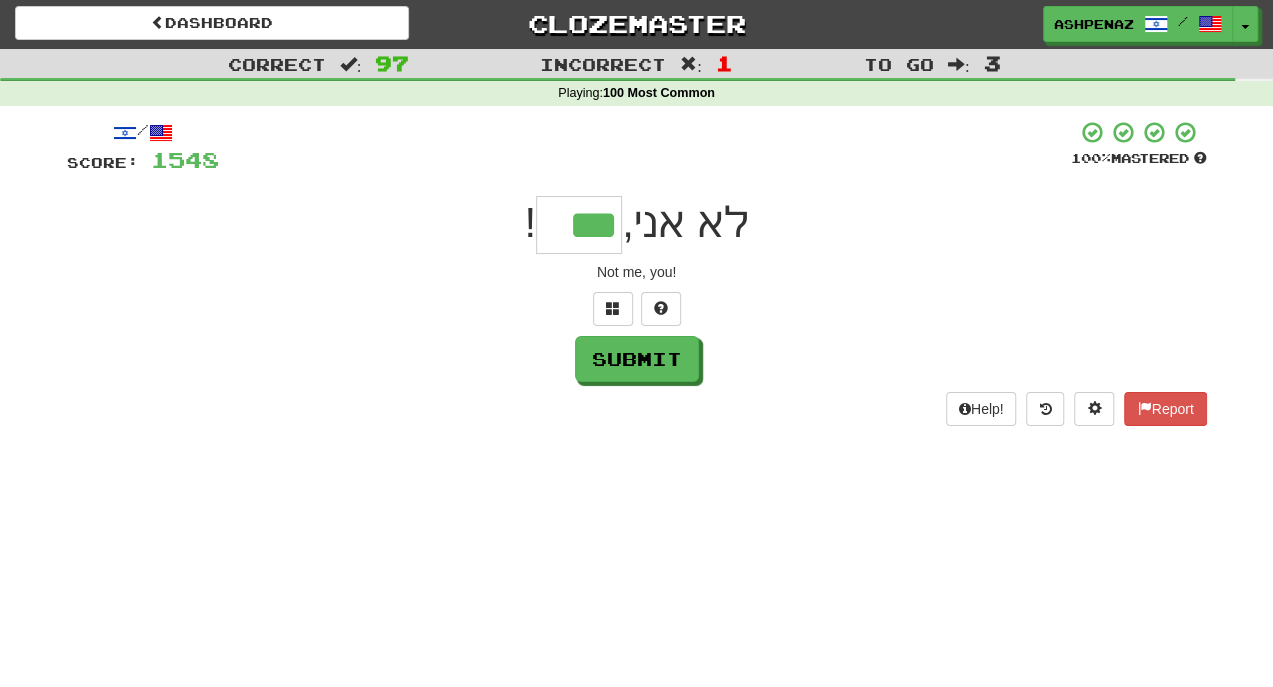 type on "***" 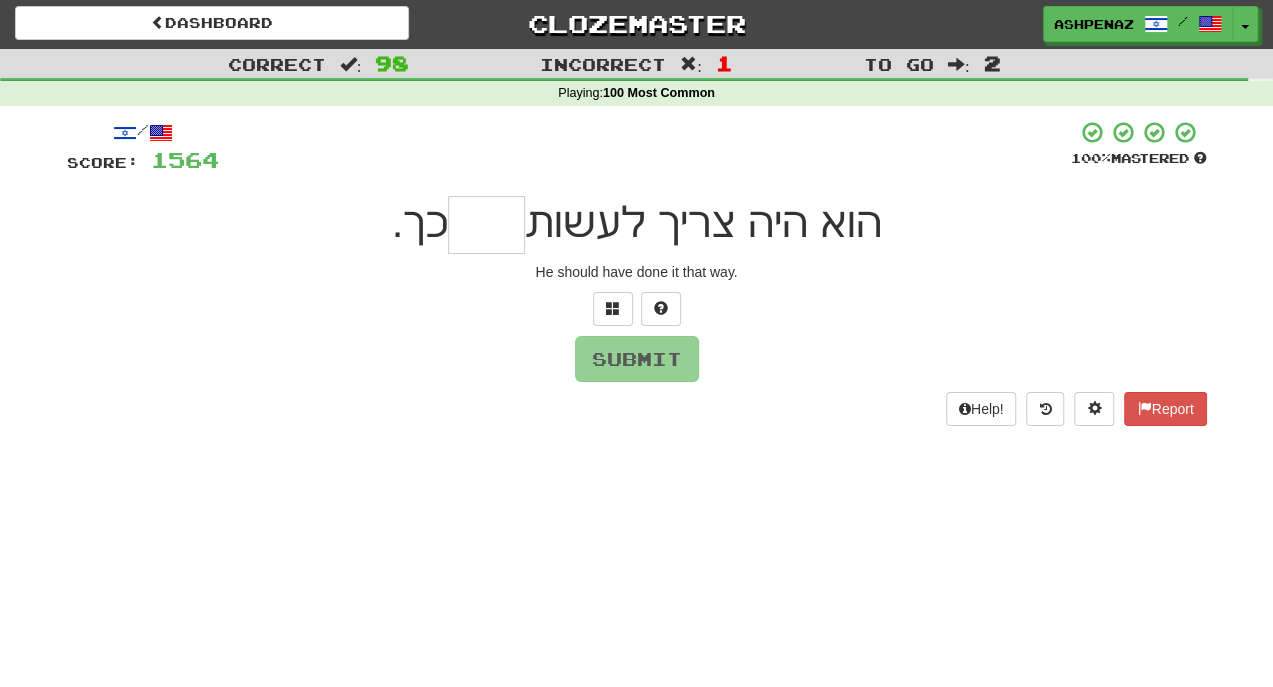 type on "*" 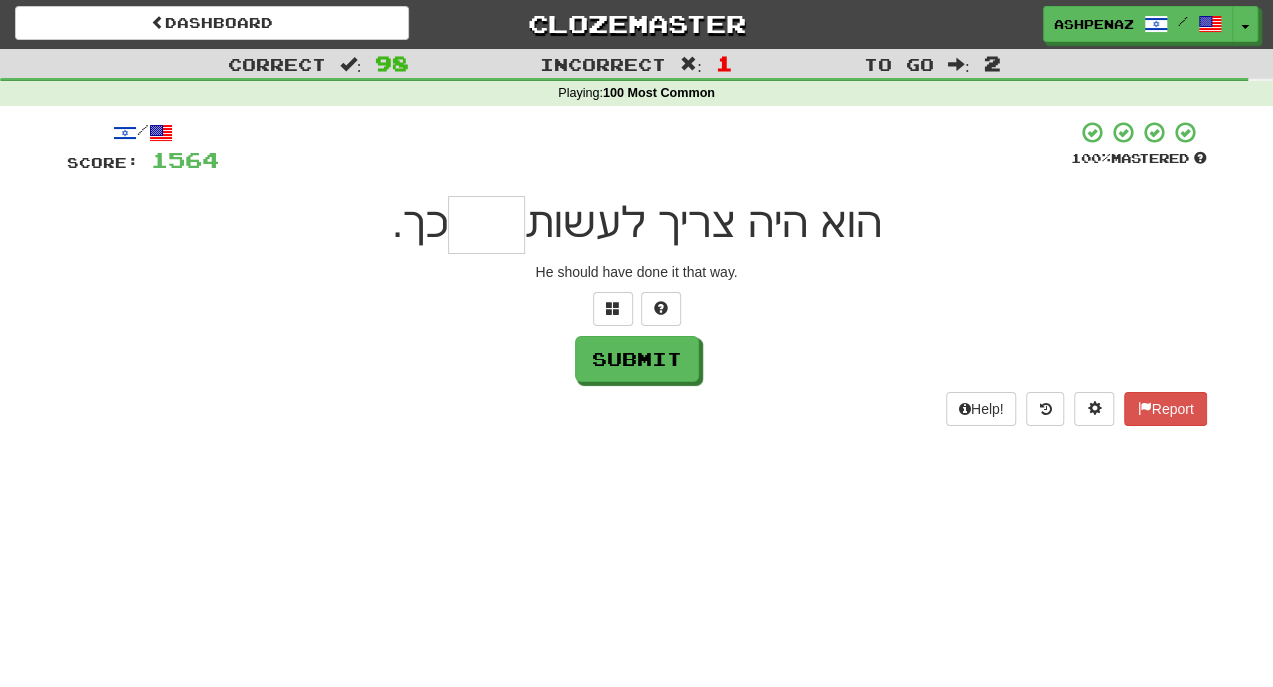 type on "*" 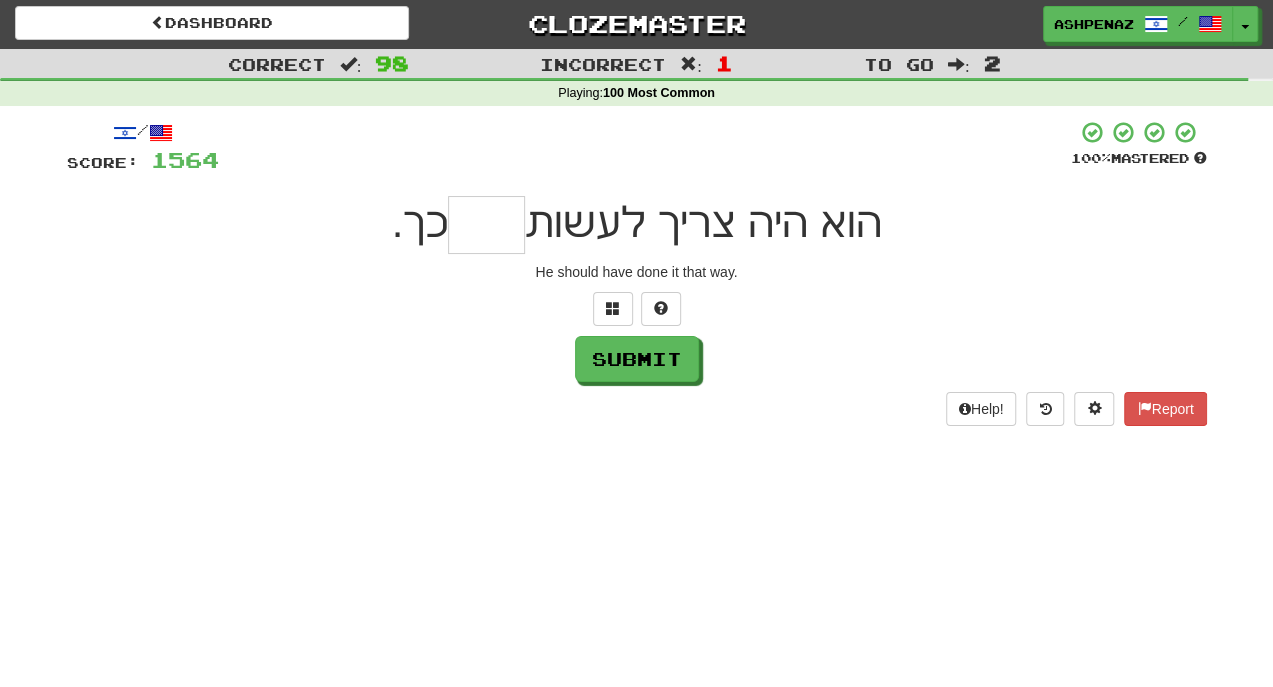 type on "*" 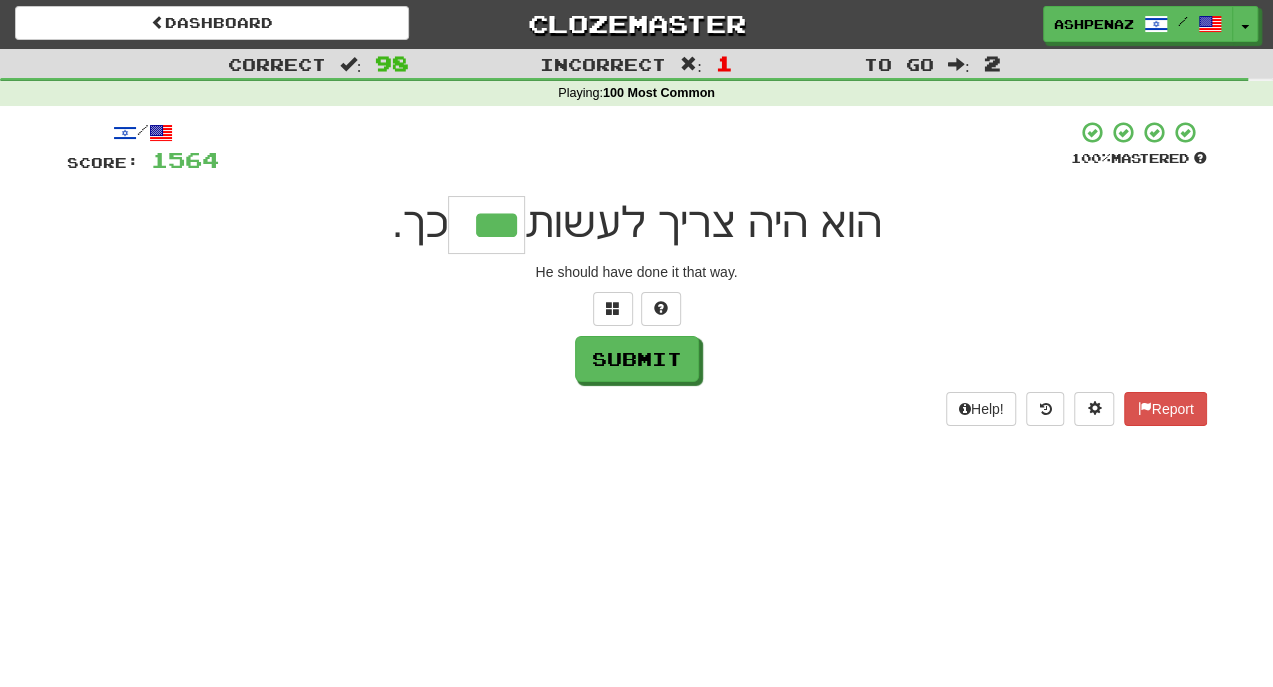 type on "***" 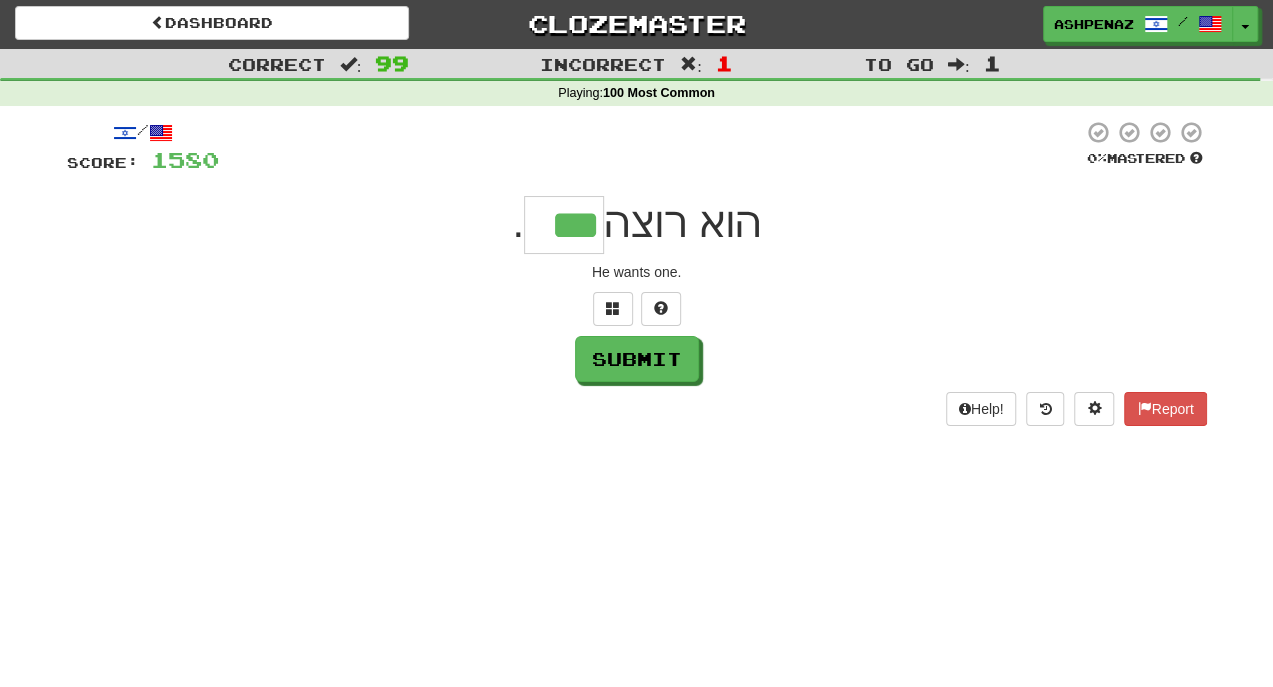 type on "***" 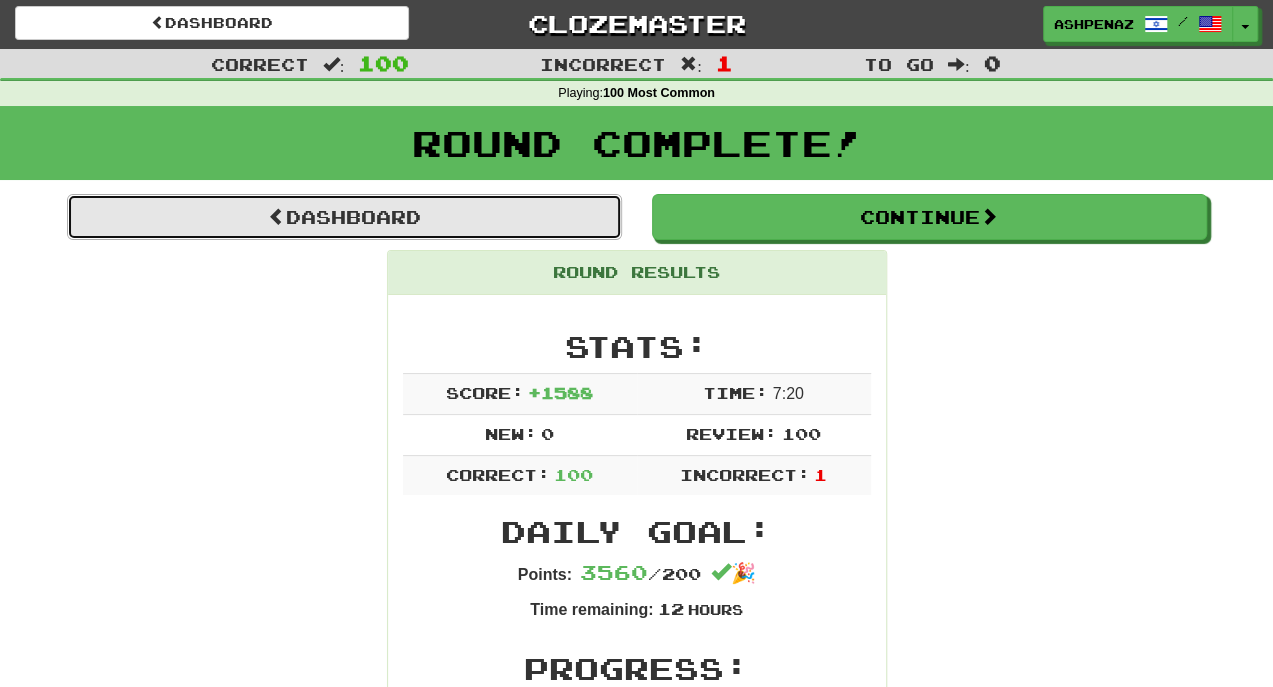 click on "Dashboard" at bounding box center (344, 217) 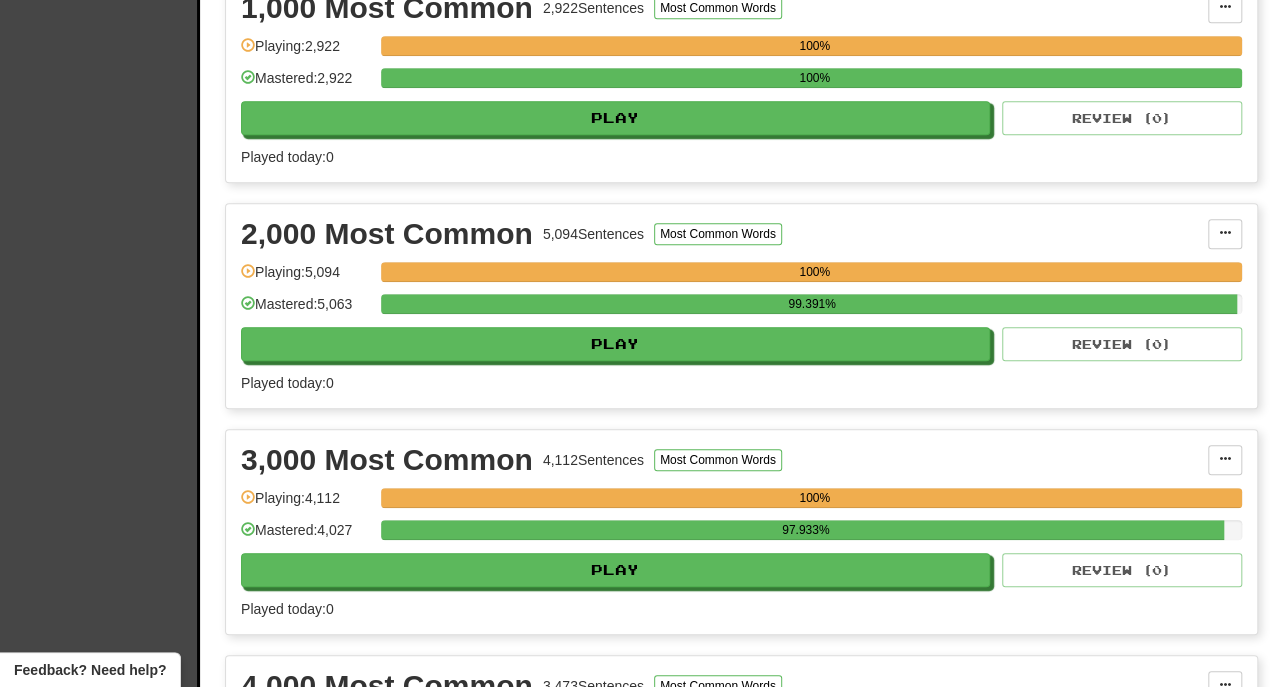 scroll, scrollTop: 0, scrollLeft: 0, axis: both 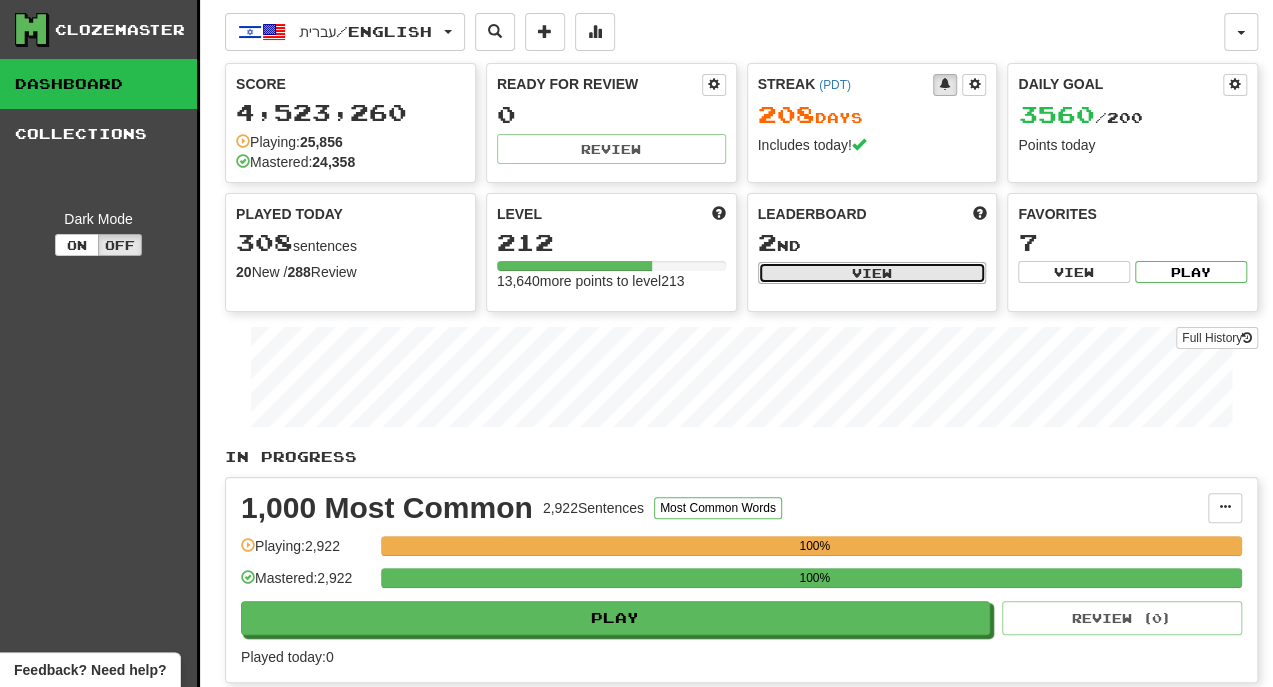 click on "View" at bounding box center [872, 273] 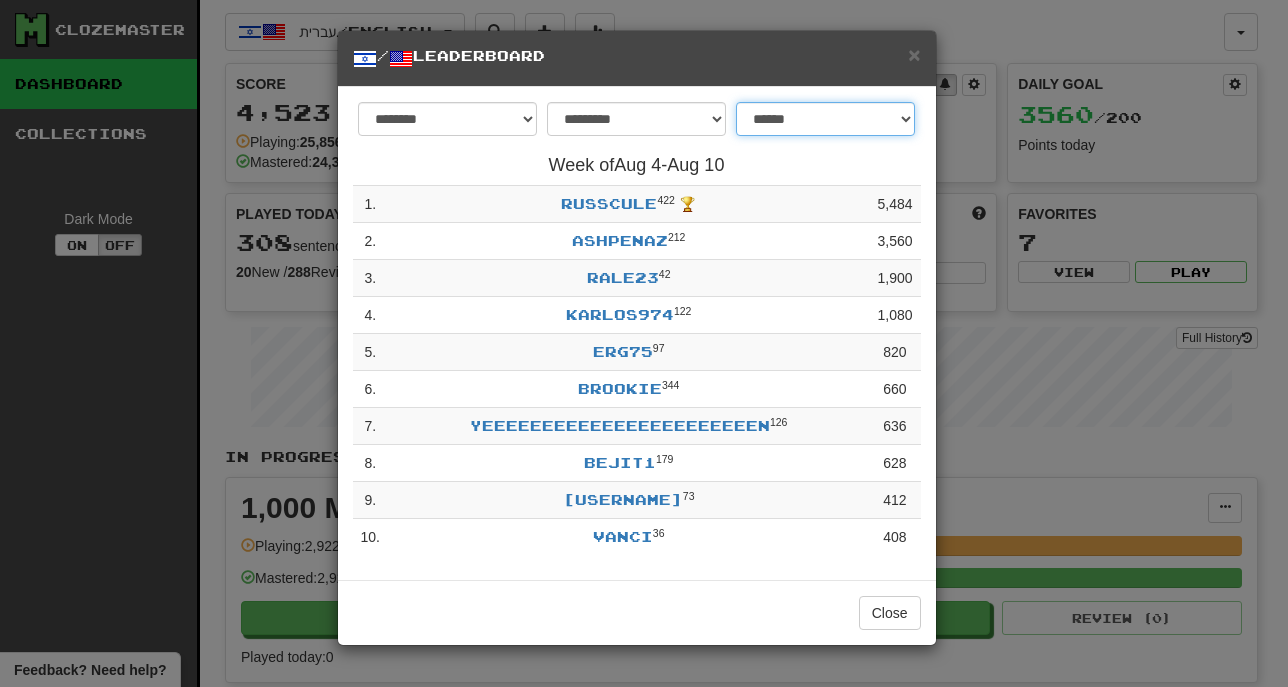 click on "**********" at bounding box center (825, 119) 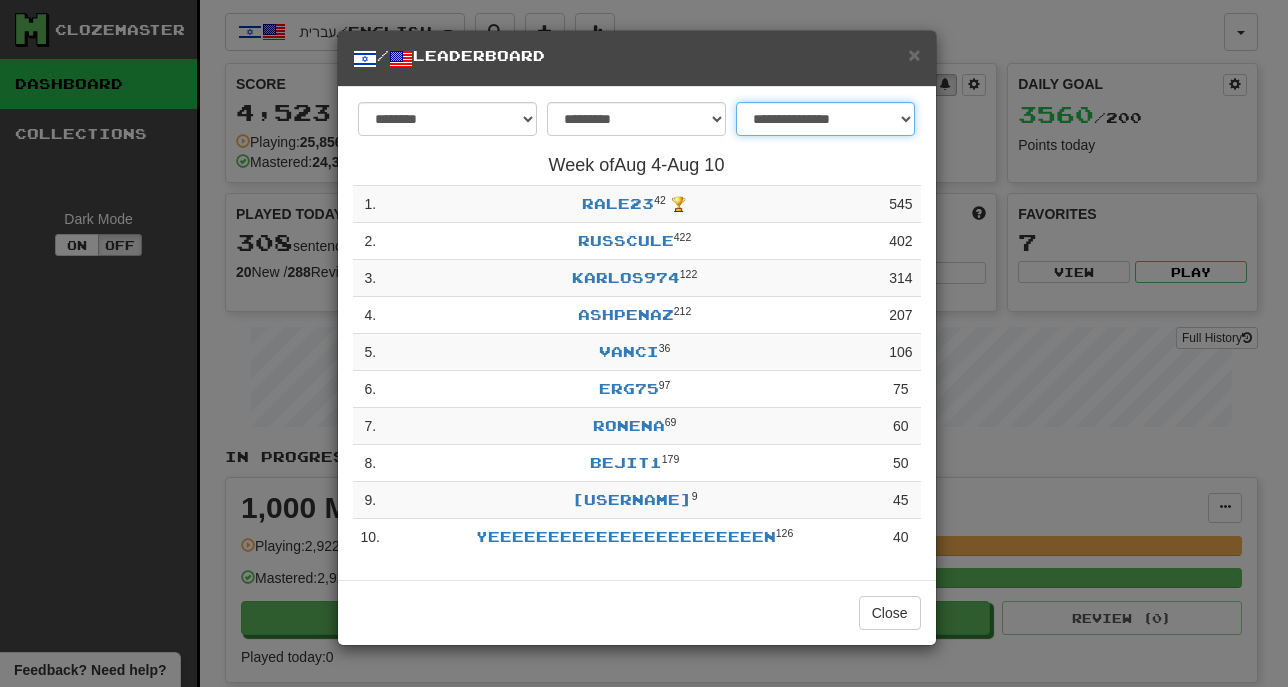 click on "**********" at bounding box center [825, 119] 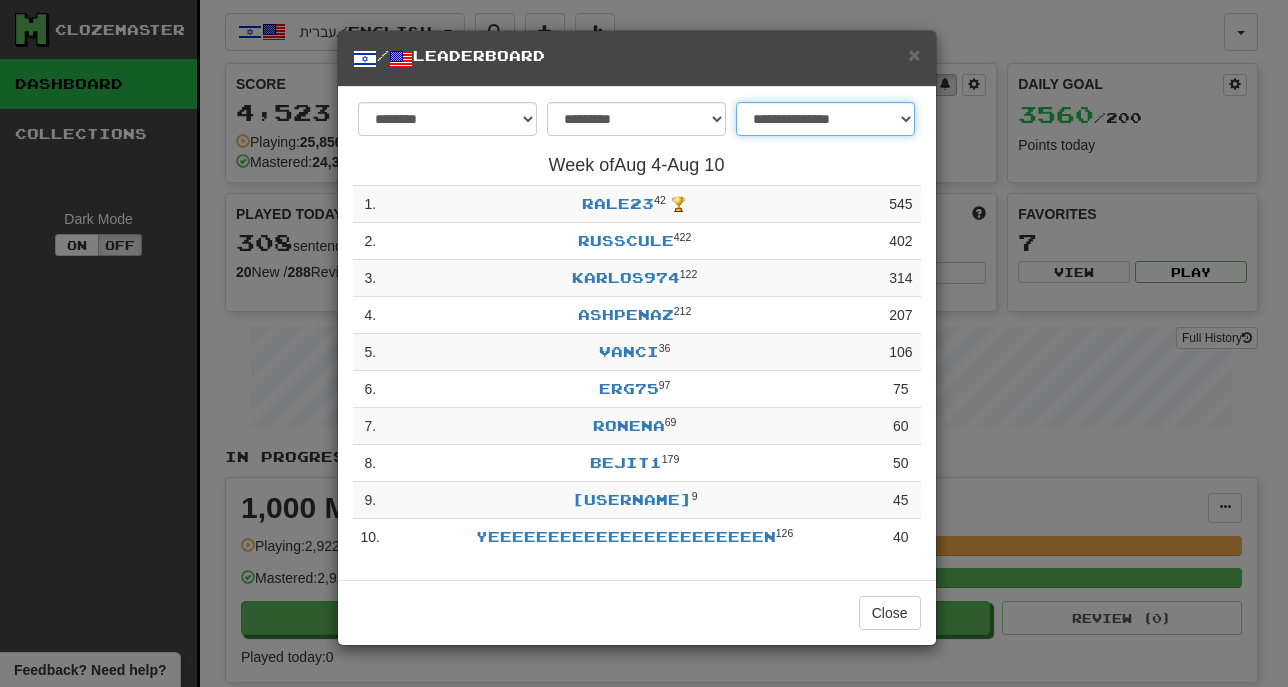 select on "**********" 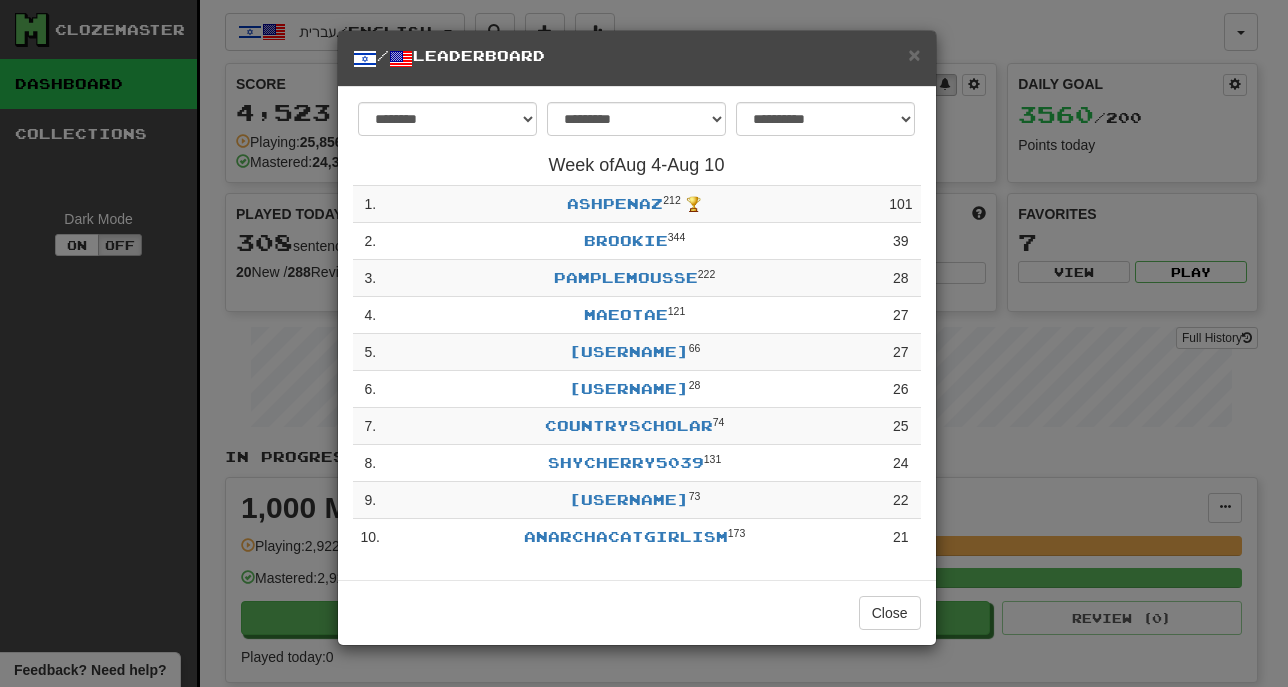 click on "/   Leaderboard" at bounding box center [637, 58] 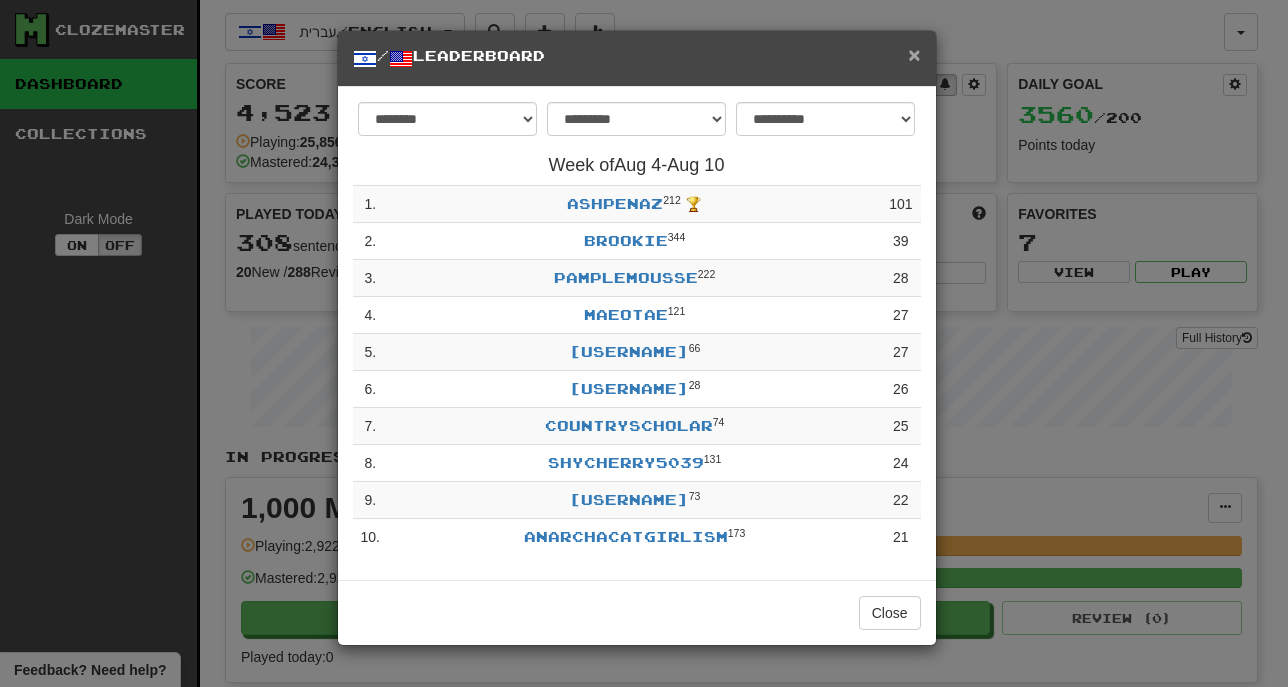 click on "×" at bounding box center (914, 54) 